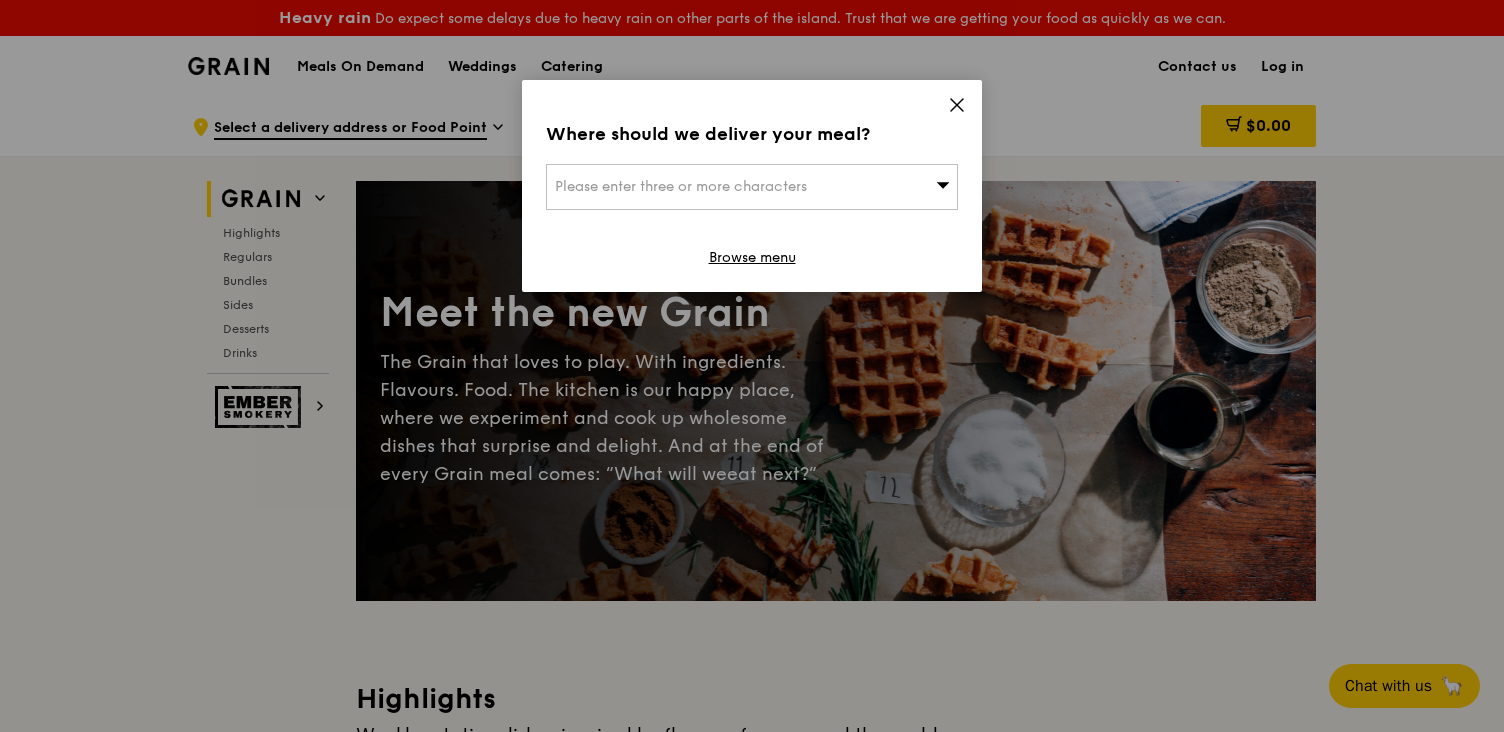 scroll, scrollTop: 0, scrollLeft: 0, axis: both 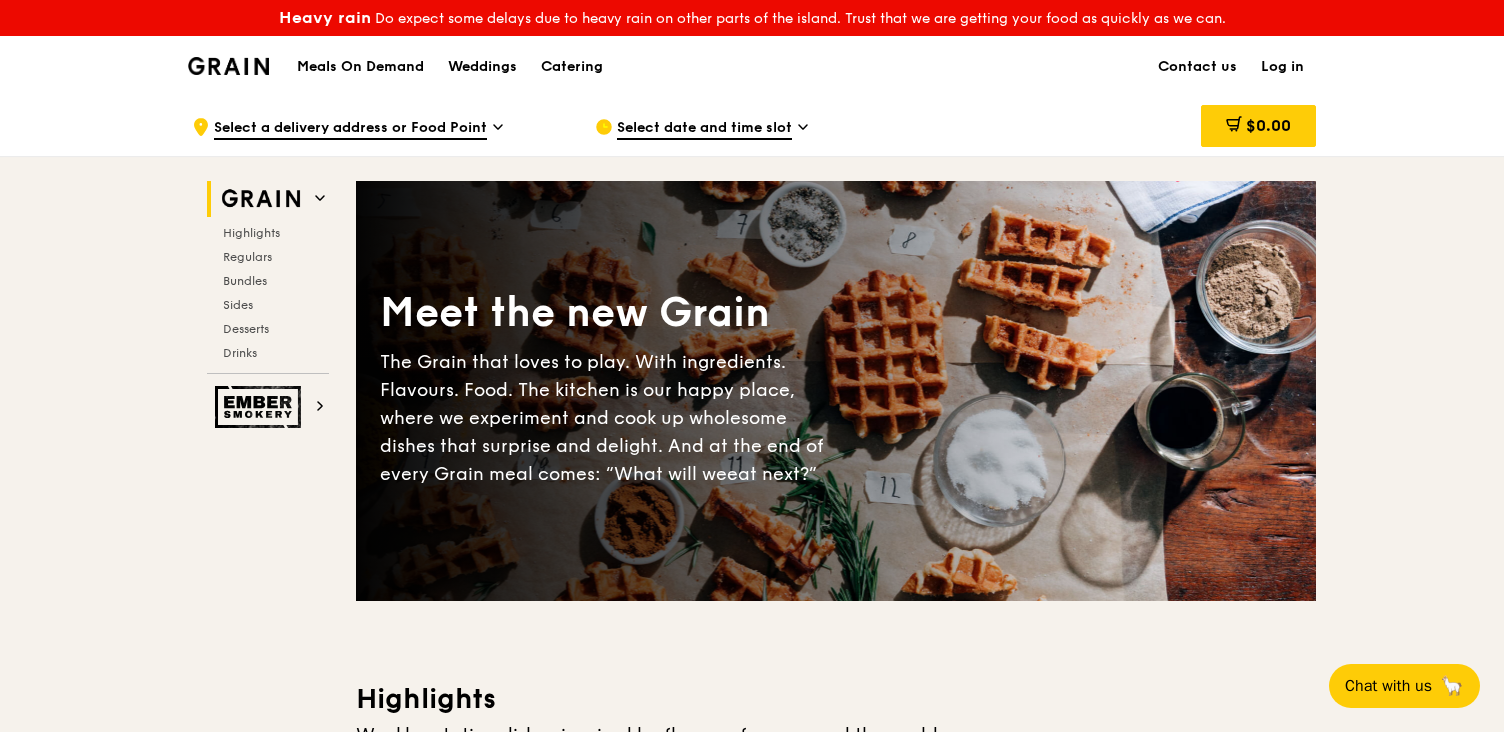 click on ".cls-1 {
fill: none;
stroke: #fff;
stroke-linecap: round;
stroke-linejoin: round;
stroke-width: 1.5px;
}
.cls-2 {
fill: #fecc07;
}
.cls-2, .cls-3 {
stroke-width: 0px;
}
.cls-3 {
fill: #fff;
fill-rule: evenodd;
}
Select a delivery address or Food Point" at bounding box center [377, 127] 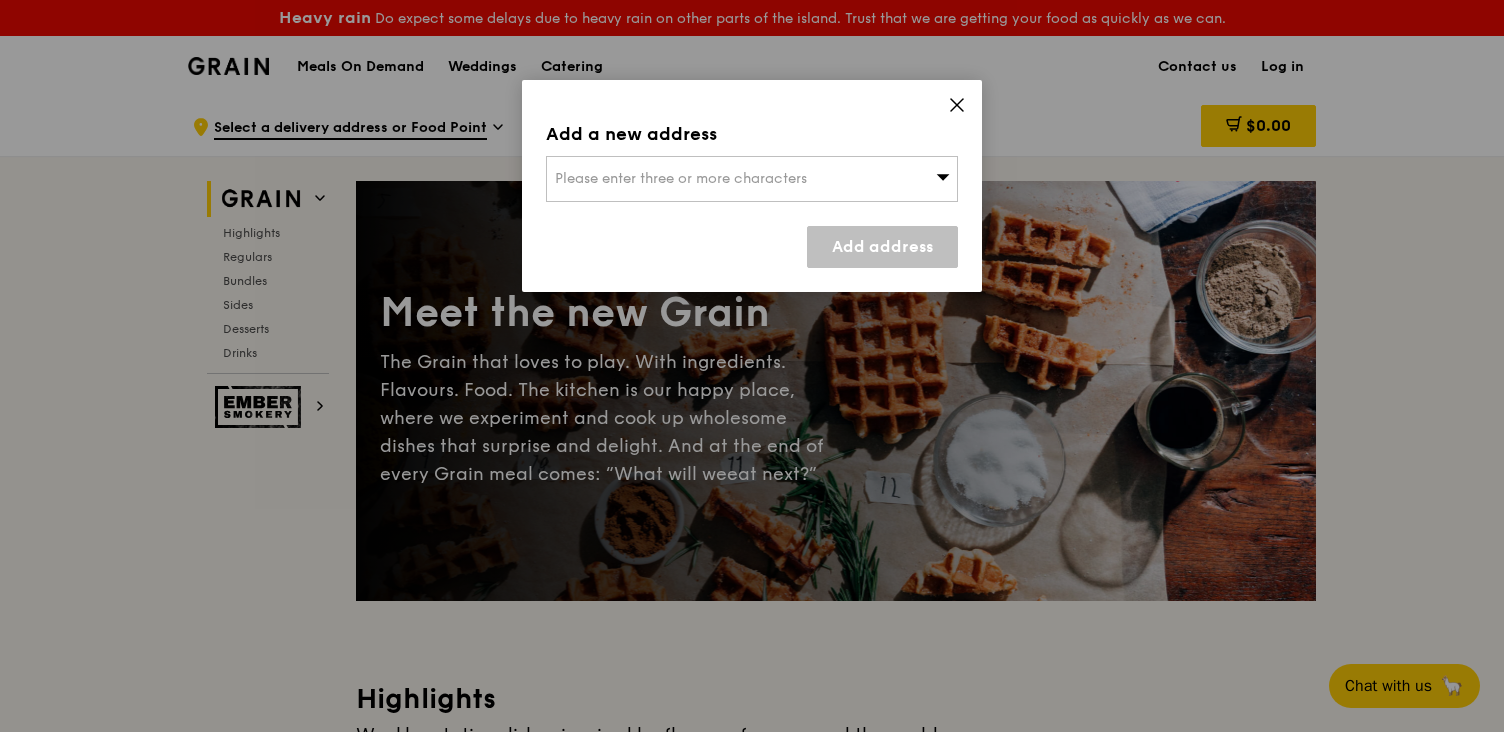 click on "Please enter three or more characters" at bounding box center (681, 178) 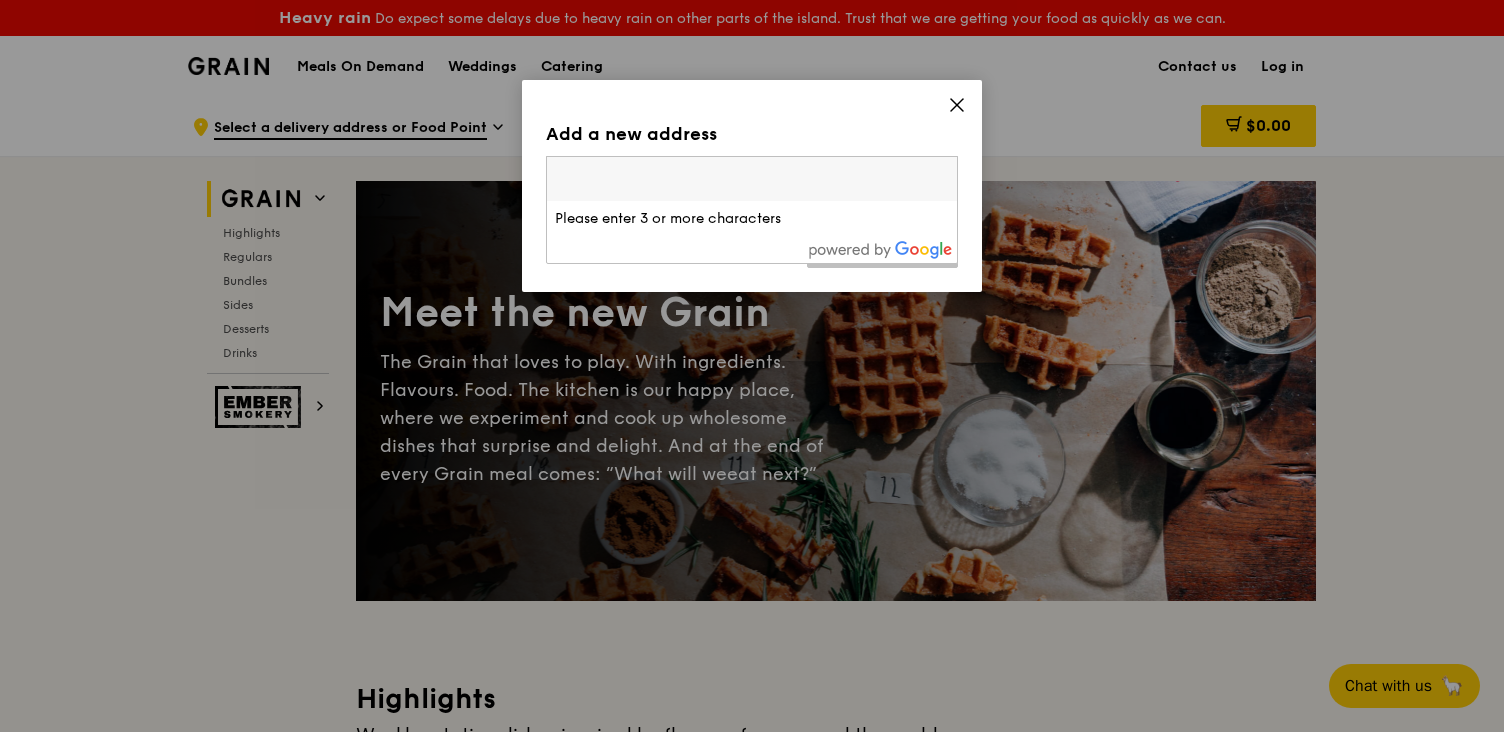 click at bounding box center (752, 179) 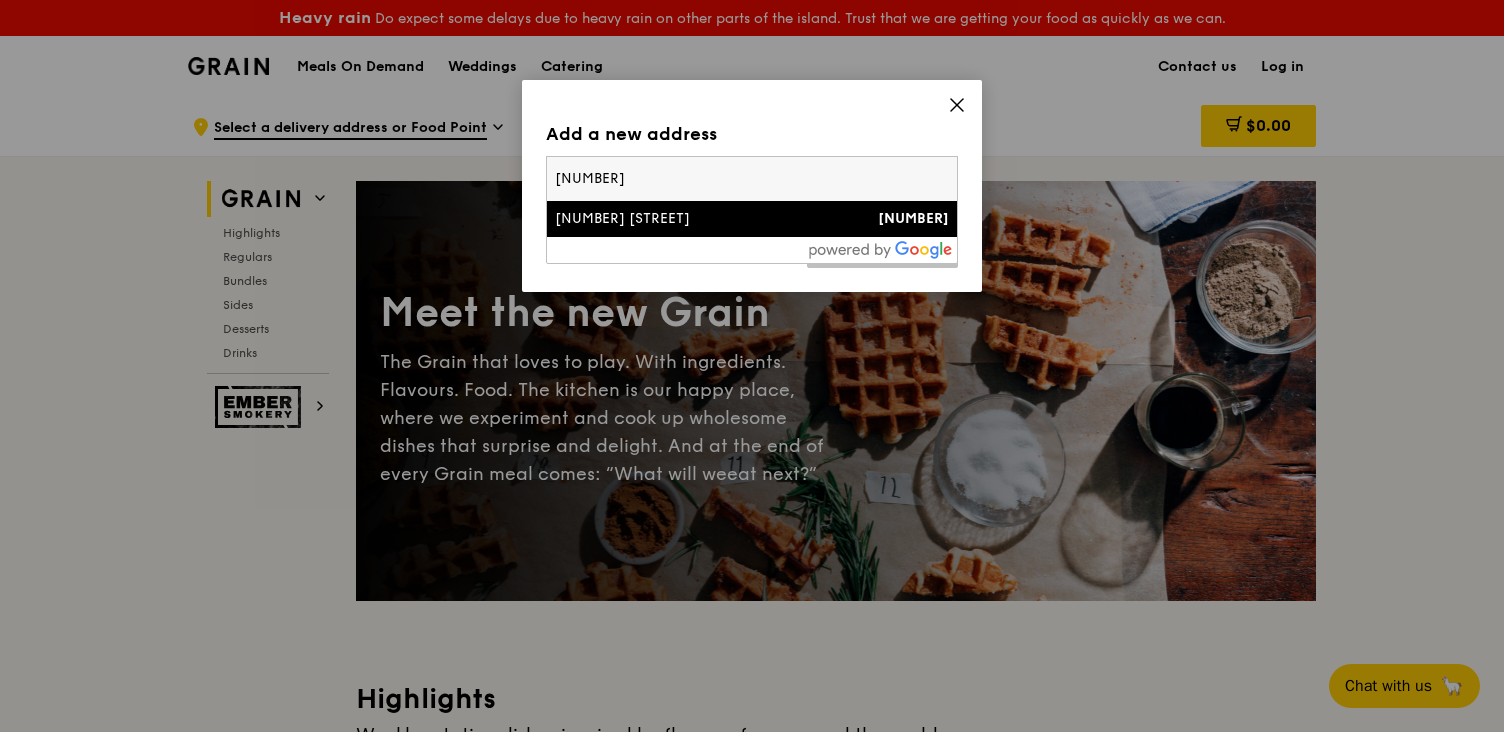 type on "[NUMBER]" 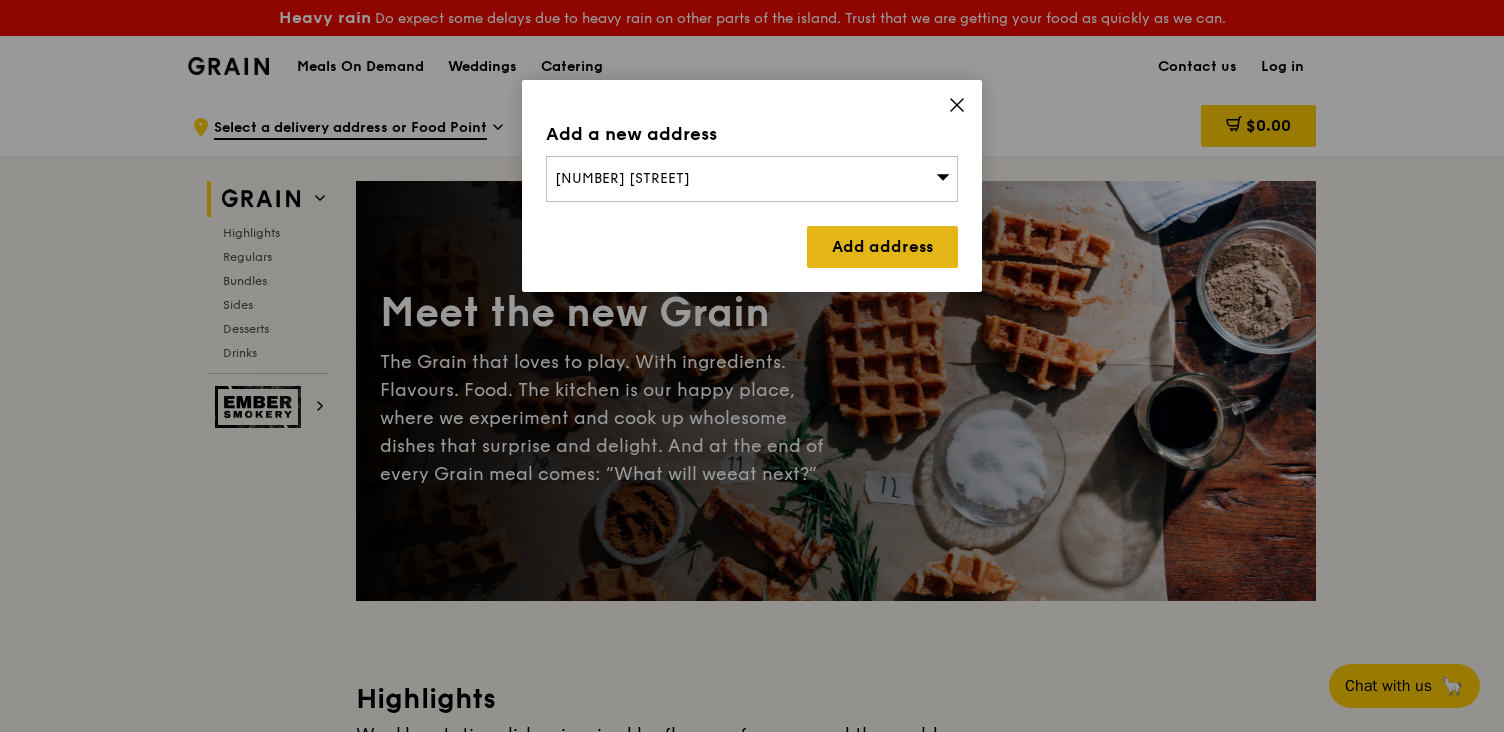 click on "Add address" at bounding box center [882, 247] 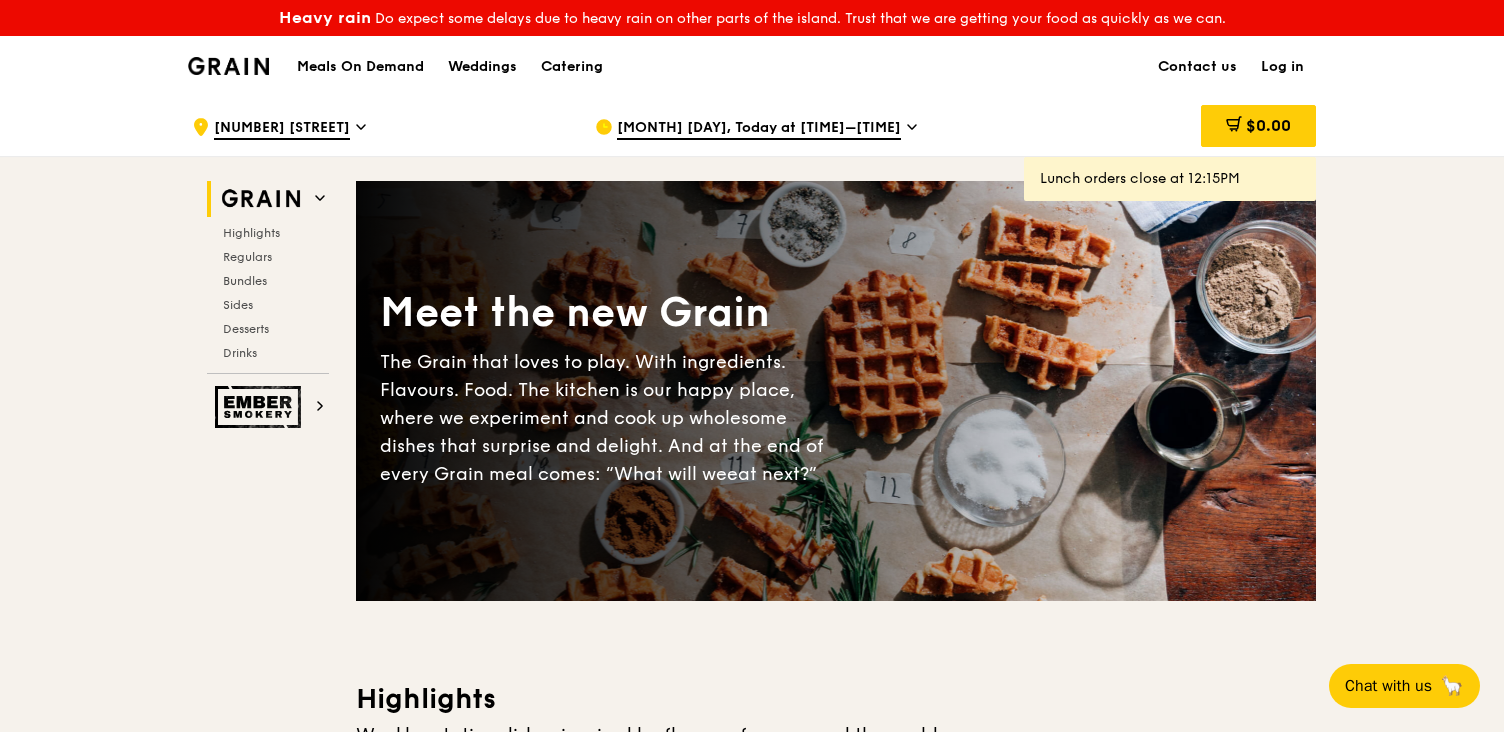 click on "[MONTH] [DAY], Today at [TIME]–[TIME]" at bounding box center (759, 129) 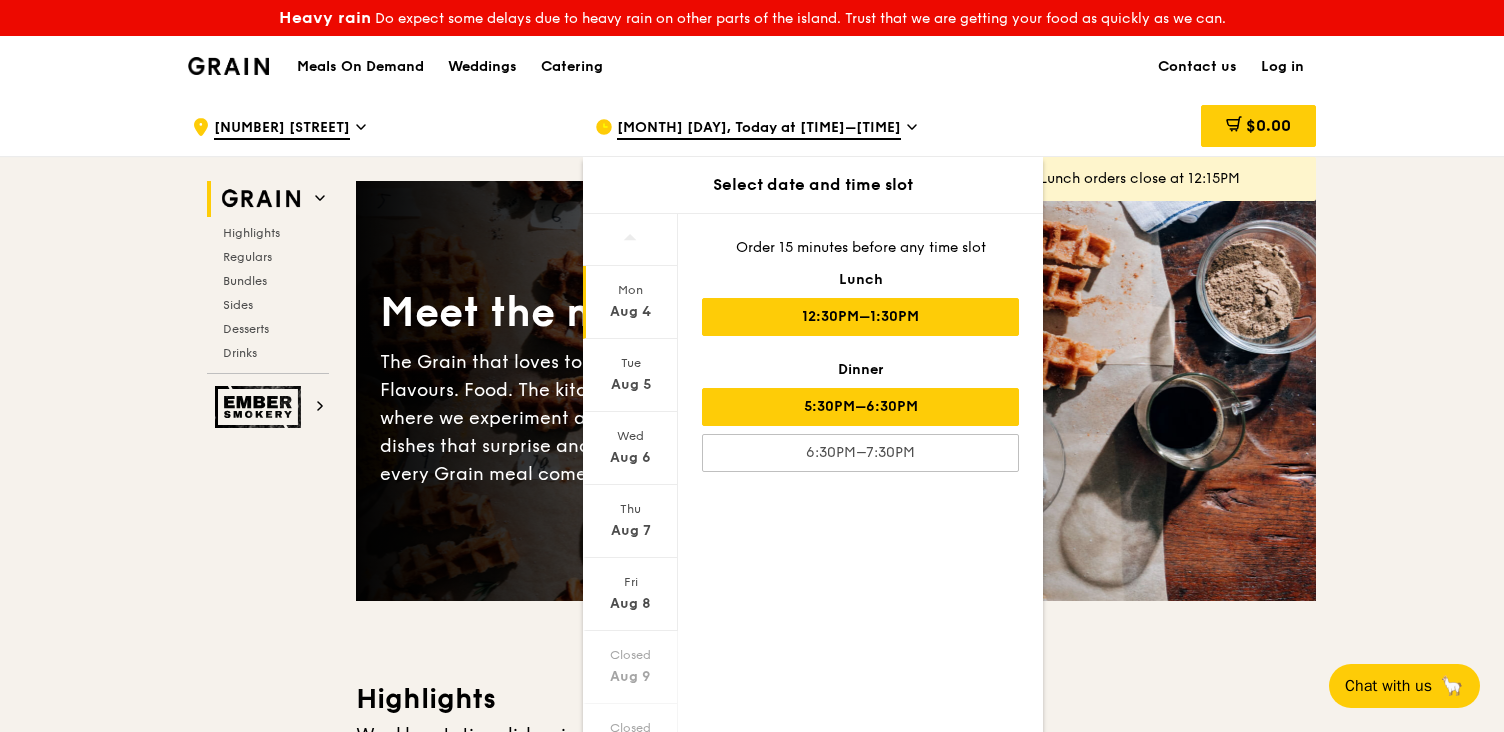 click on "5:30PM–6:30PM" at bounding box center (860, 407) 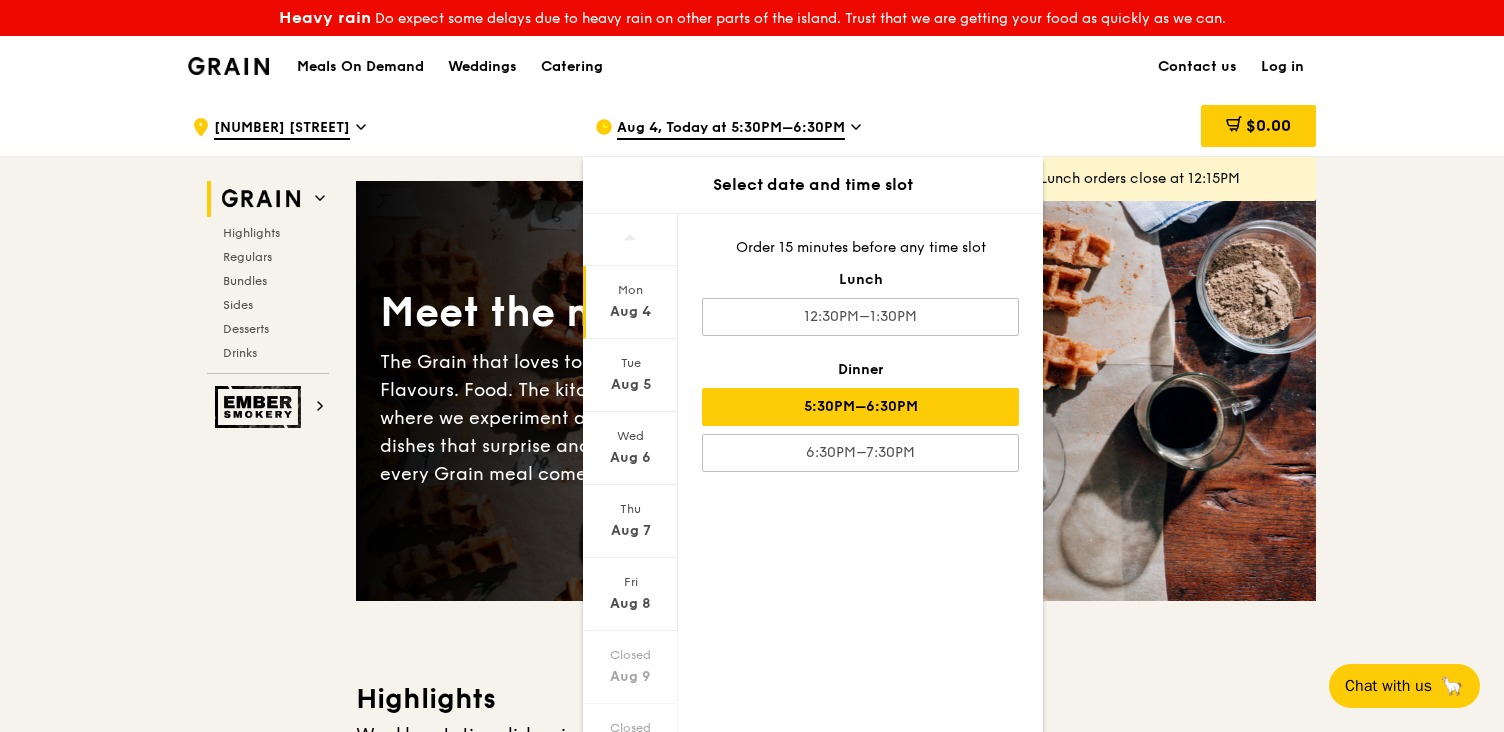click on "$0.00" at bounding box center (1155, 127) 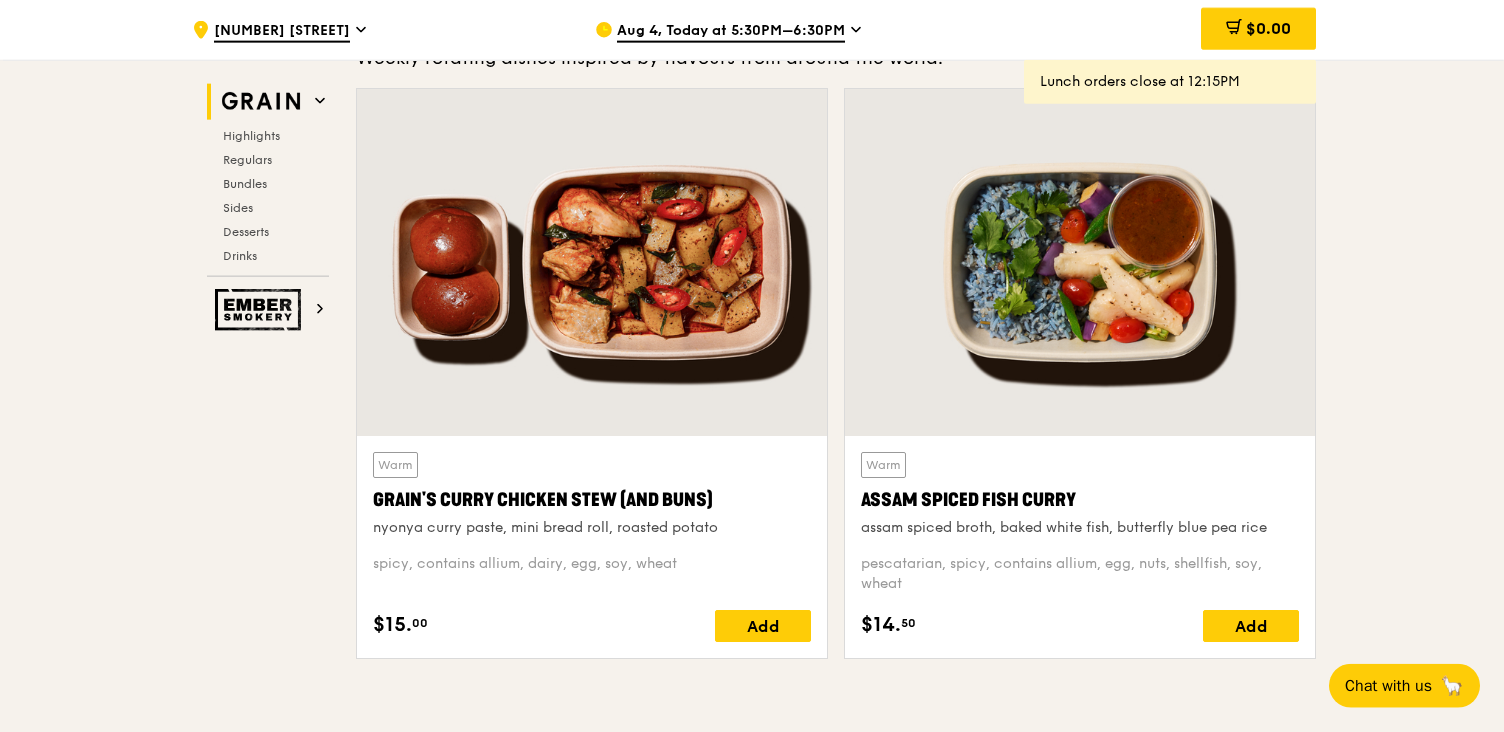 scroll, scrollTop: 739, scrollLeft: 0, axis: vertical 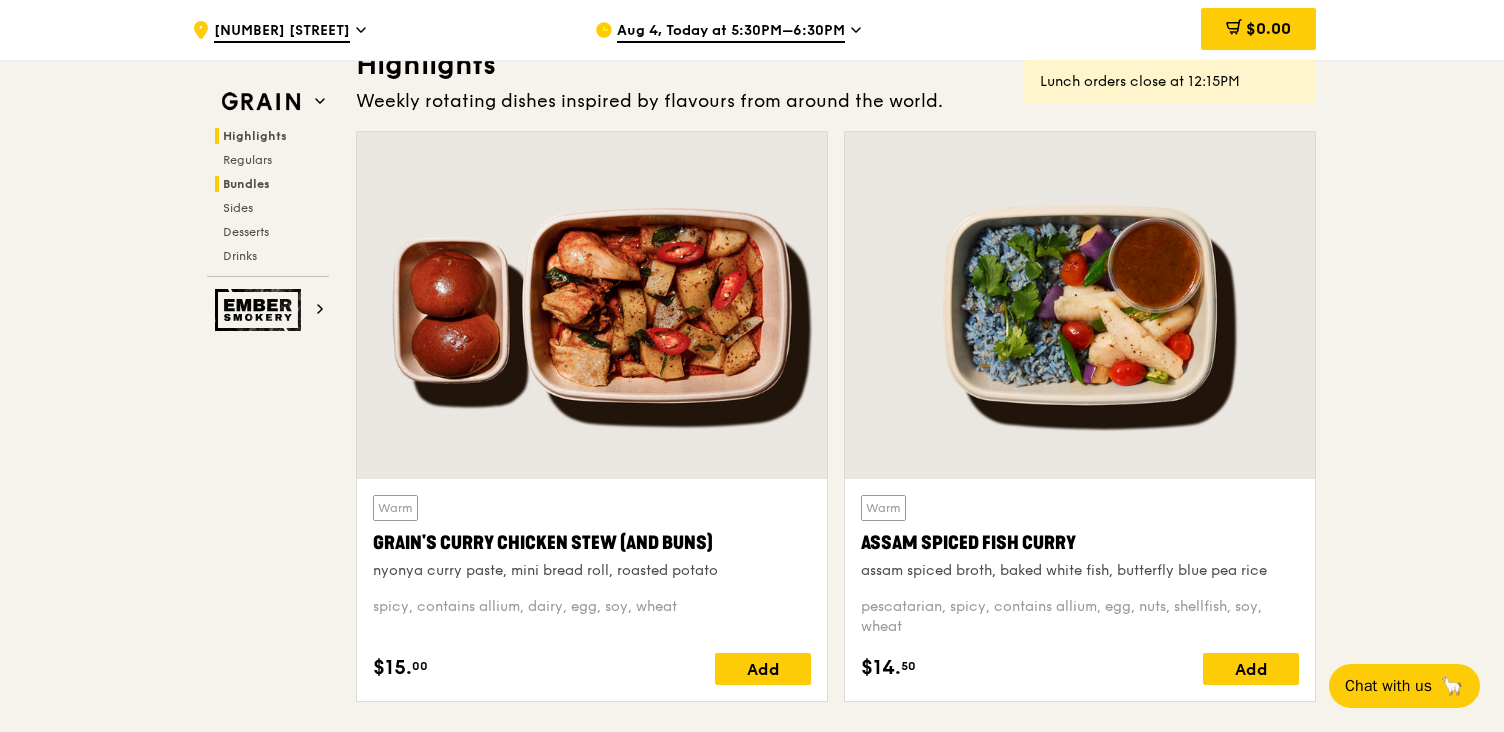 click on "Bundles" at bounding box center (246, 184) 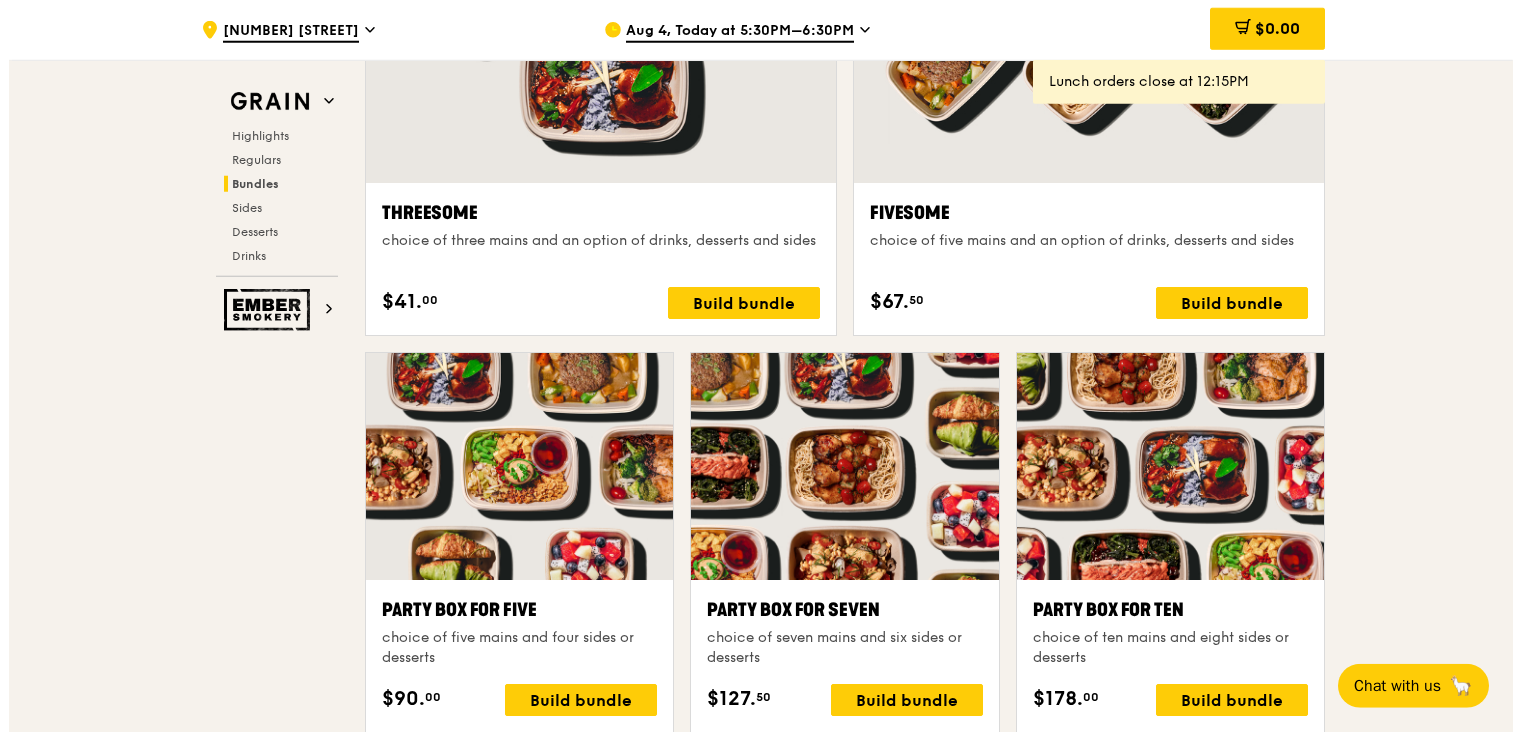 scroll, scrollTop: 3970, scrollLeft: 0, axis: vertical 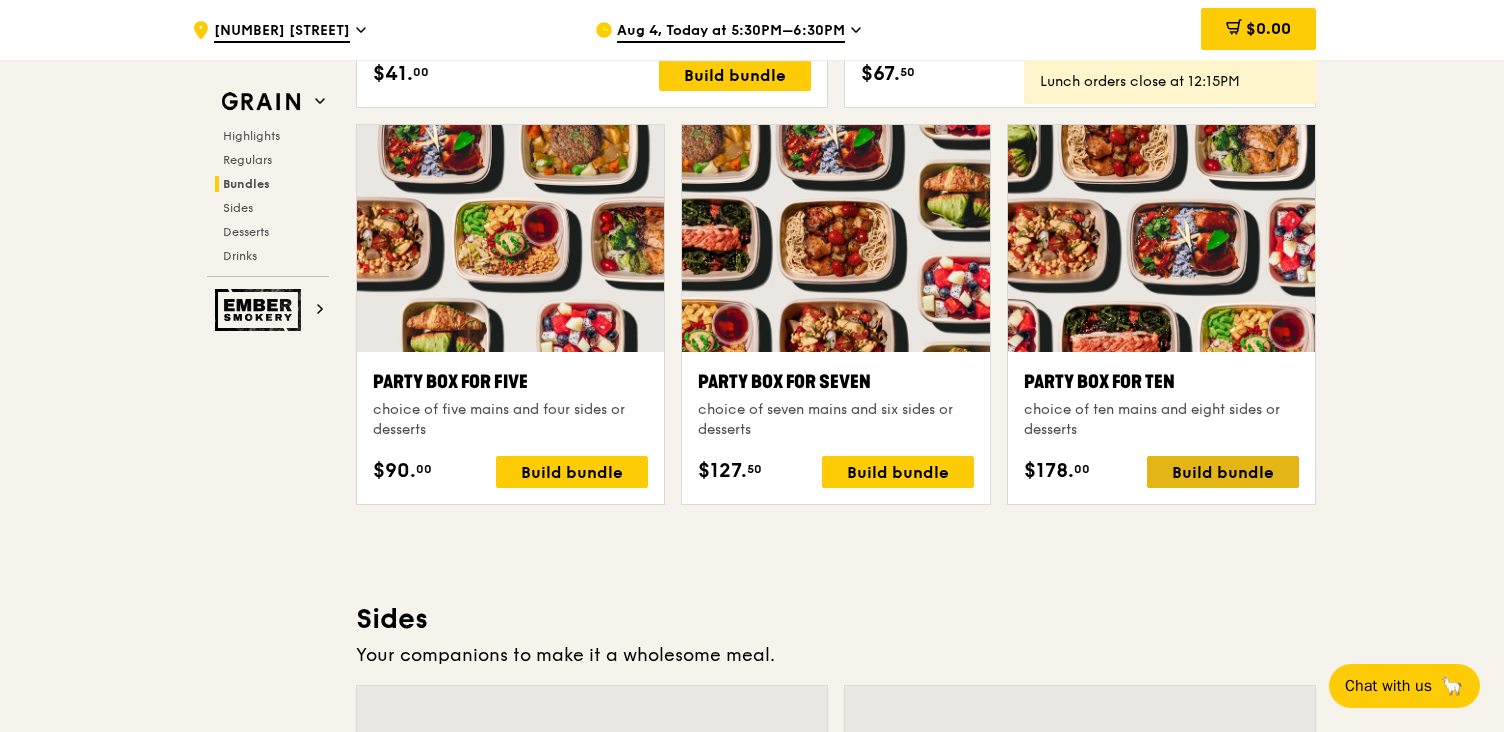 click on "Build bundle" at bounding box center [1223, 472] 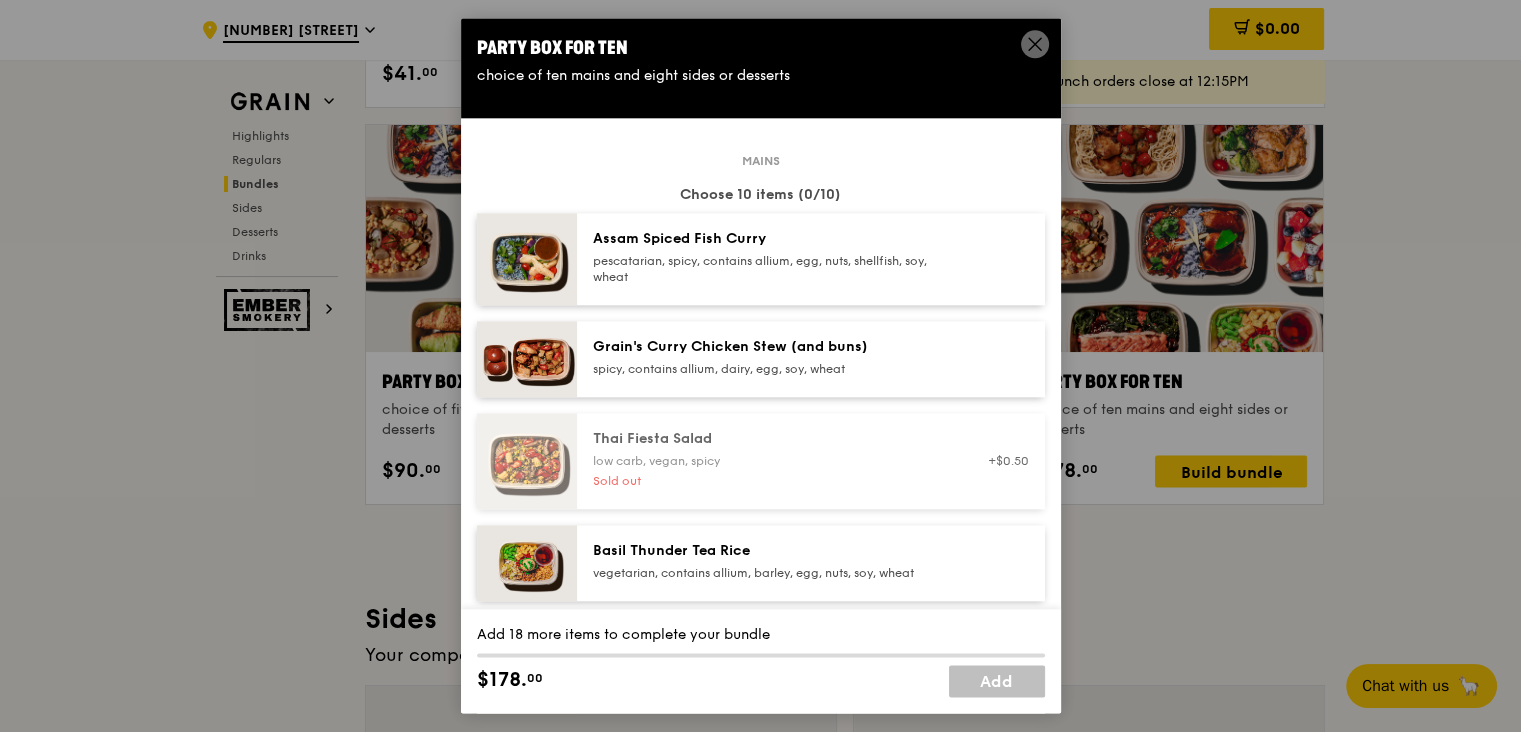 click on "spicy, contains allium, dairy, egg, soy, wheat" at bounding box center [772, 369] 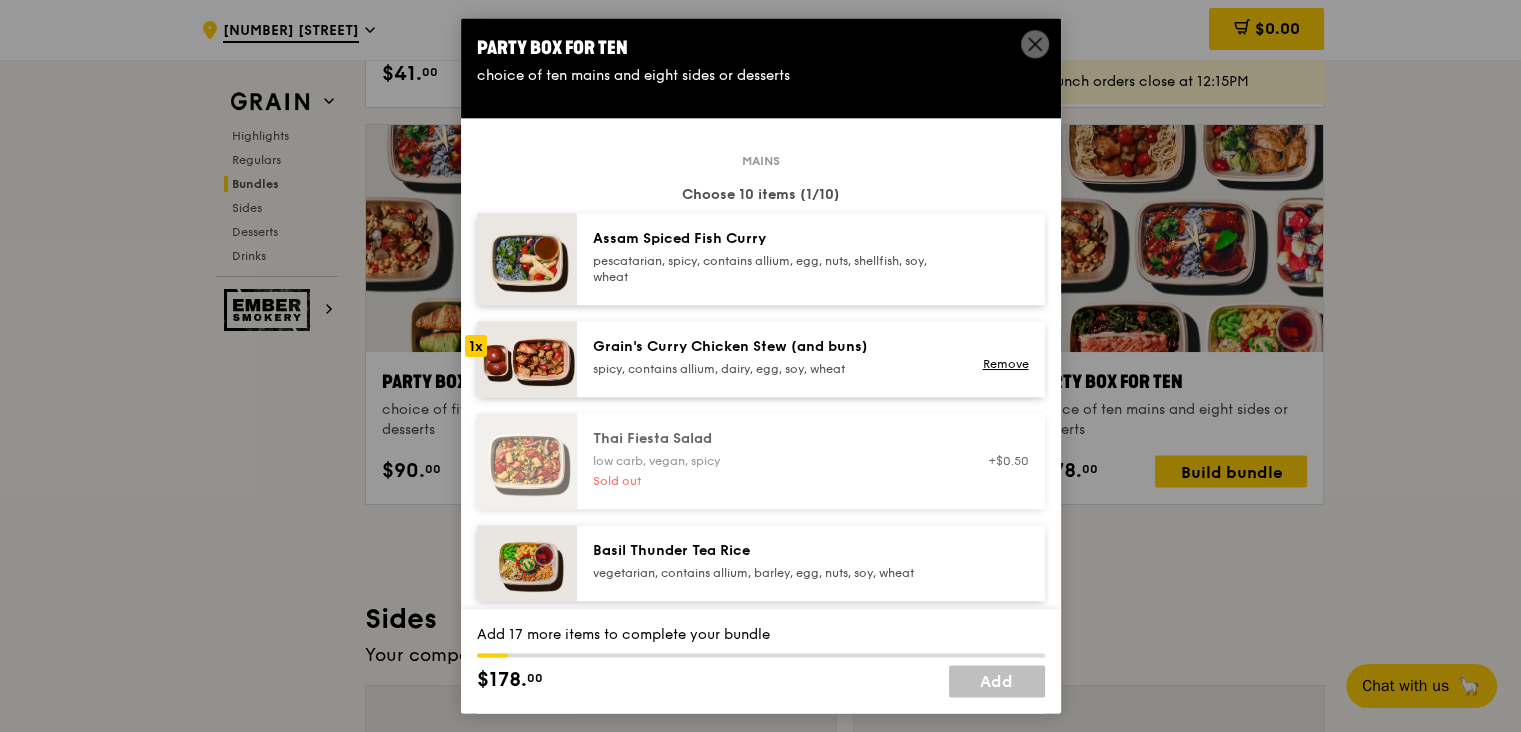 click on "pescatarian, spicy, contains allium, egg, nuts, shellfish, soy, wheat" at bounding box center (772, 269) 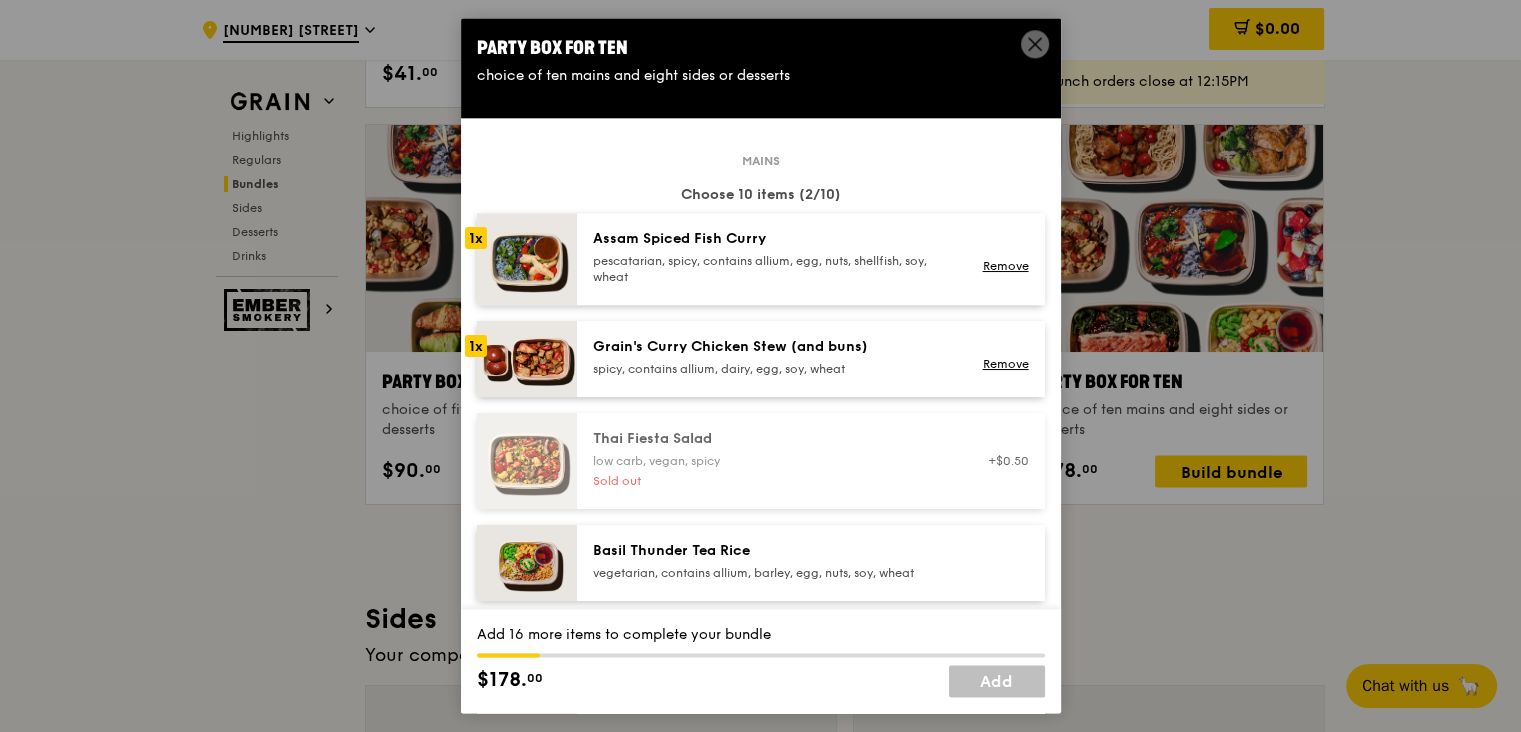 scroll, scrollTop: 230, scrollLeft: 0, axis: vertical 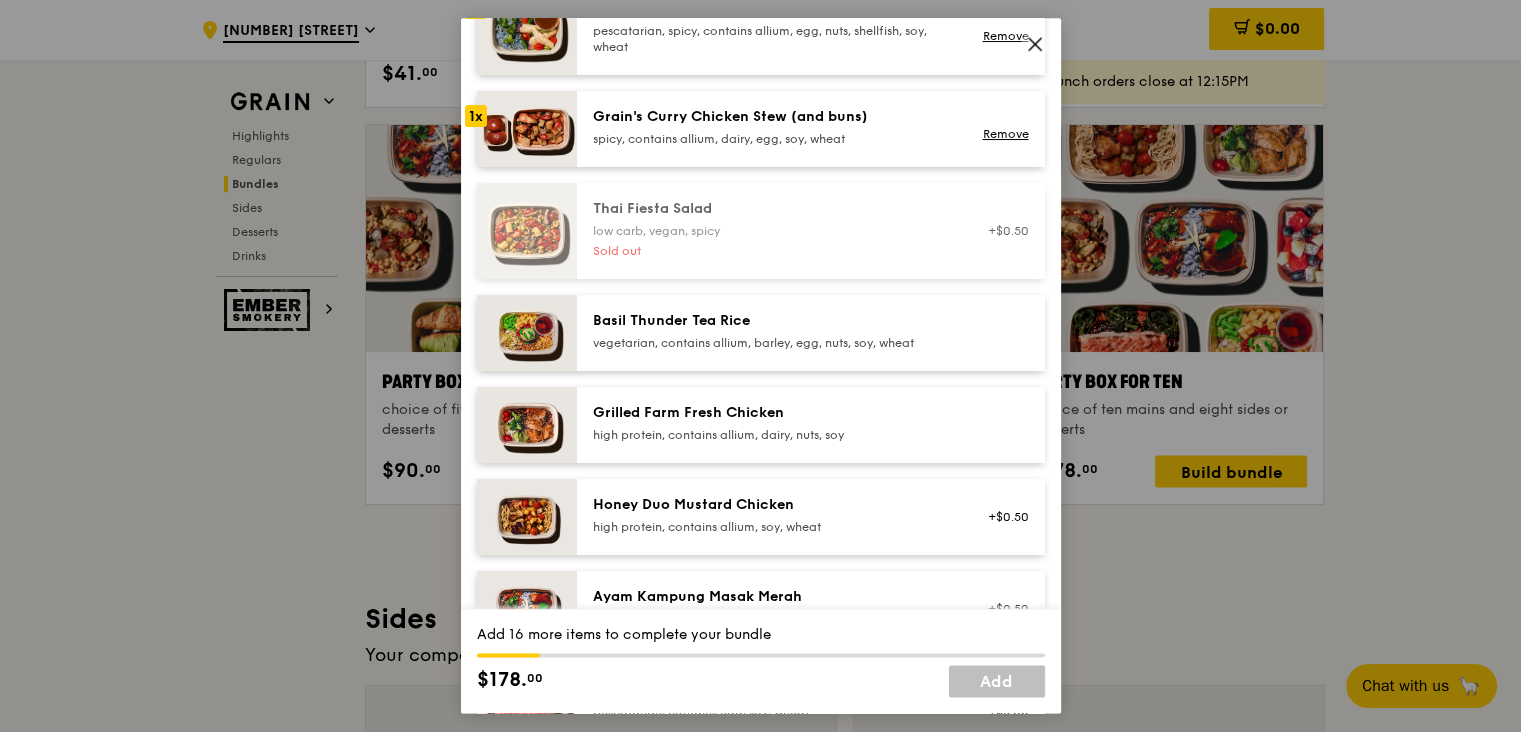 click on "Basil Thunder Tea Rice
vegetarian, contains allium, barley, egg, nuts, soy, wheat" at bounding box center (772, 333) 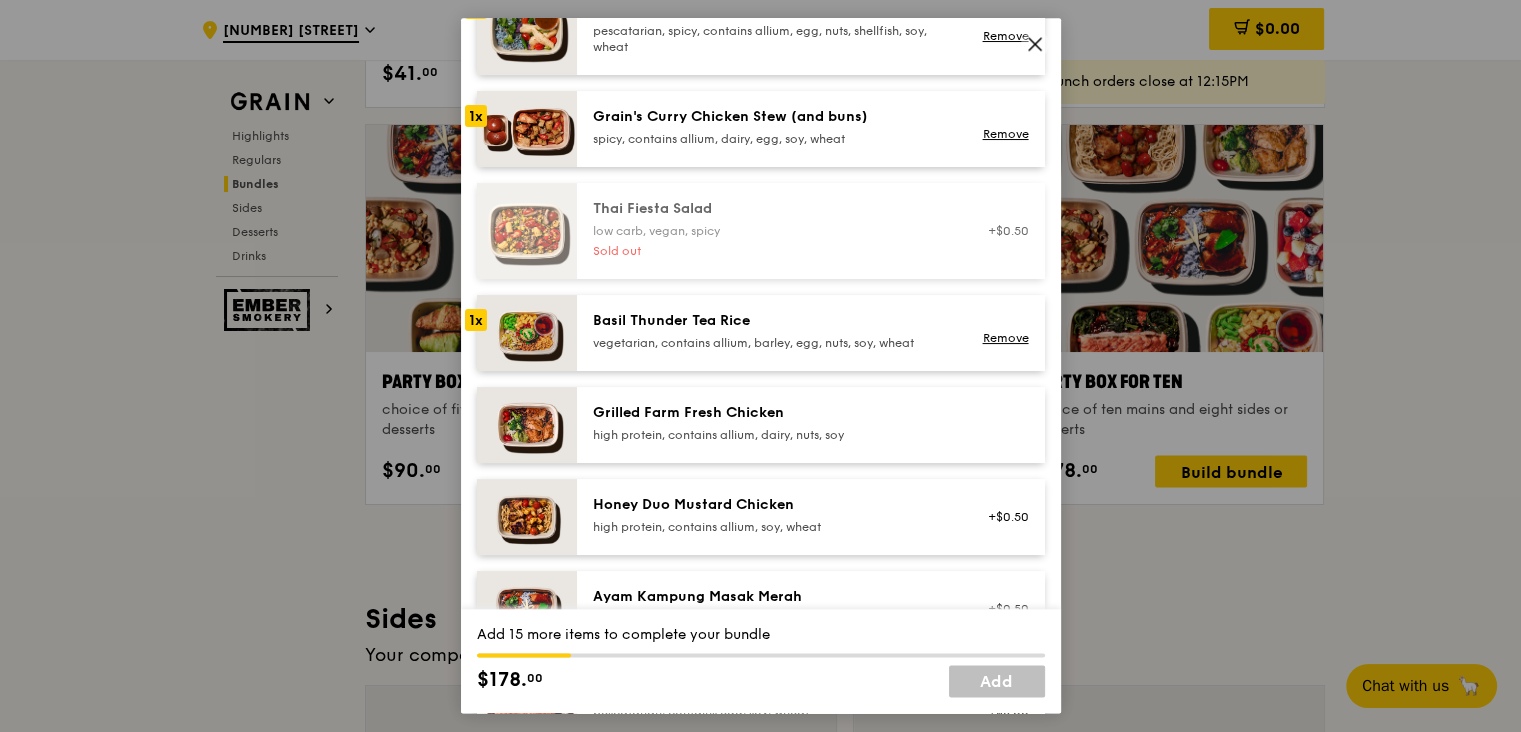 click on "Grilled Farm Fresh Chicken" at bounding box center (772, 413) 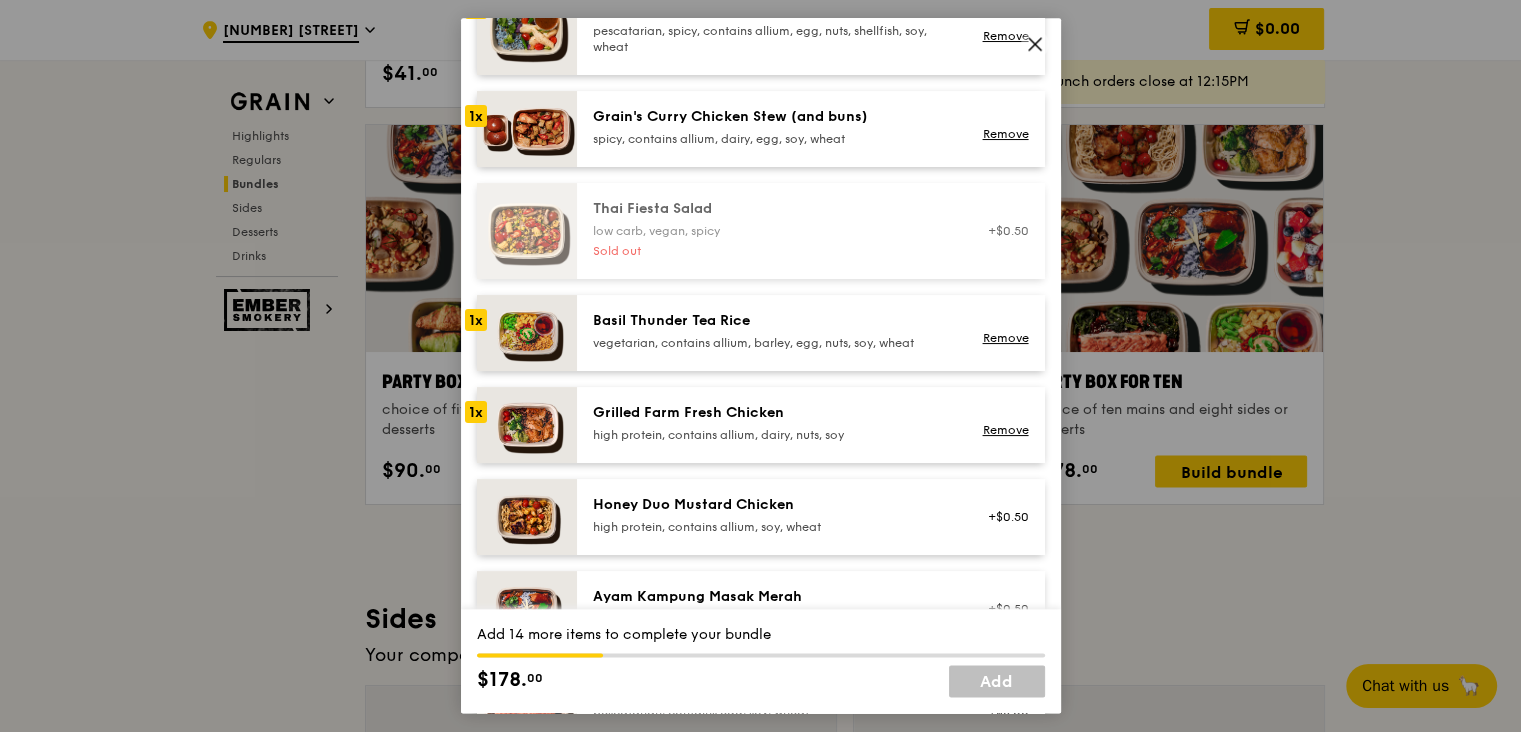 click on "Honey Duo Mustard Chicken" at bounding box center (772, 505) 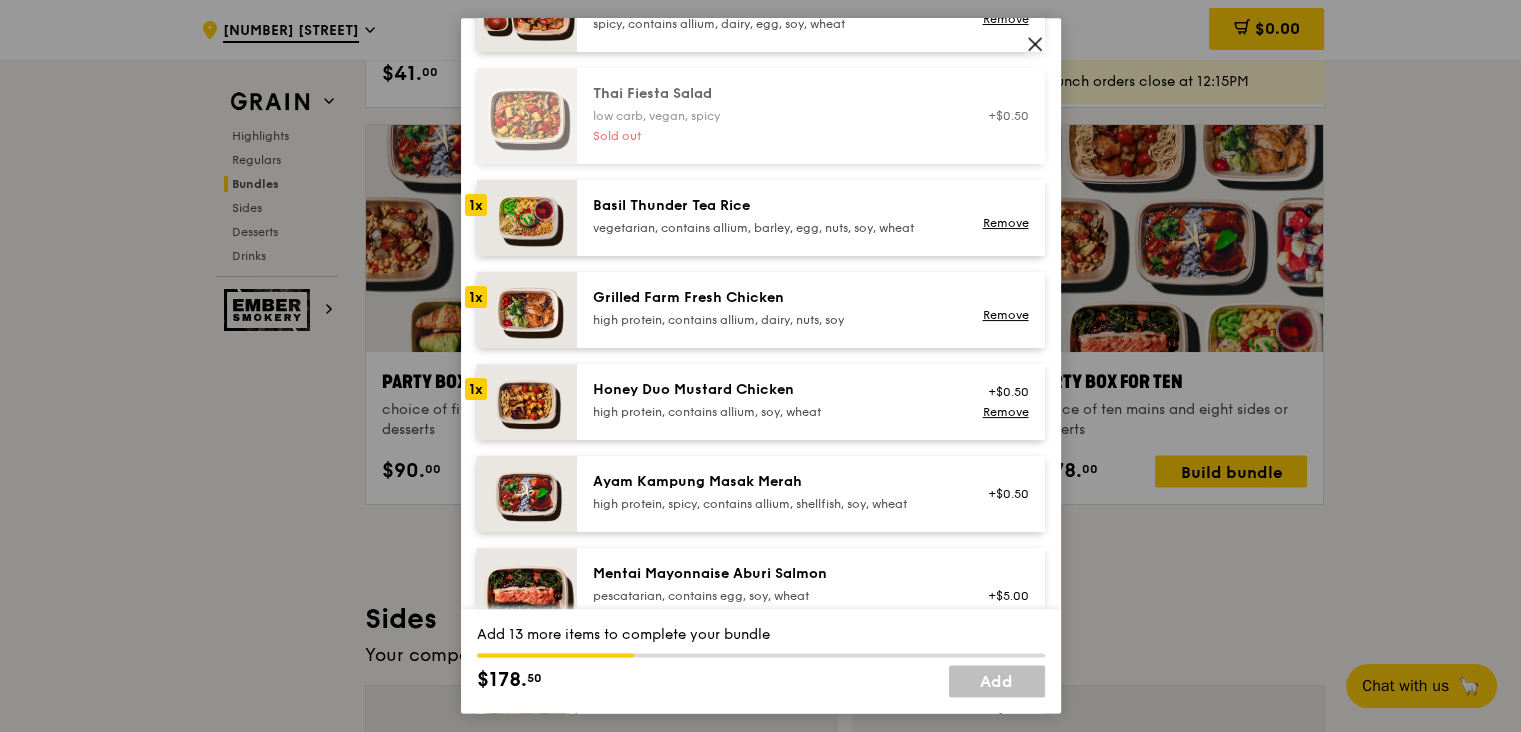 scroll, scrollTop: 460, scrollLeft: 0, axis: vertical 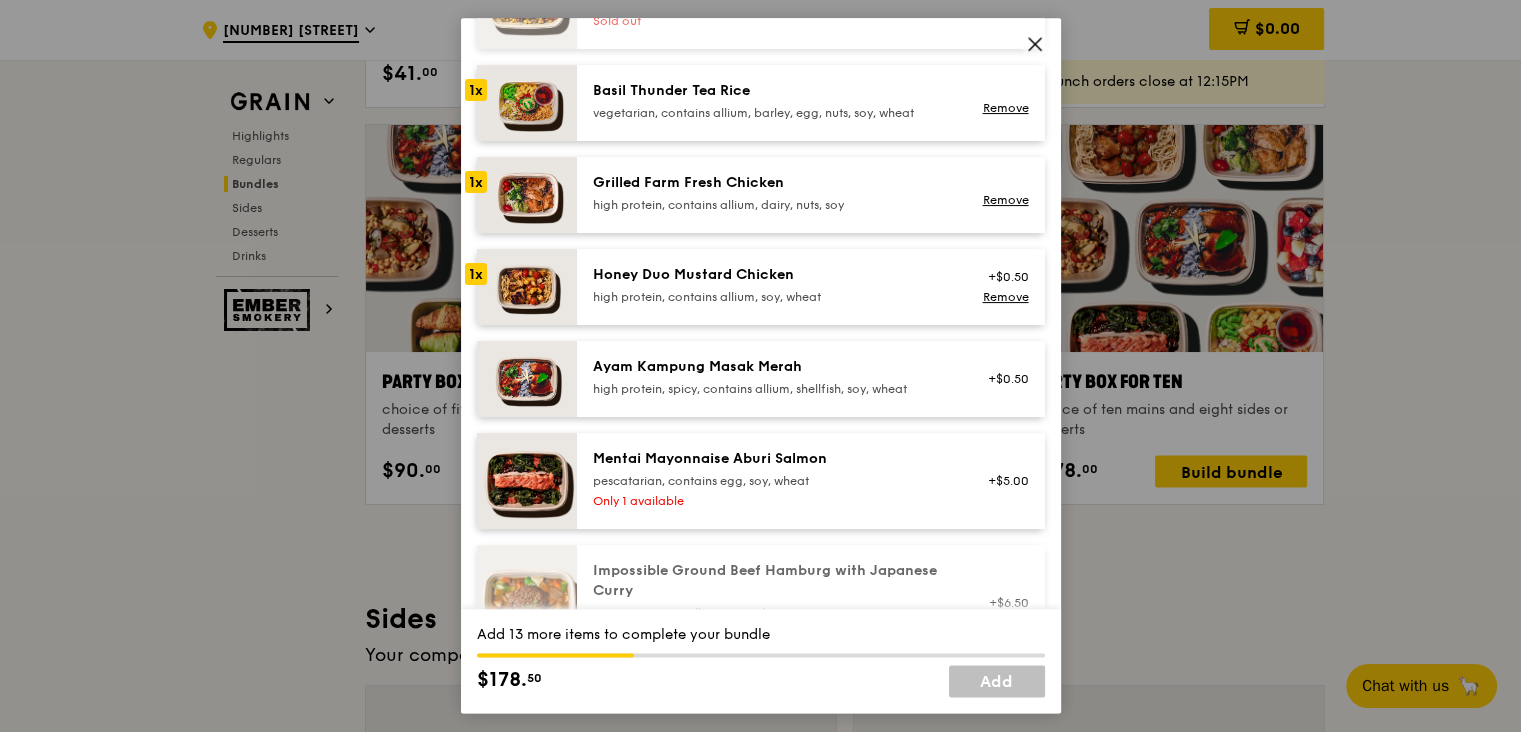 click on "high protein, spicy, contains allium, shellfish, soy, wheat" at bounding box center (772, 389) 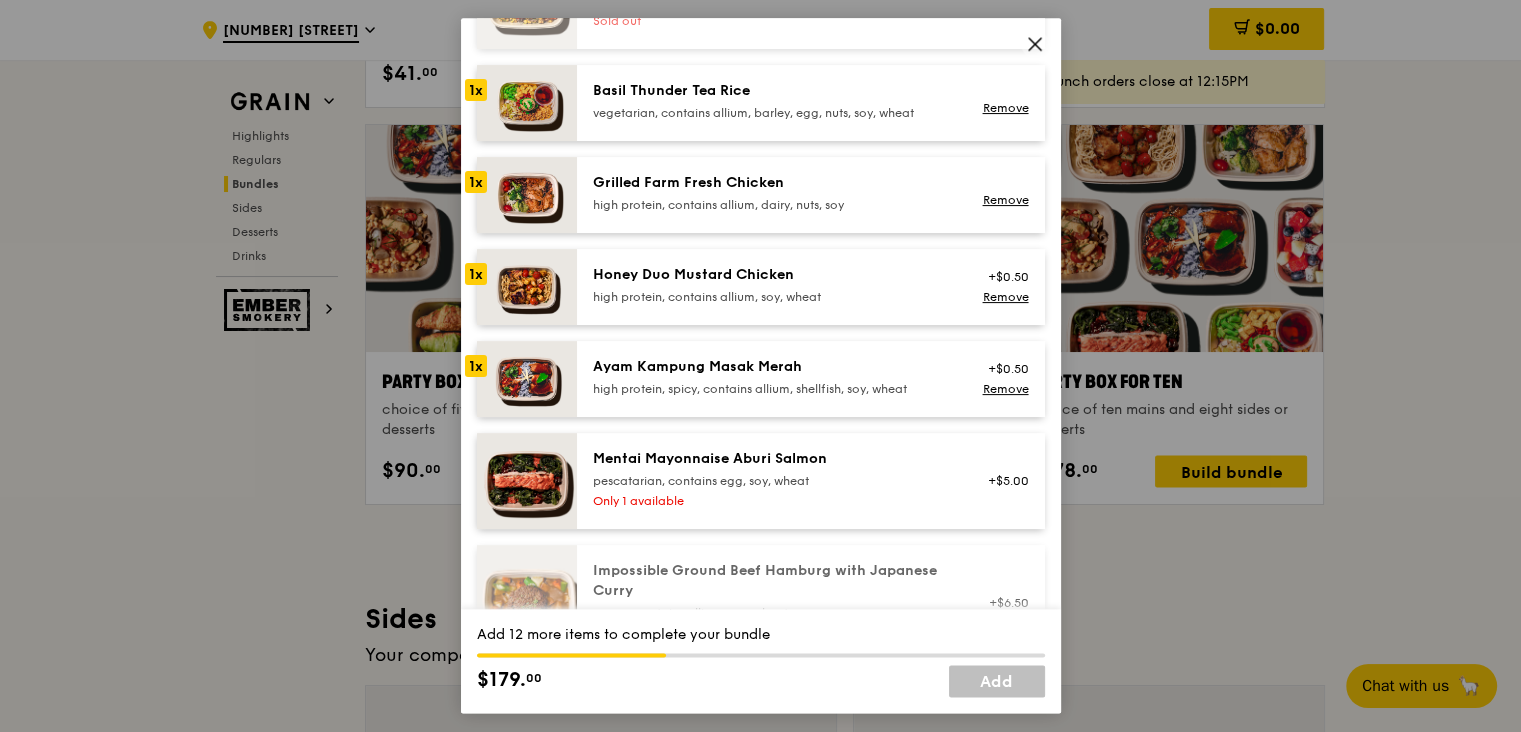 drag, startPoint x: 731, startPoint y: 473, endPoint x: 751, endPoint y: 442, distance: 36.891735 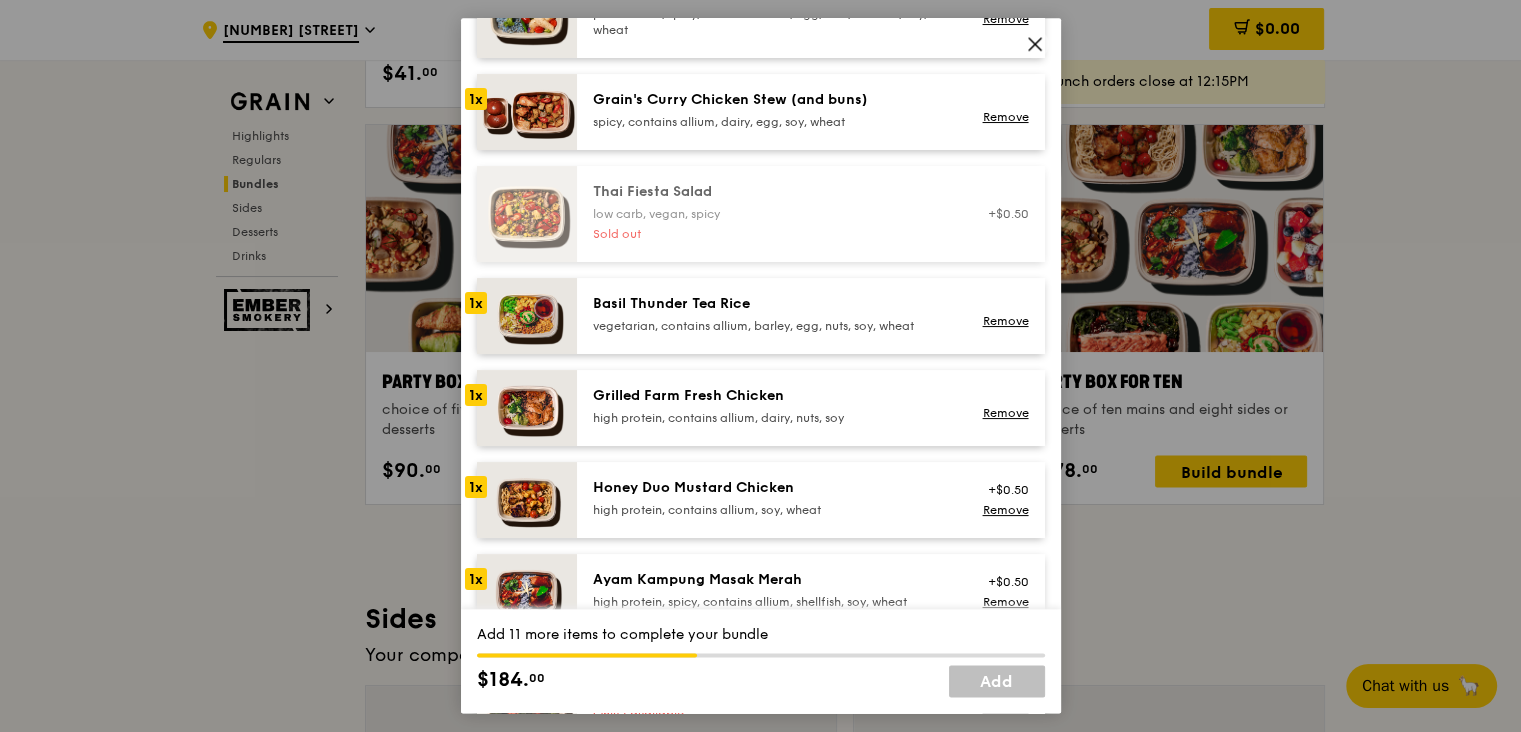 scroll, scrollTop: 115, scrollLeft: 0, axis: vertical 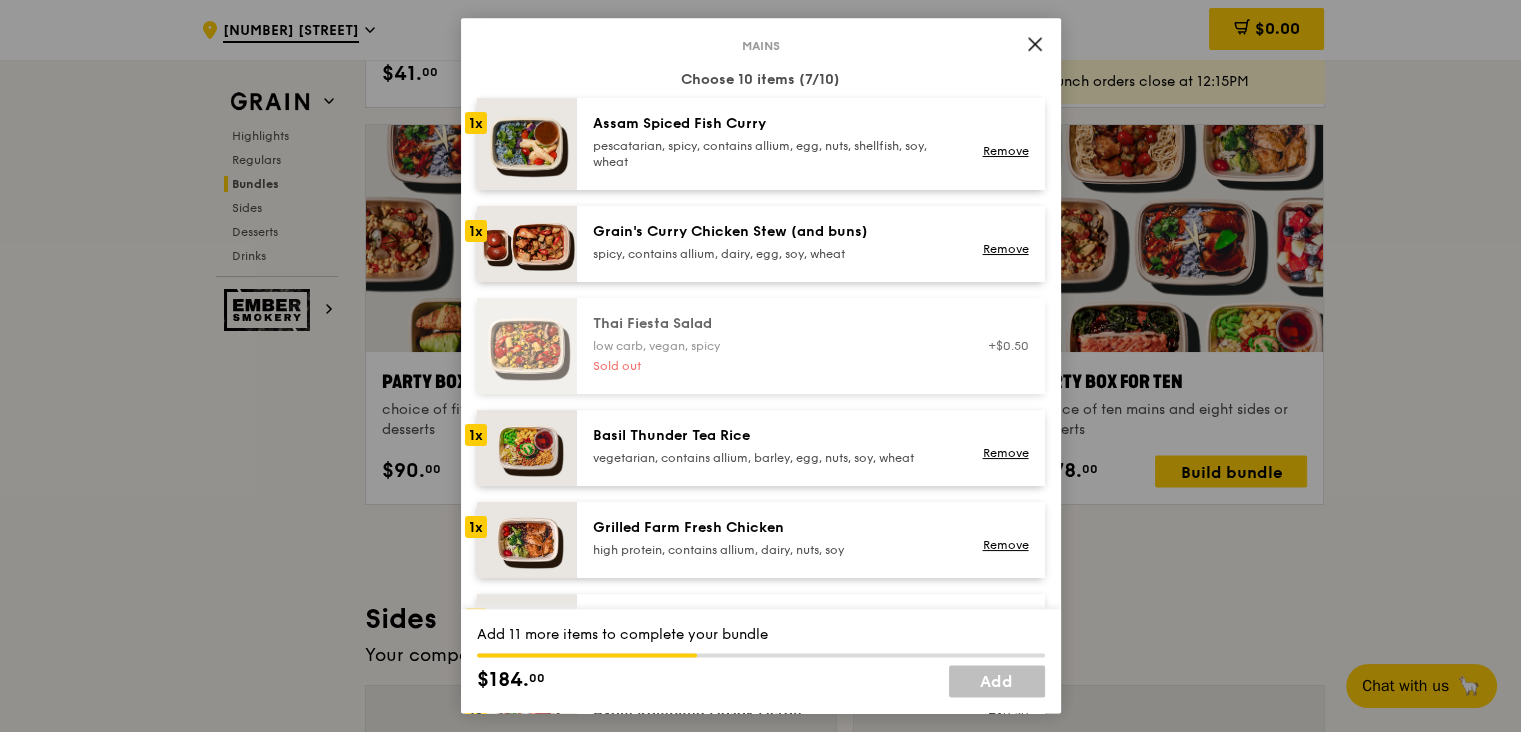 click on "spicy, contains allium, dairy, egg, soy, wheat" at bounding box center [772, 254] 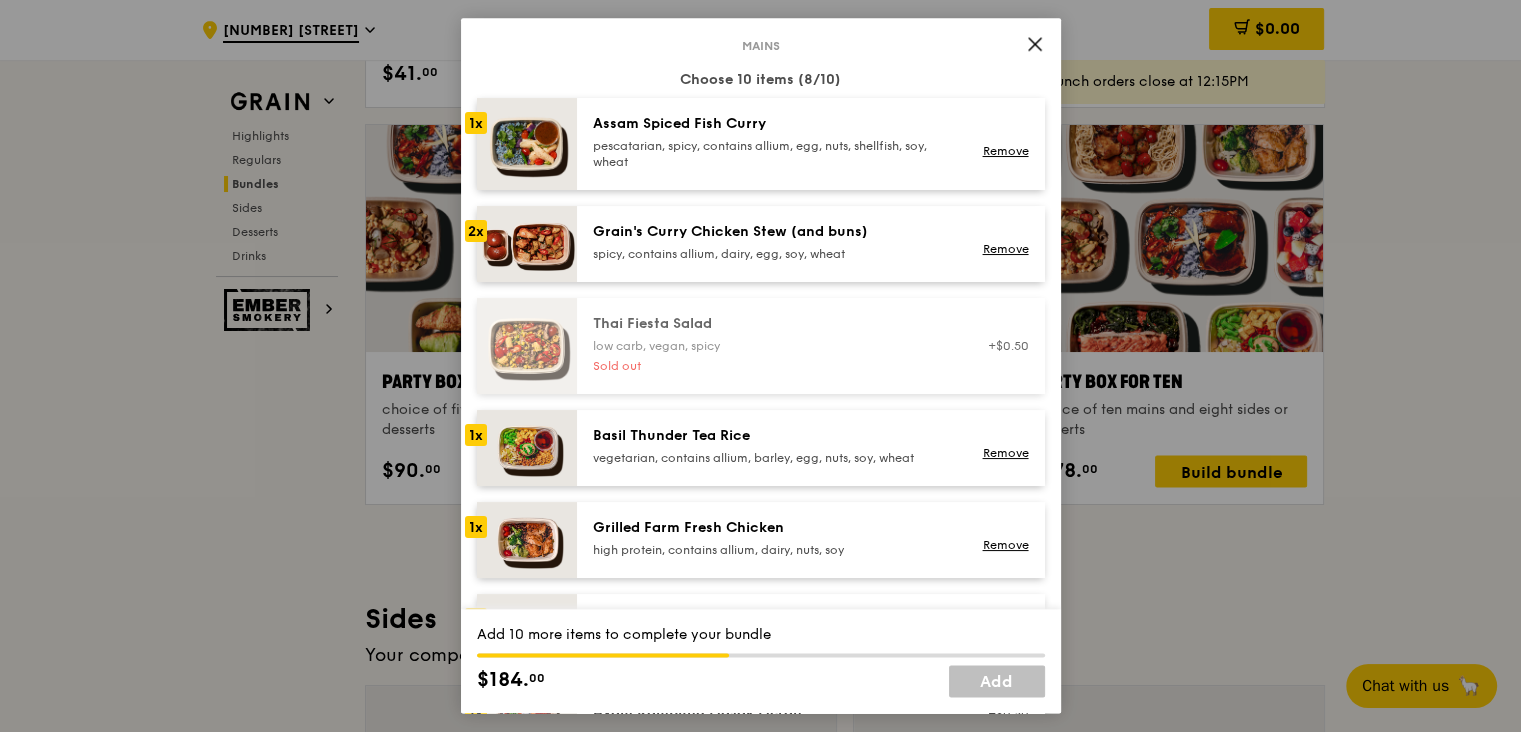 click on "vegetarian, contains allium, barley, egg, nuts, soy, wheat" at bounding box center [772, 458] 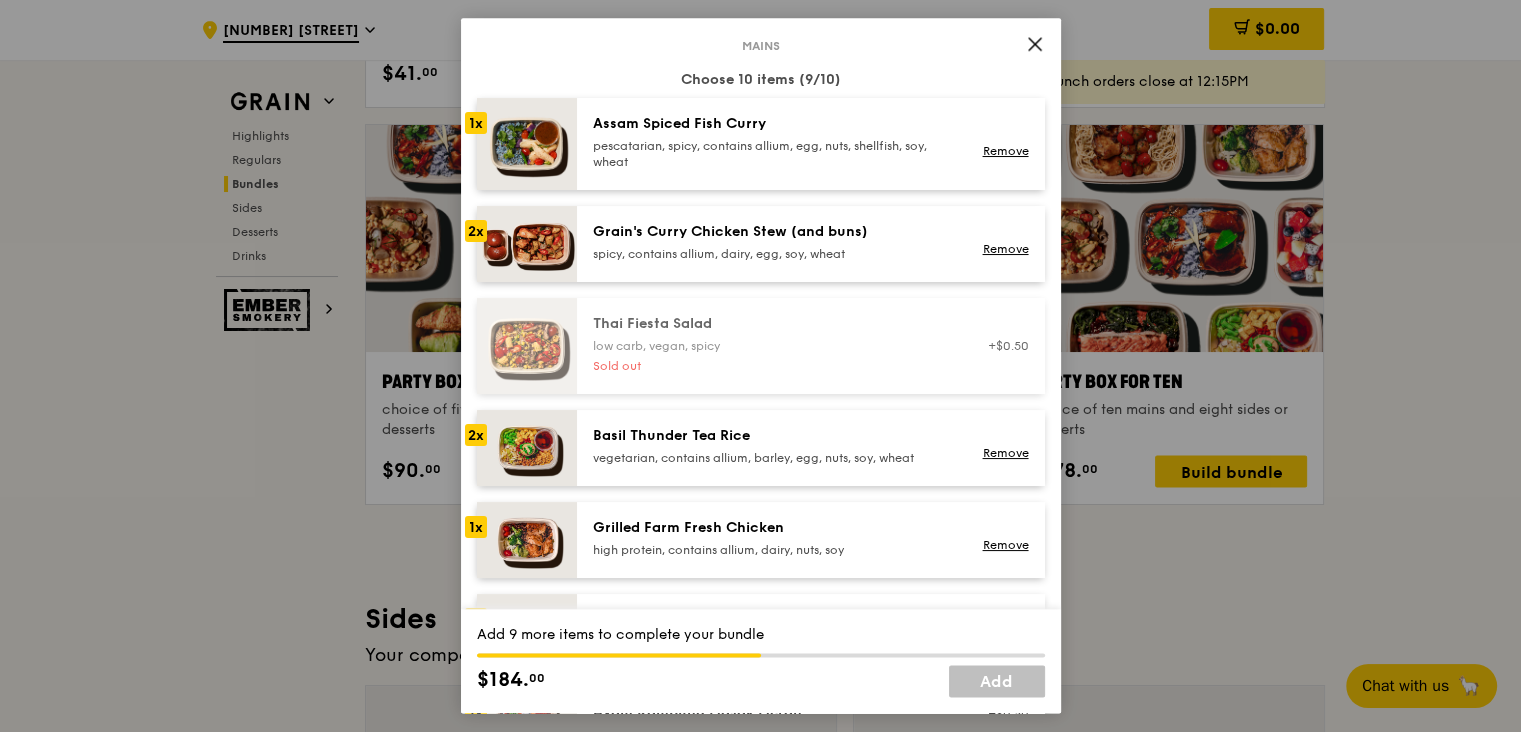 click on "Grilled Farm Fresh Chicken
high protein, contains allium, dairy, nuts, soy
Remove" at bounding box center [811, 540] 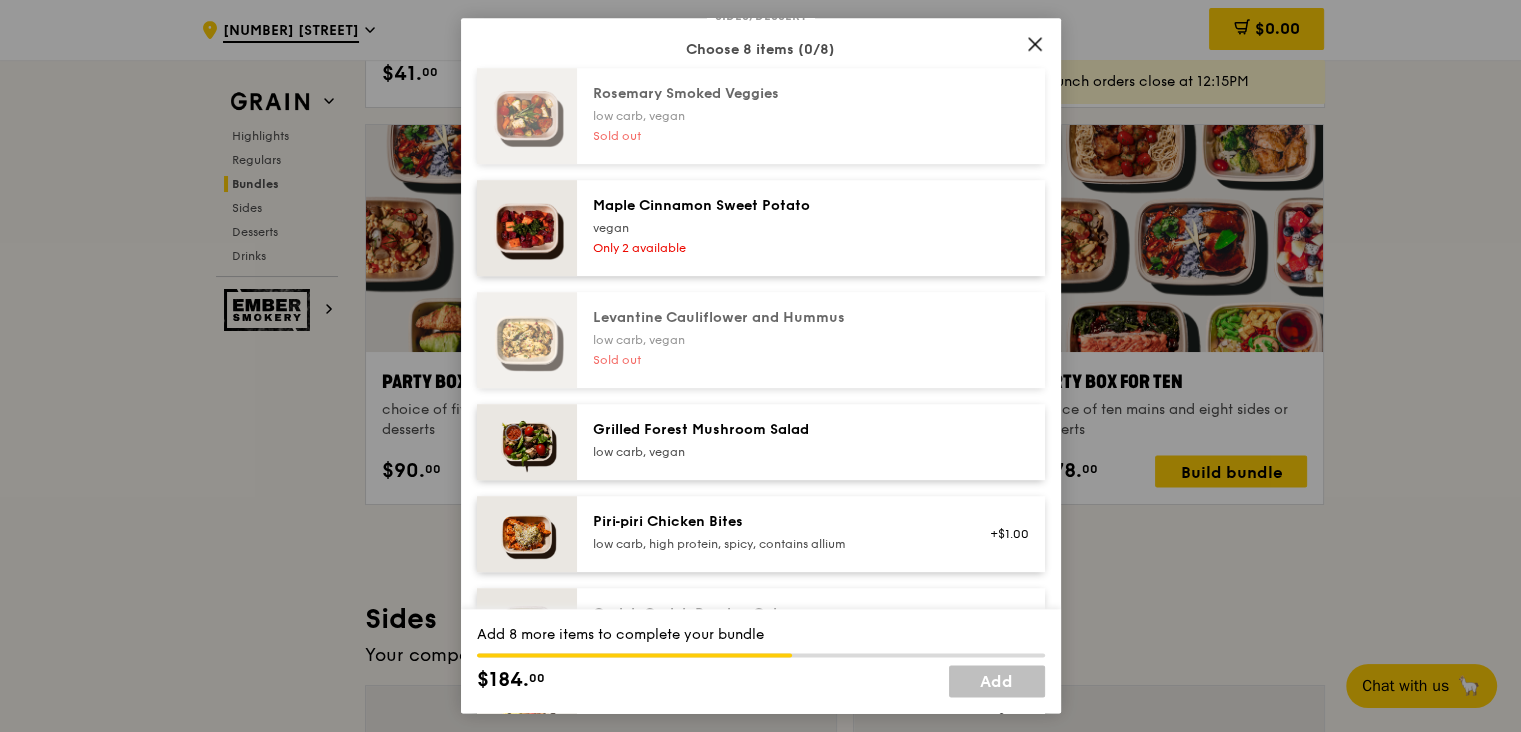 scroll, scrollTop: 1036, scrollLeft: 0, axis: vertical 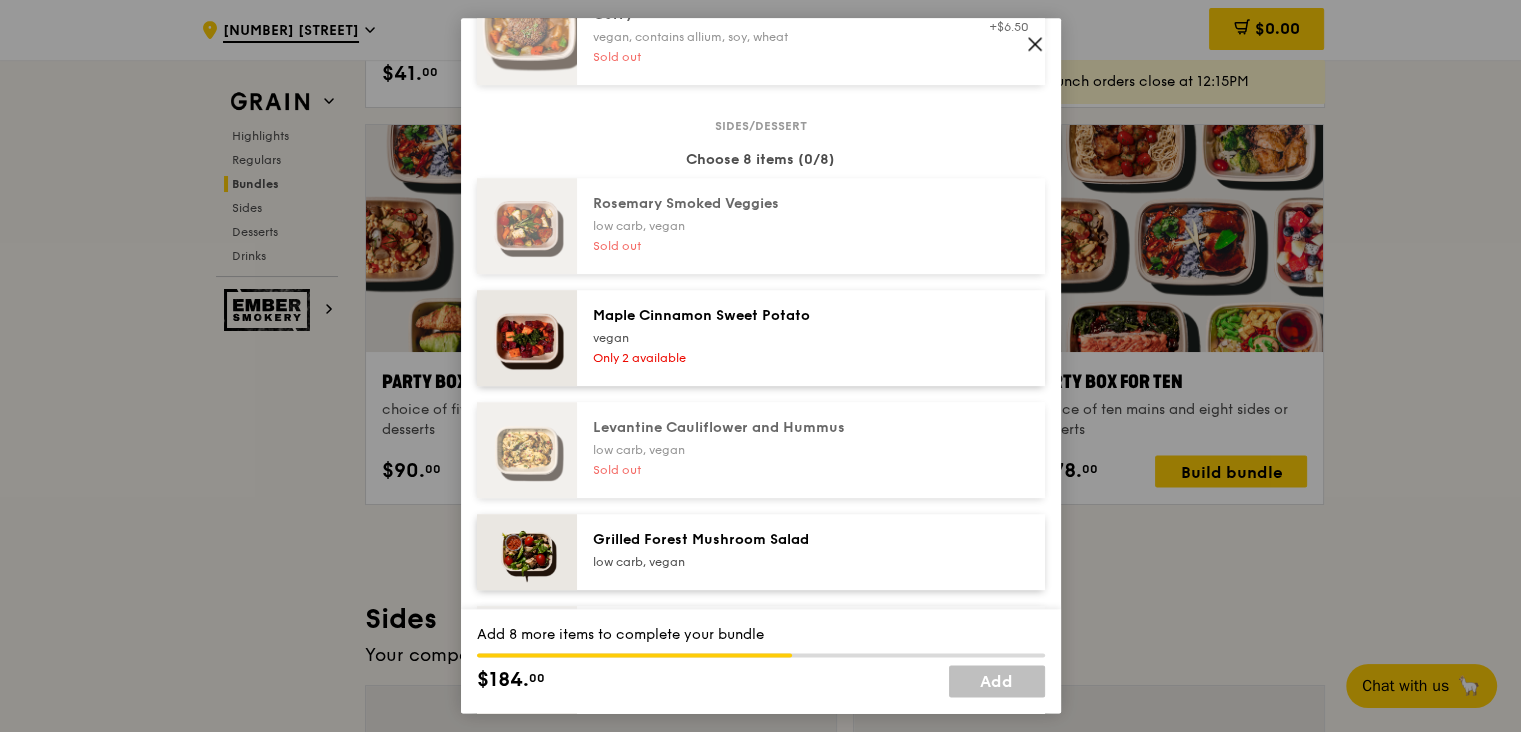 click on "vegan" at bounding box center (772, 338) 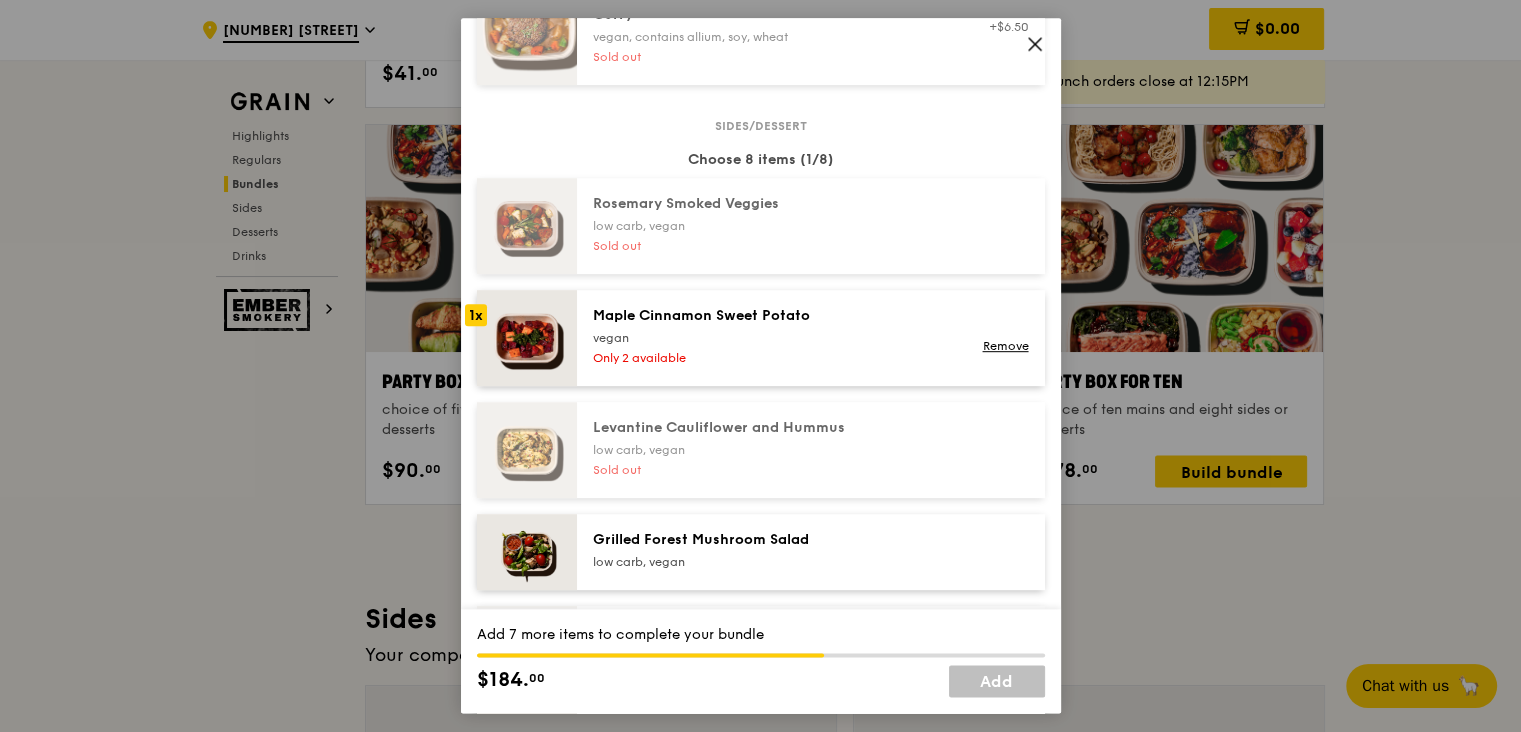 click on "Grilled Forest Mushroom Salad" at bounding box center [772, 540] 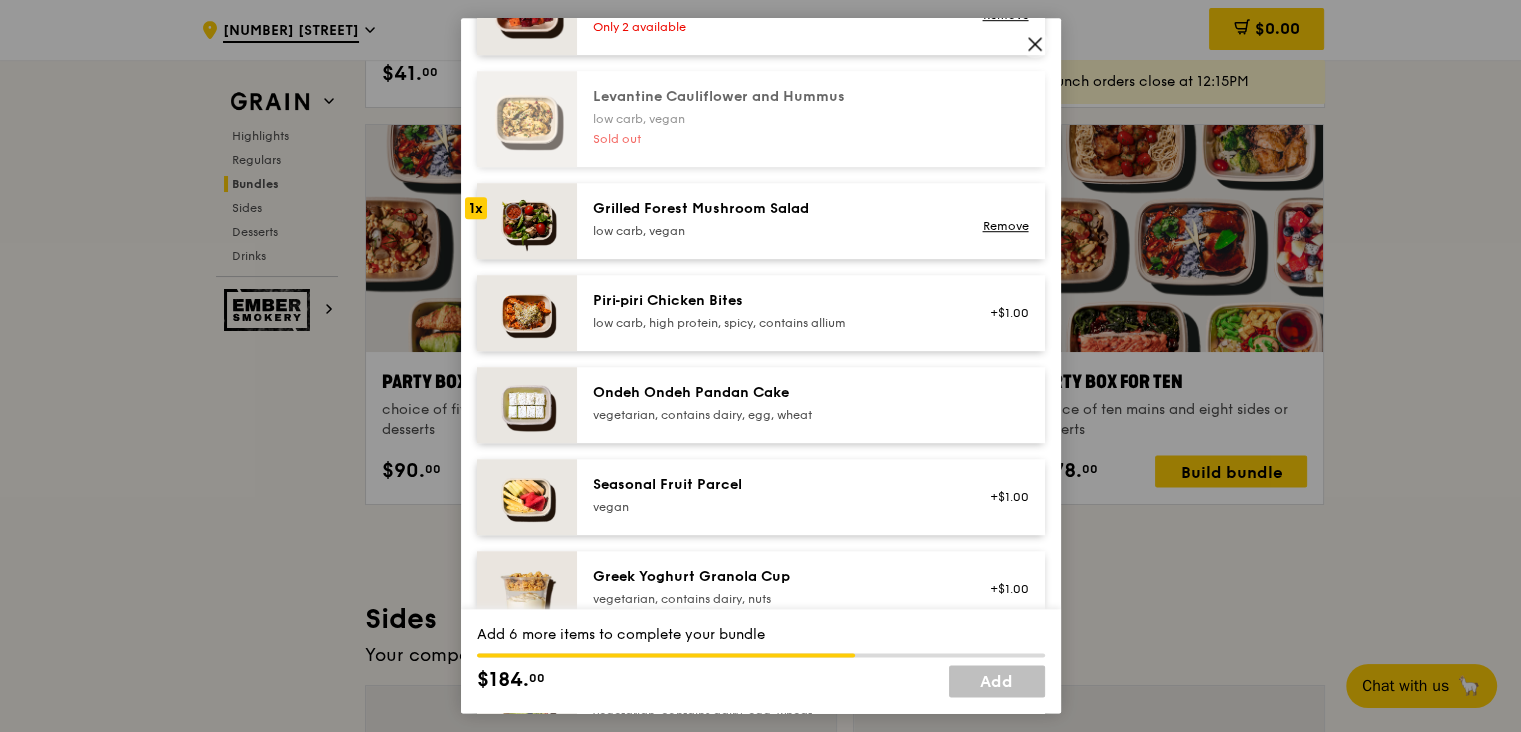 scroll, scrollTop: 1382, scrollLeft: 0, axis: vertical 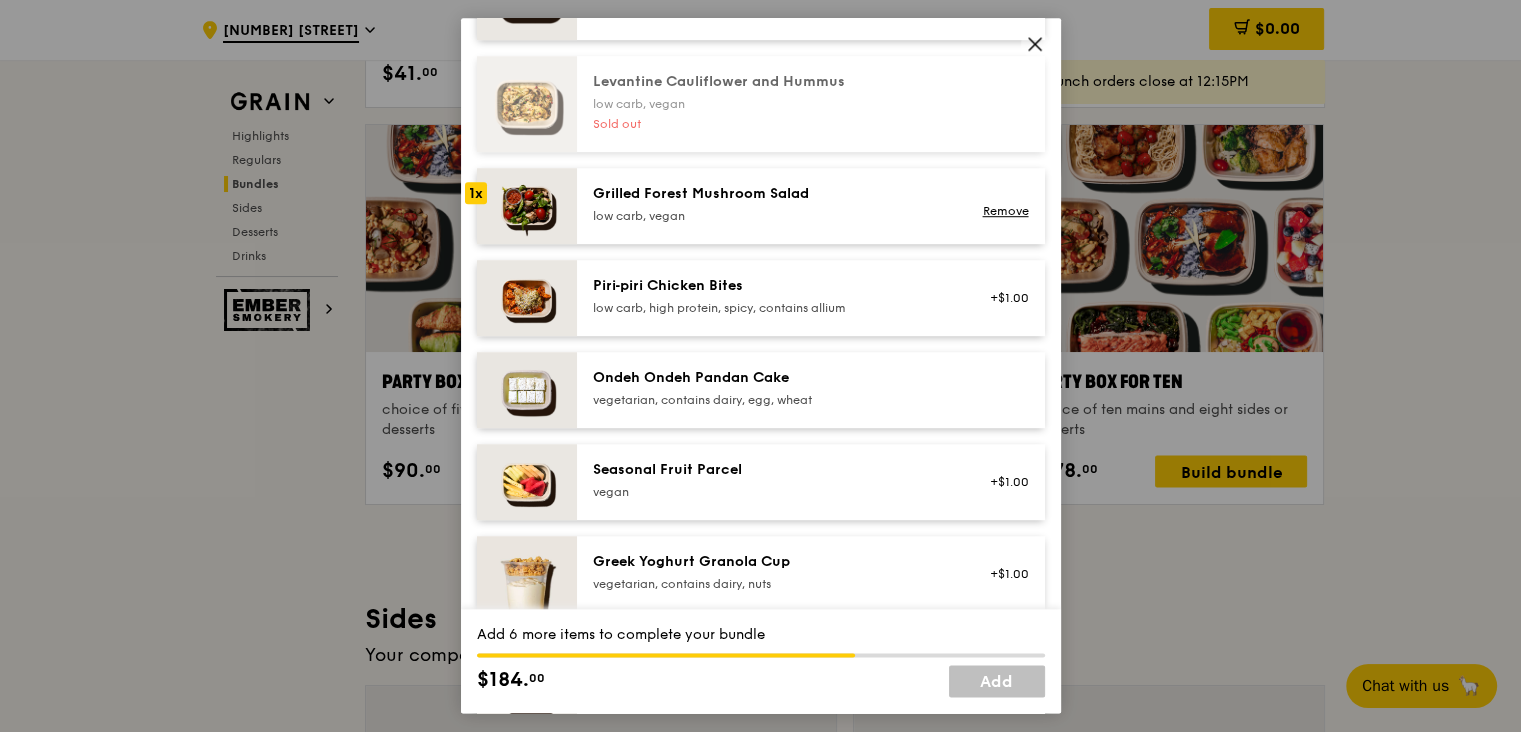 click on "Ondeh Ondeh Pandan Cake" at bounding box center (772, 378) 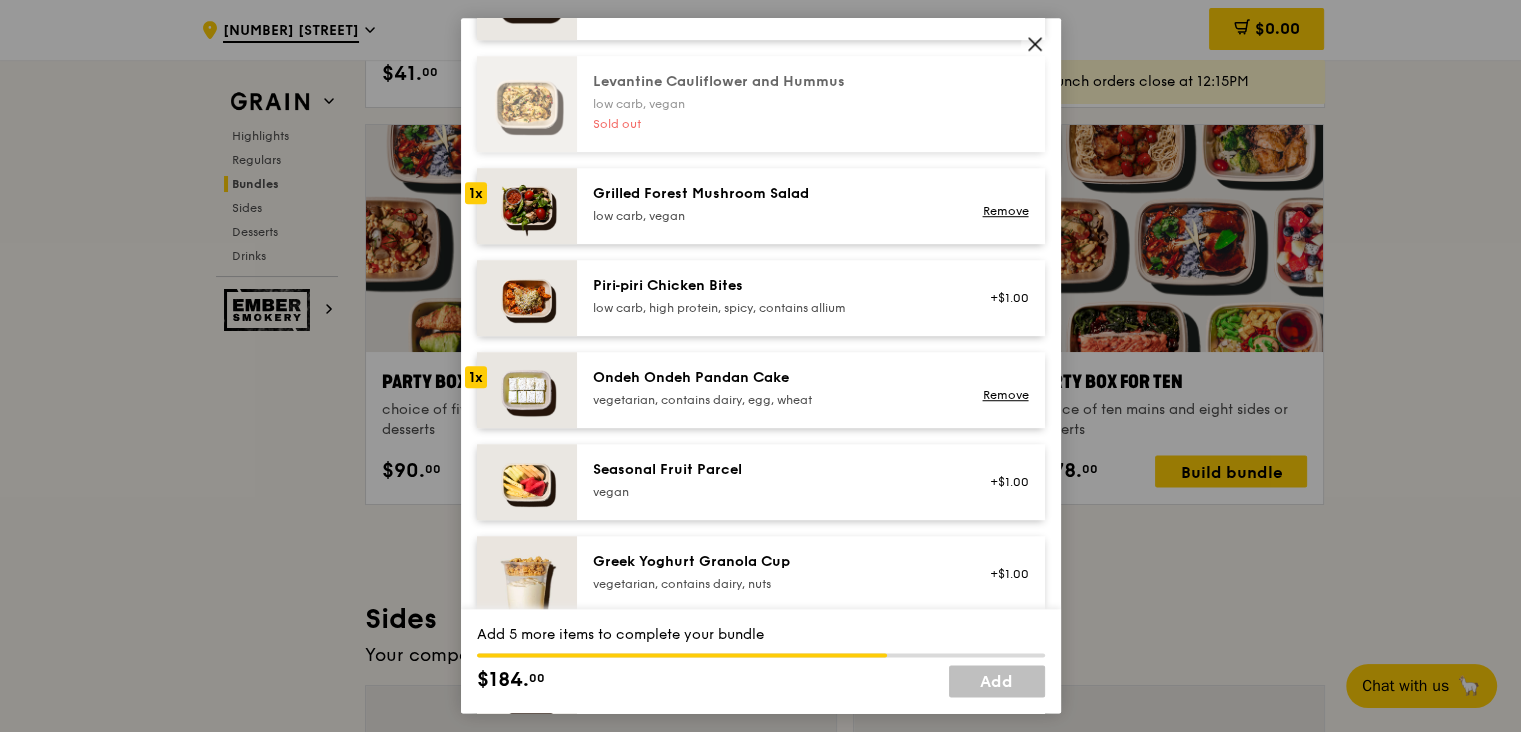 click on "low carb, high protein, spicy, contains allium" at bounding box center (772, 308) 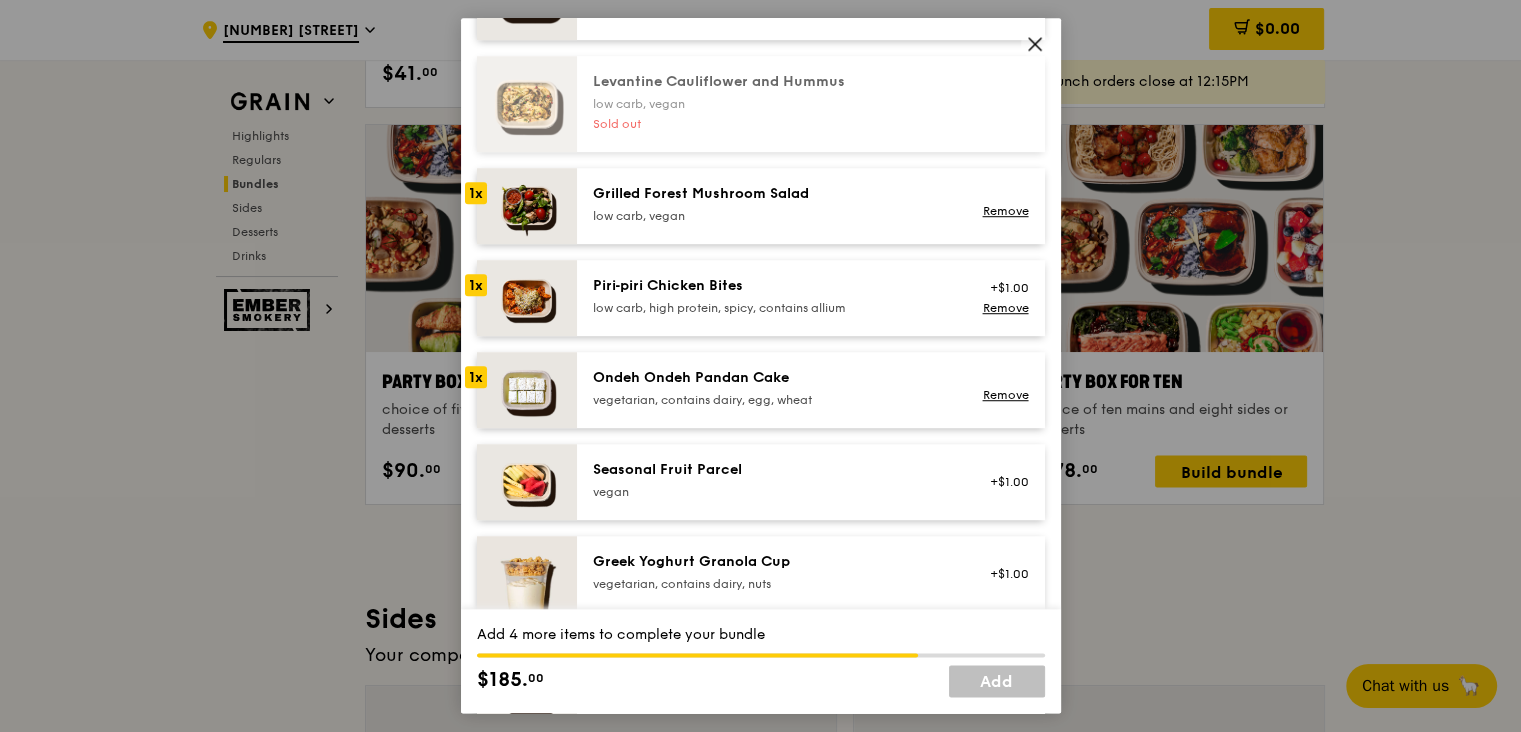 click on "Seasonal Fruit Parcel
vegan" at bounding box center (772, 480) 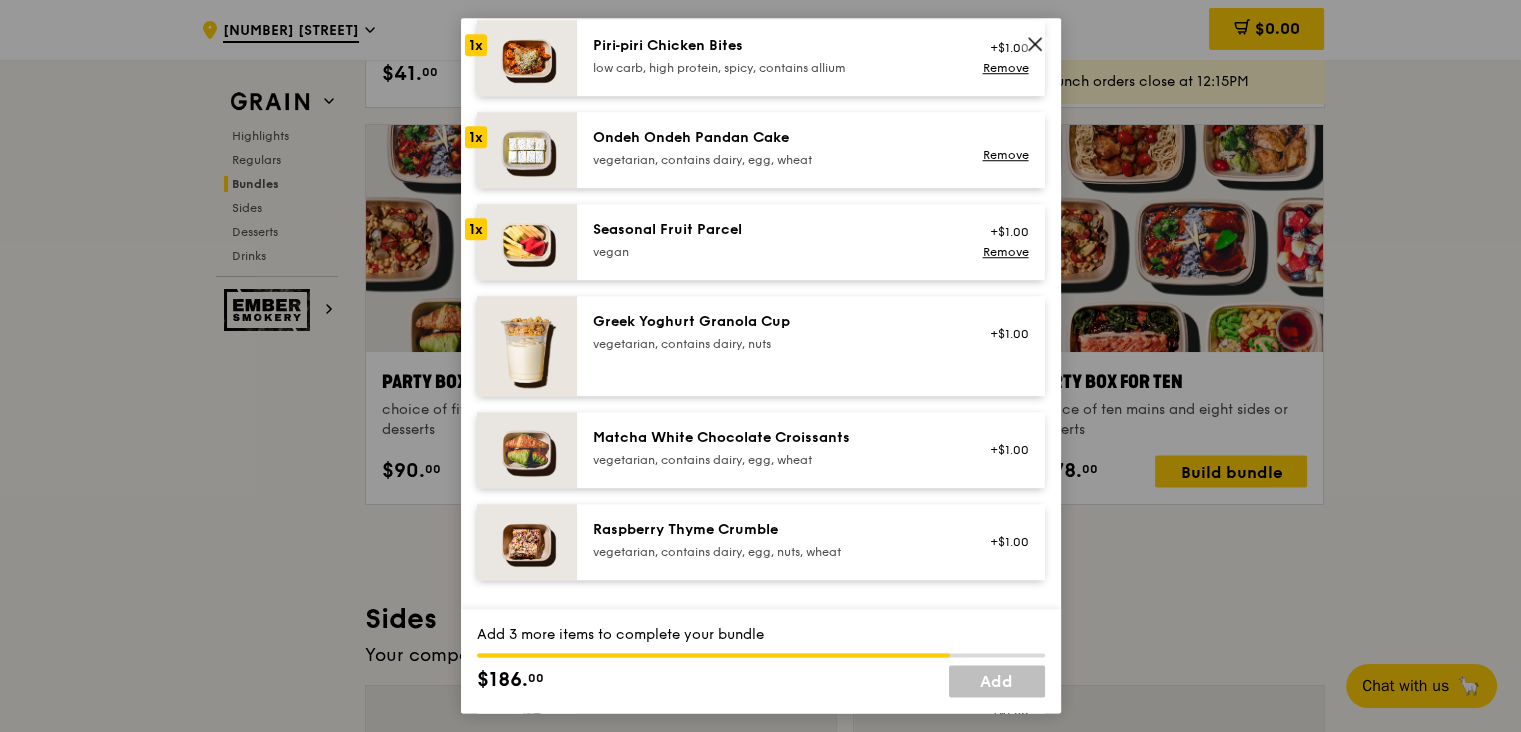 scroll, scrollTop: 1728, scrollLeft: 0, axis: vertical 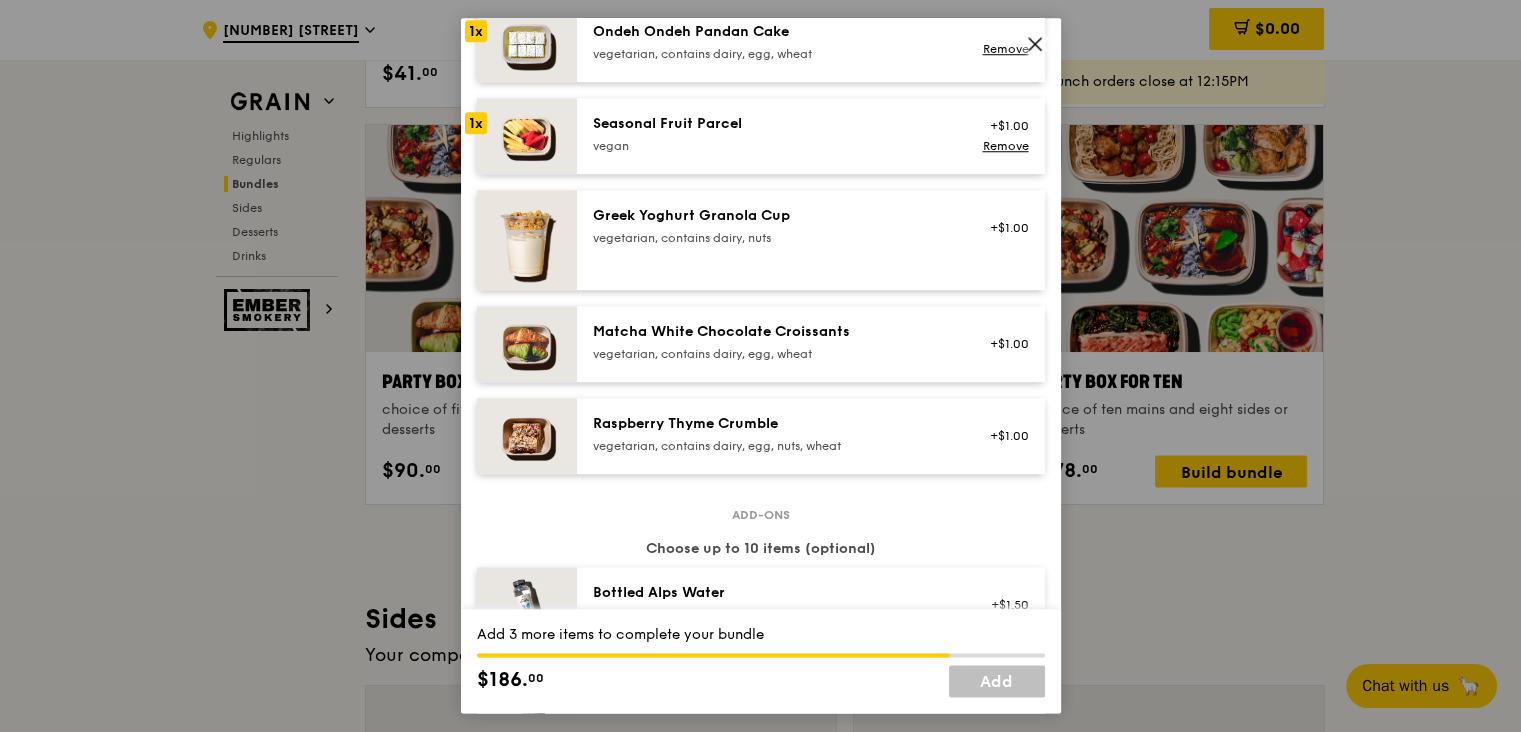 click on "Raspberry Thyme Crumble" at bounding box center (772, 424) 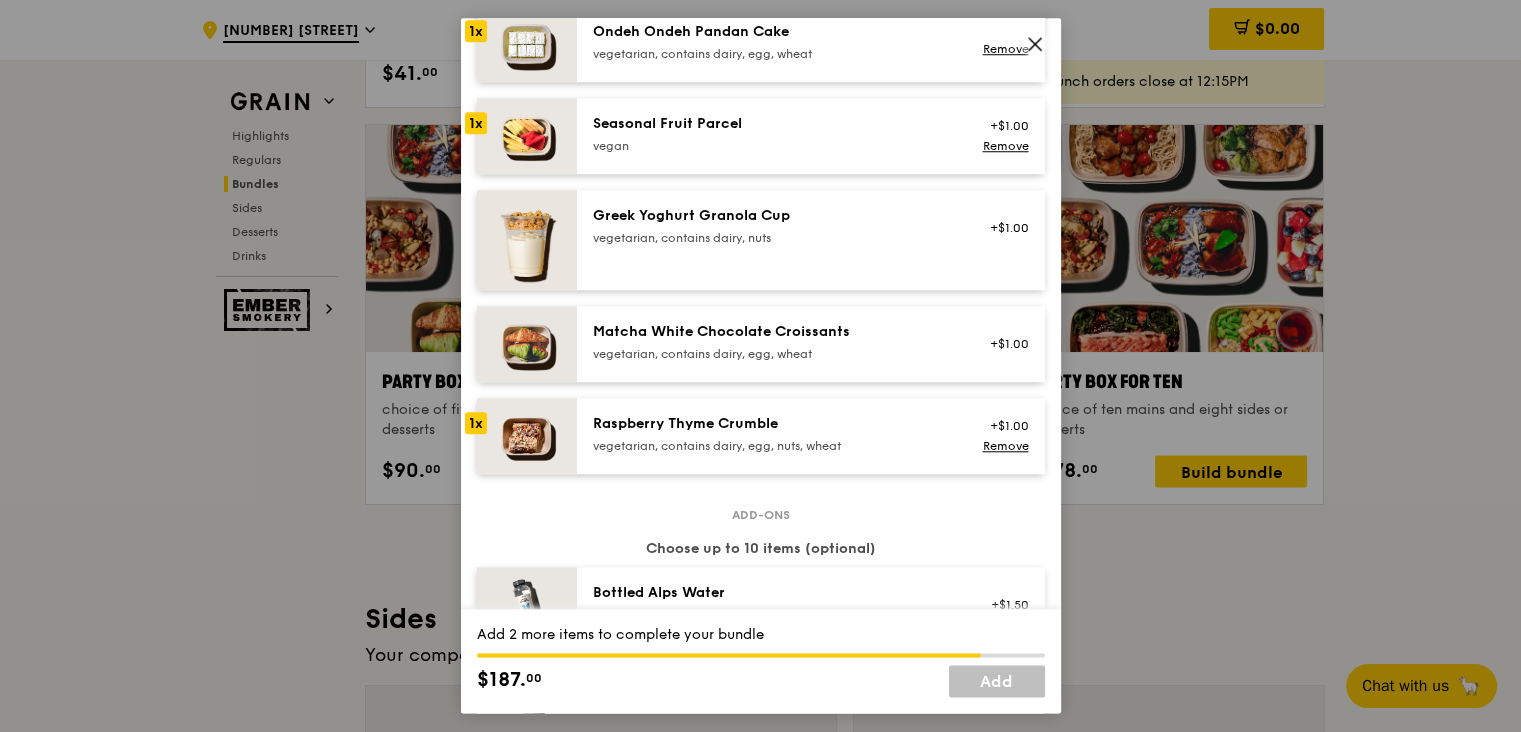 click on "Matcha White Chocolate Croissants" at bounding box center [772, 332] 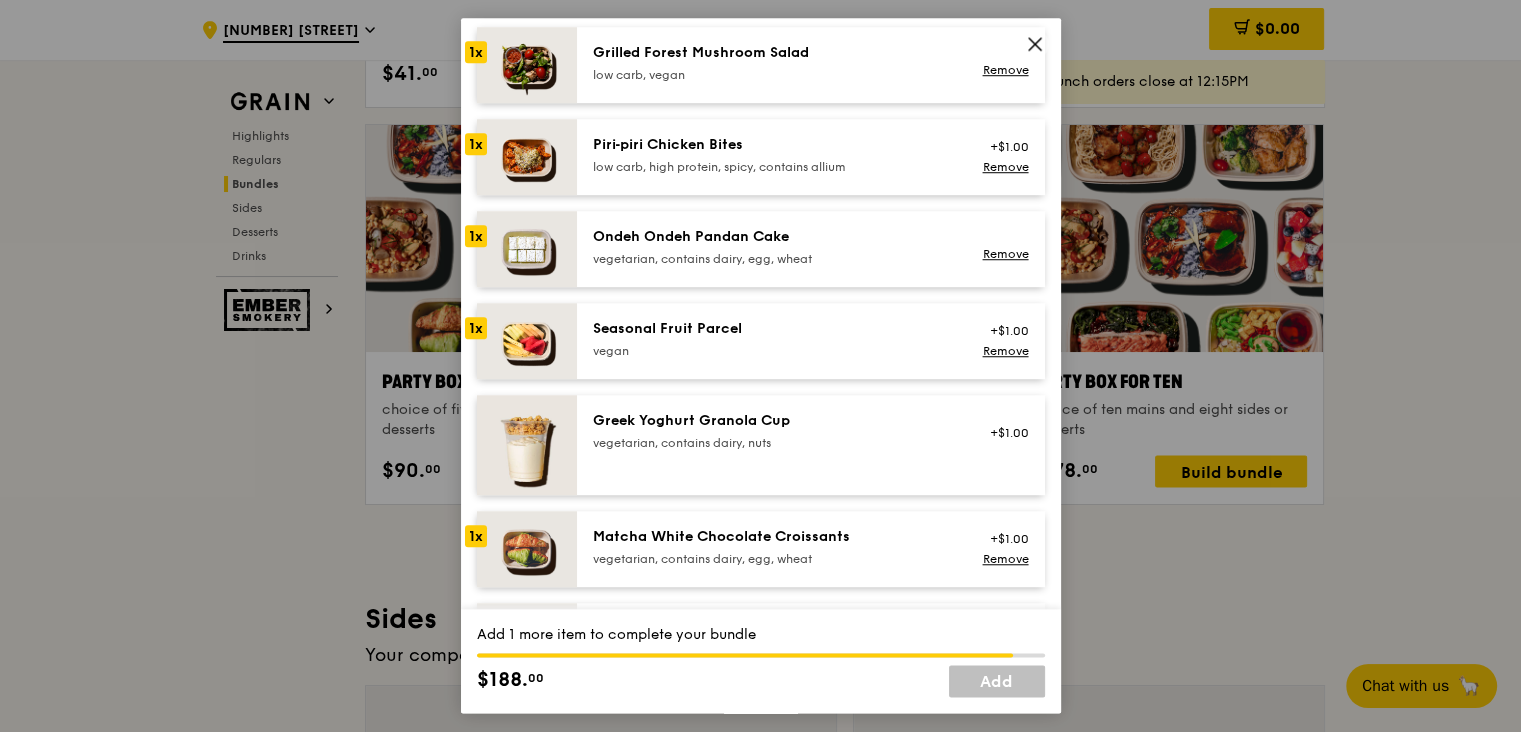 scroll, scrollTop: 1382, scrollLeft: 0, axis: vertical 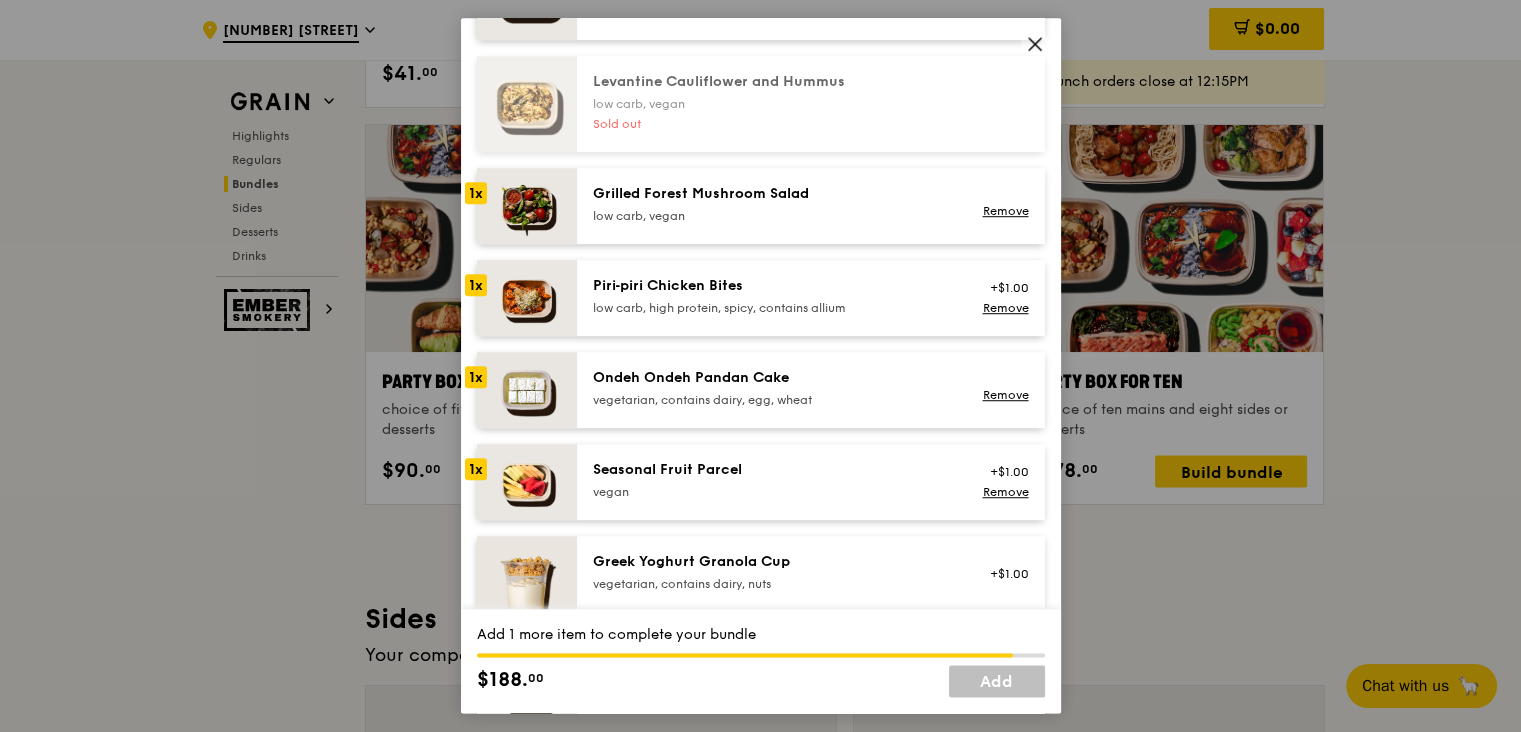 click on "low carb, vegan" at bounding box center (772, 216) 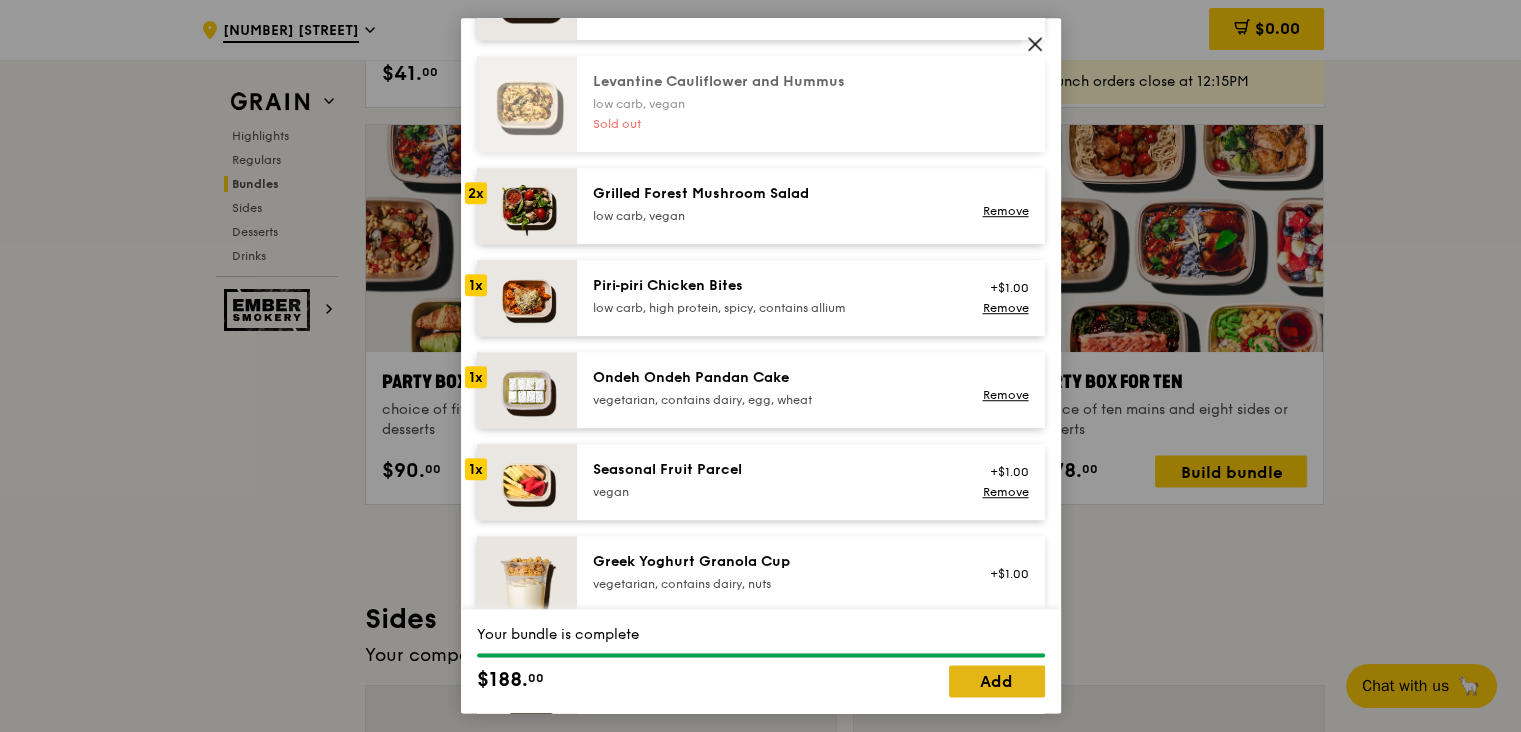 click on "Add" at bounding box center (997, 682) 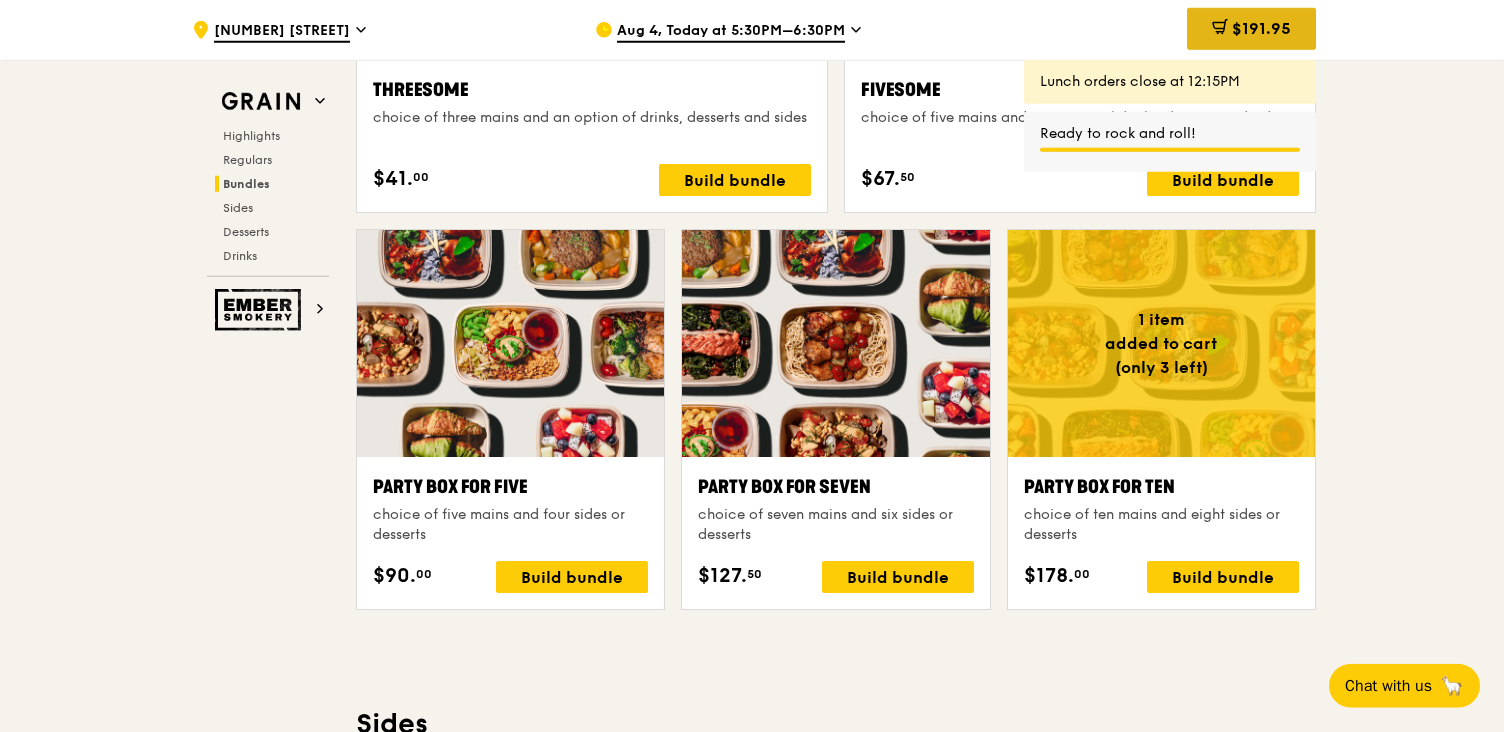 scroll, scrollTop: 3864, scrollLeft: 0, axis: vertical 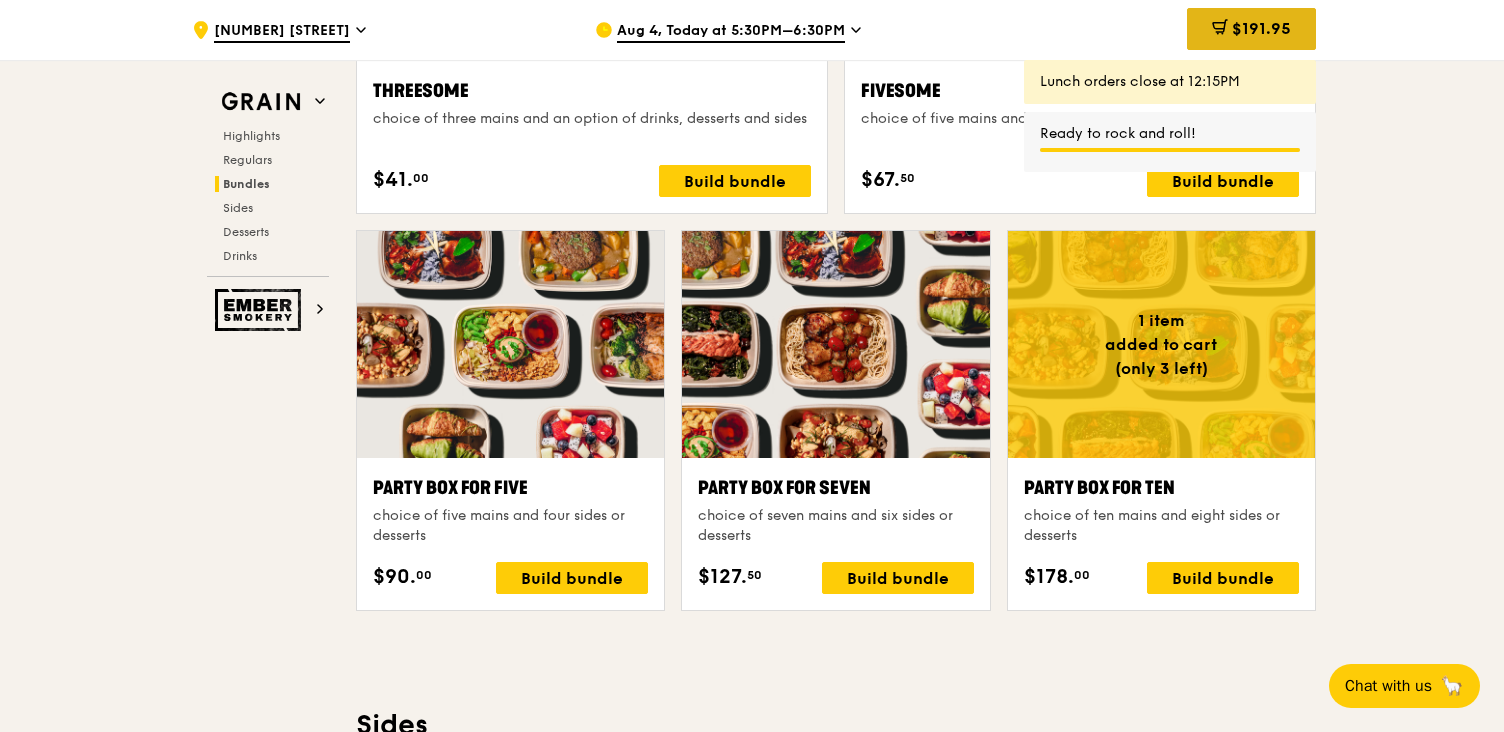 click on "$191.95" at bounding box center [1251, 29] 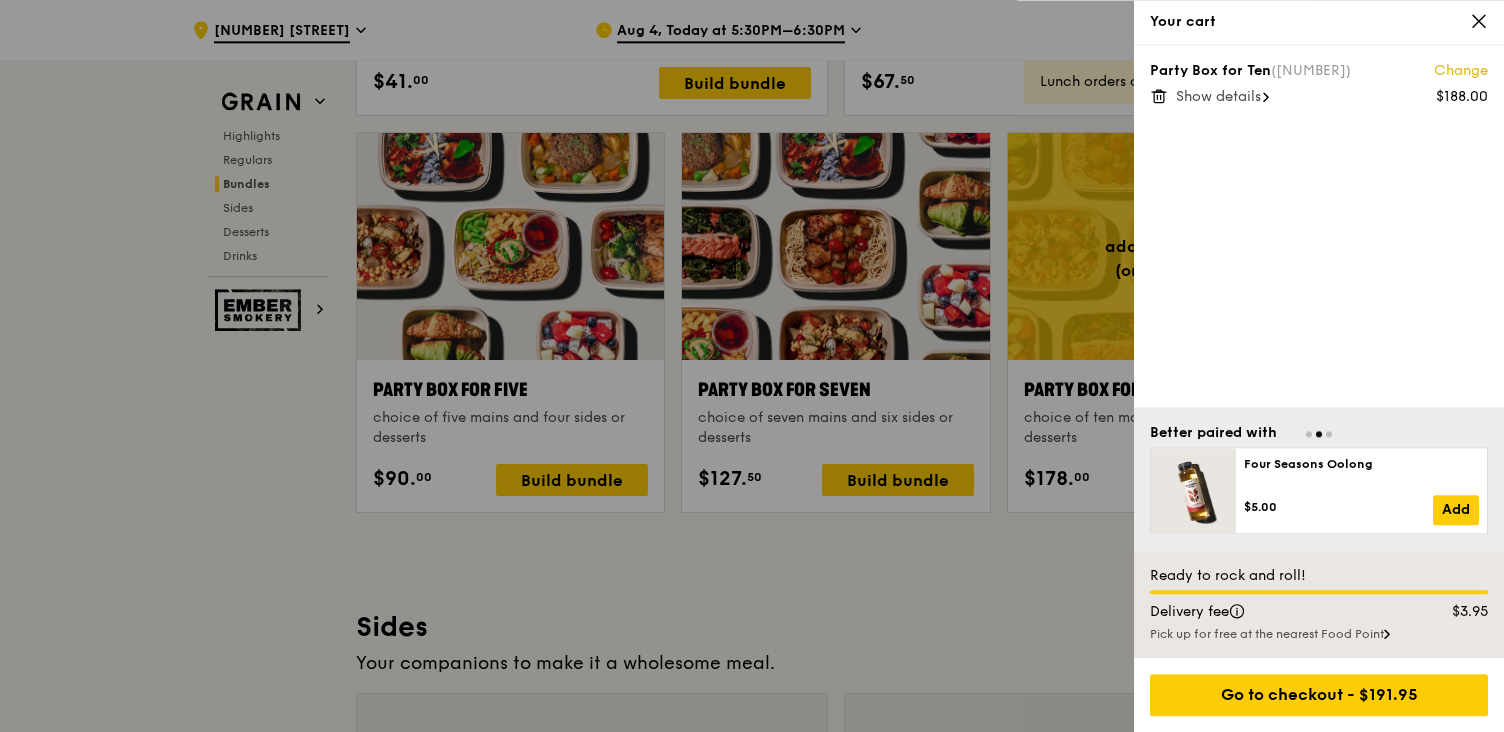 scroll, scrollTop: 3970, scrollLeft: 0, axis: vertical 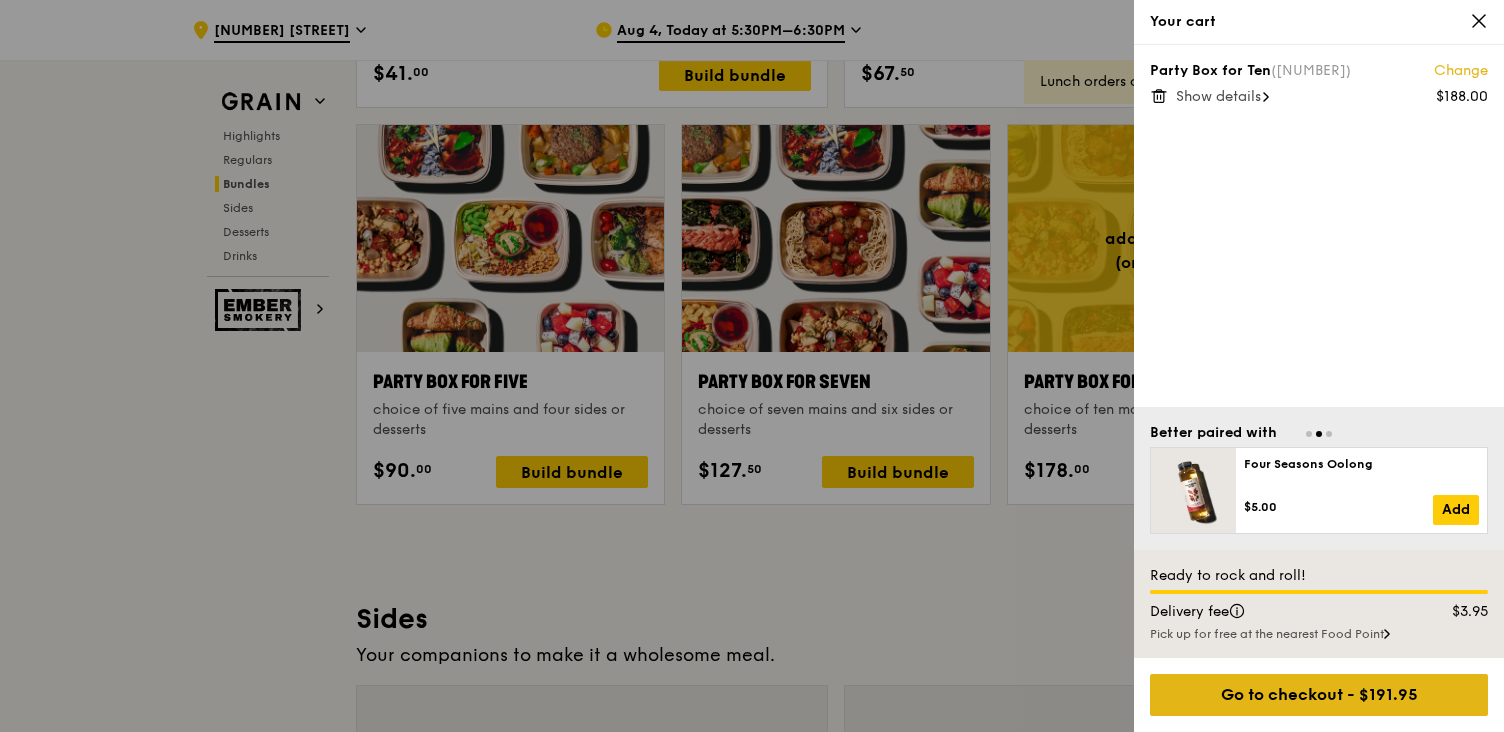 click on "Go to checkout - $191.95" at bounding box center [1319, 695] 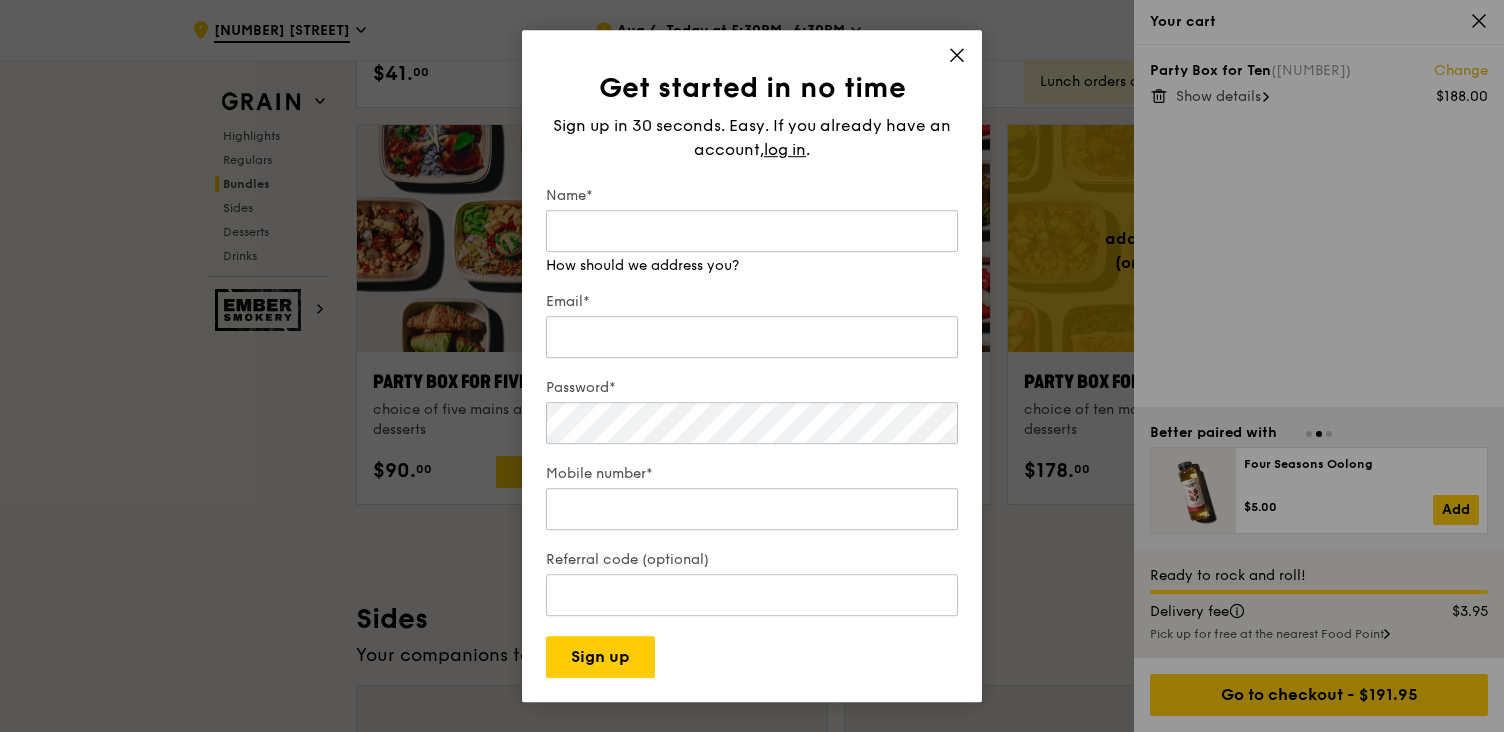 click on "Get started in no time Sign up in 30 seconds. Easy. If you already have an account,
log in
.
Name*
How should we address you?
Email*
Password*
Mobile number*
Referral code (optional)
Sign up" at bounding box center (752, 366) 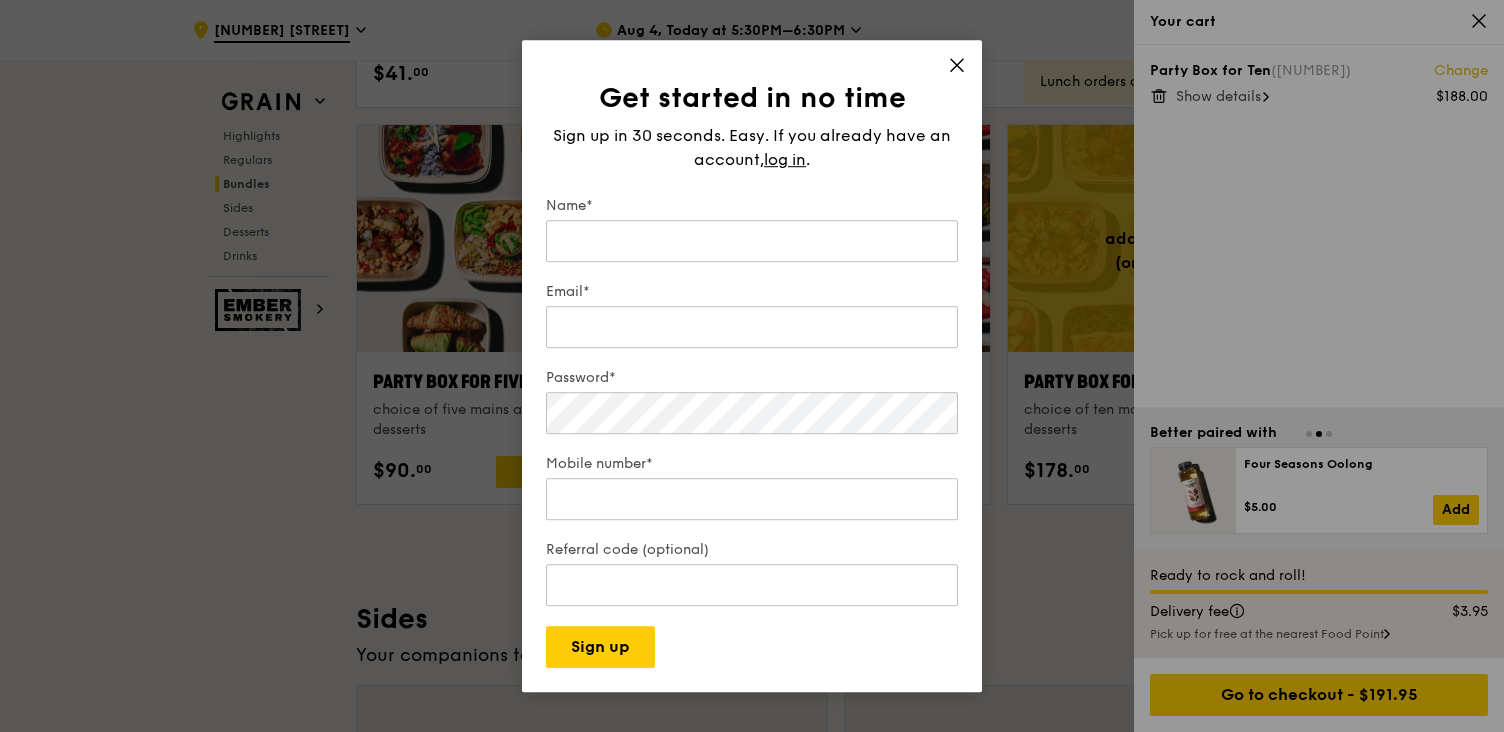 click 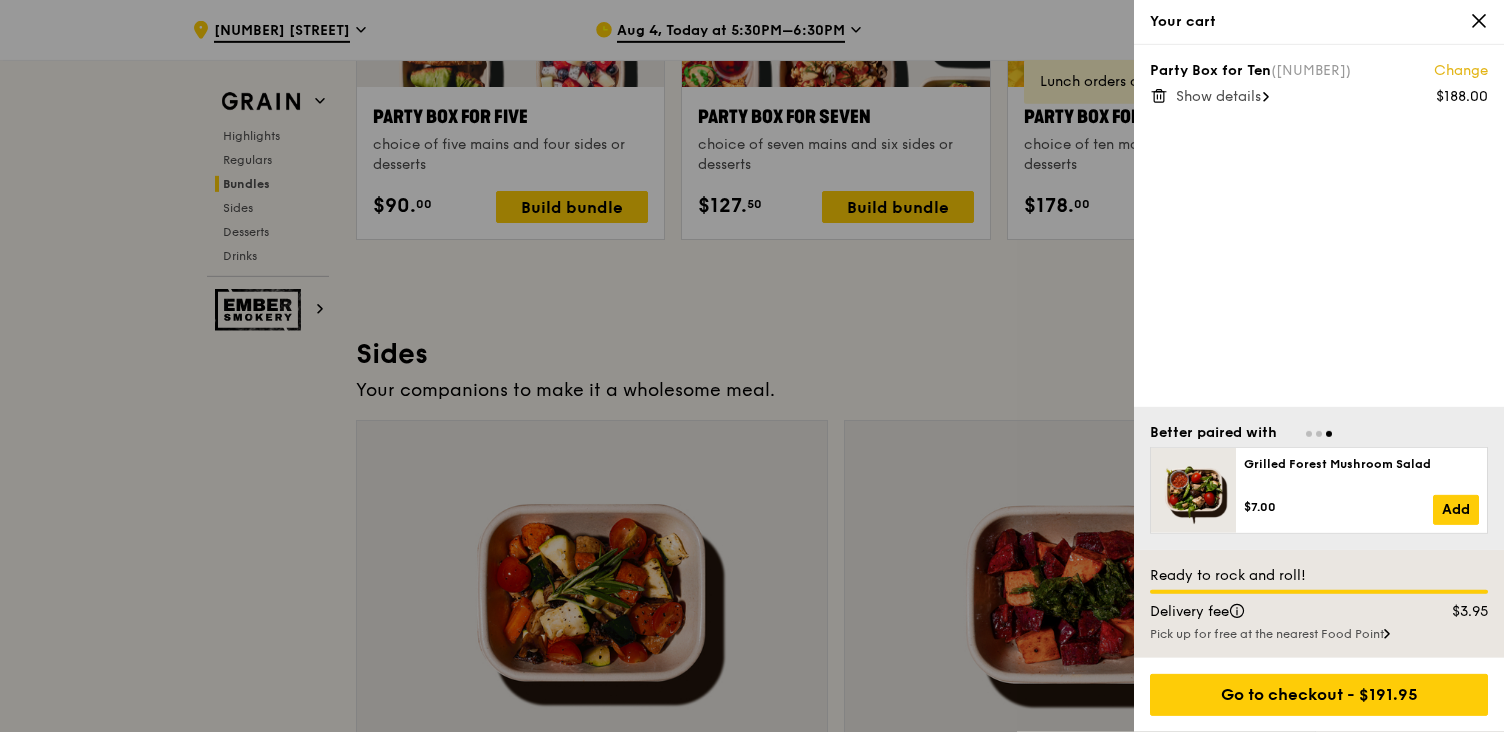 scroll, scrollTop: 4286, scrollLeft: 0, axis: vertical 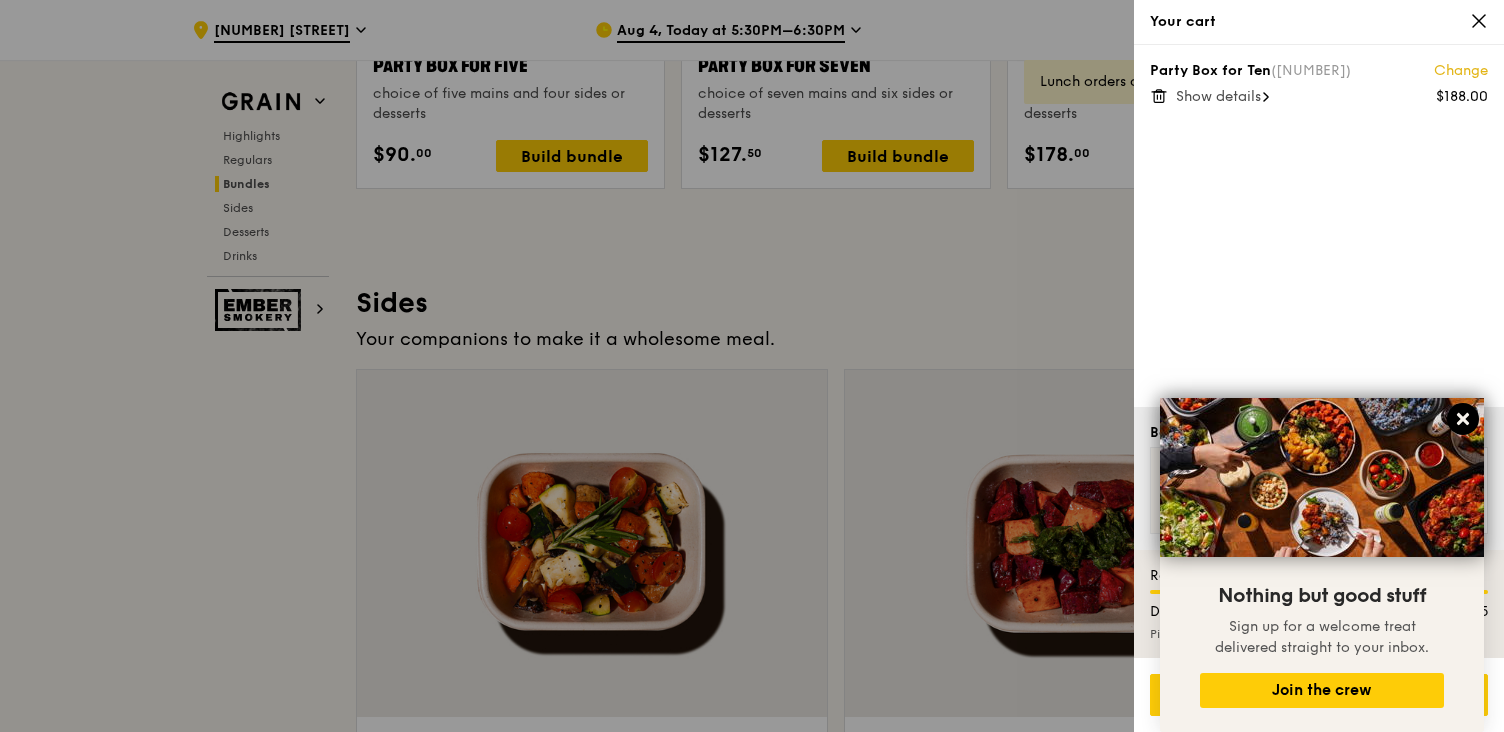 click 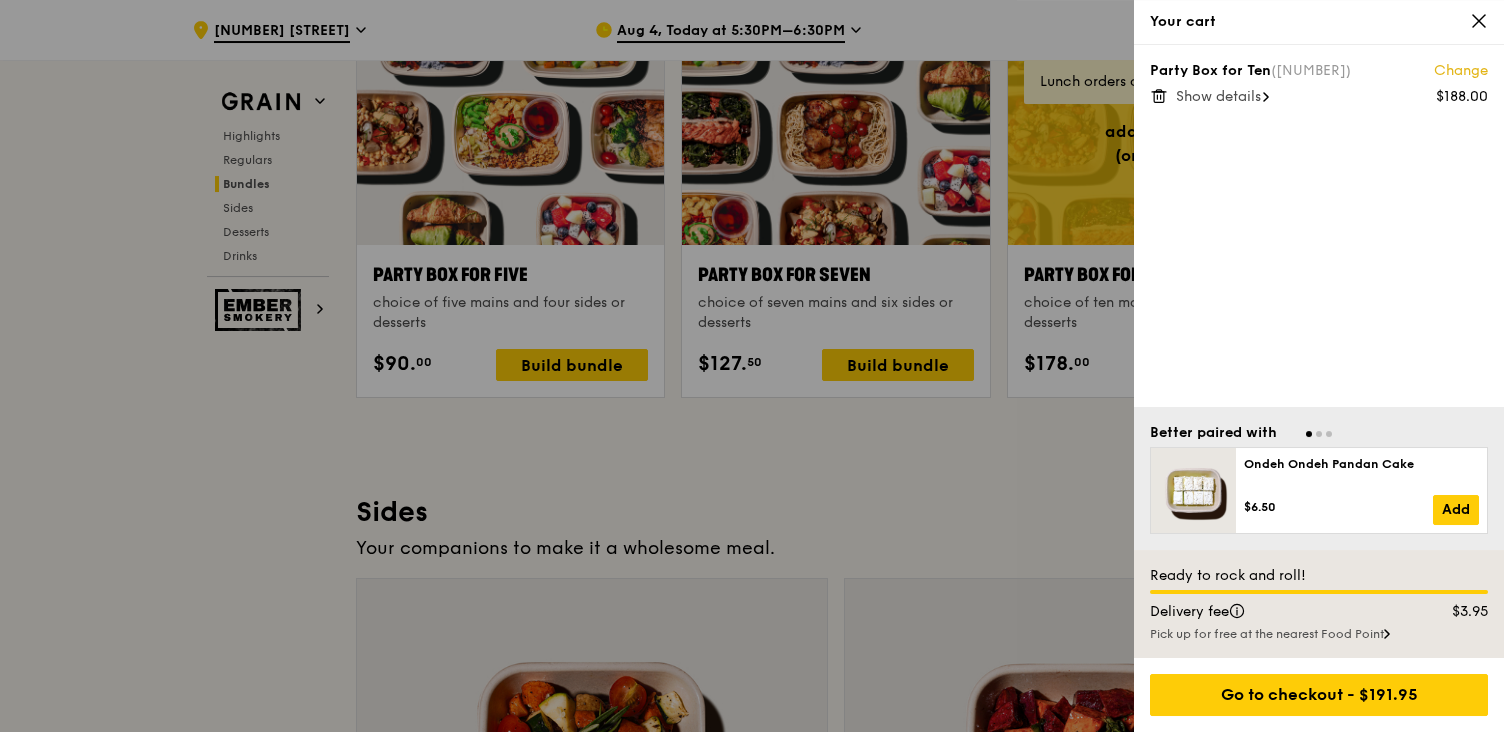 scroll, scrollTop: 4075, scrollLeft: 0, axis: vertical 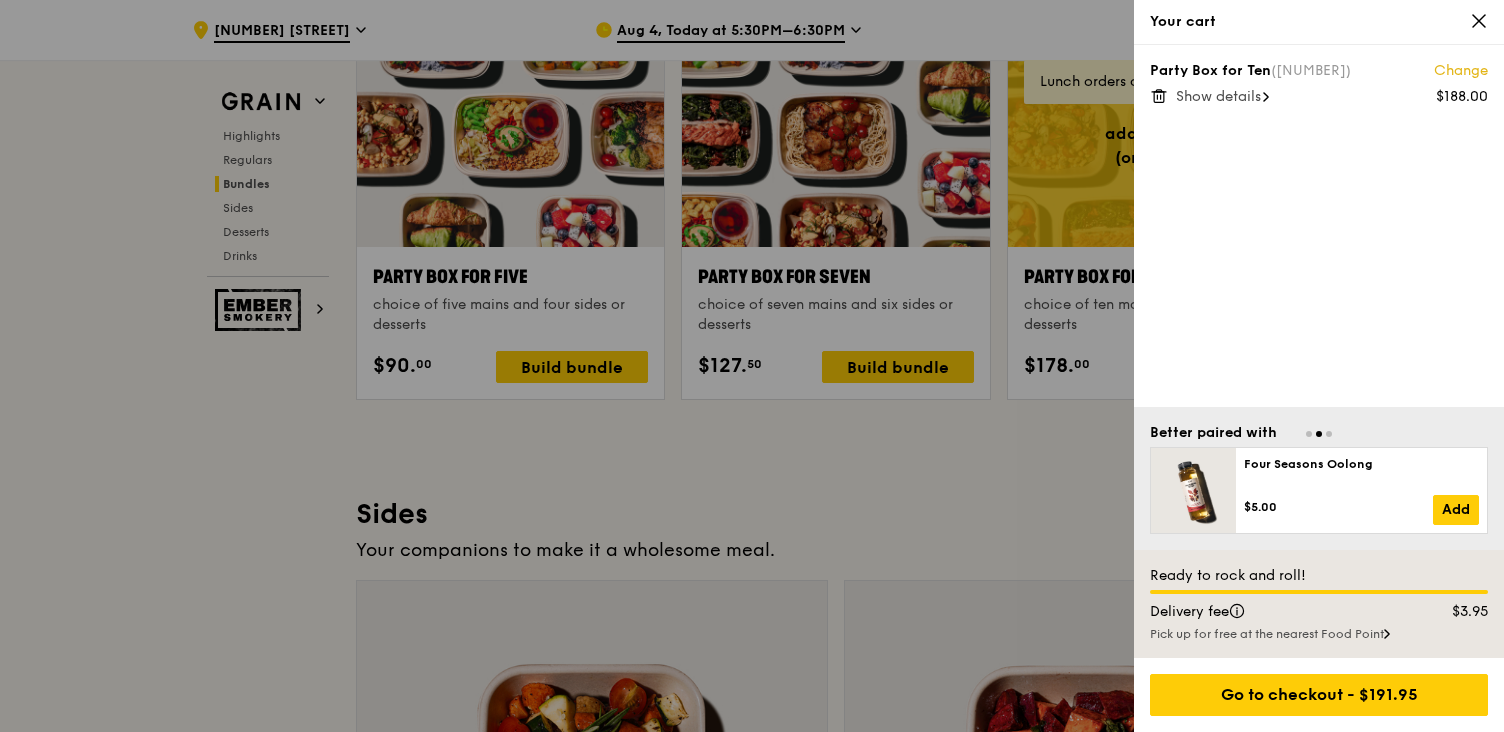 click at bounding box center (752, 366) 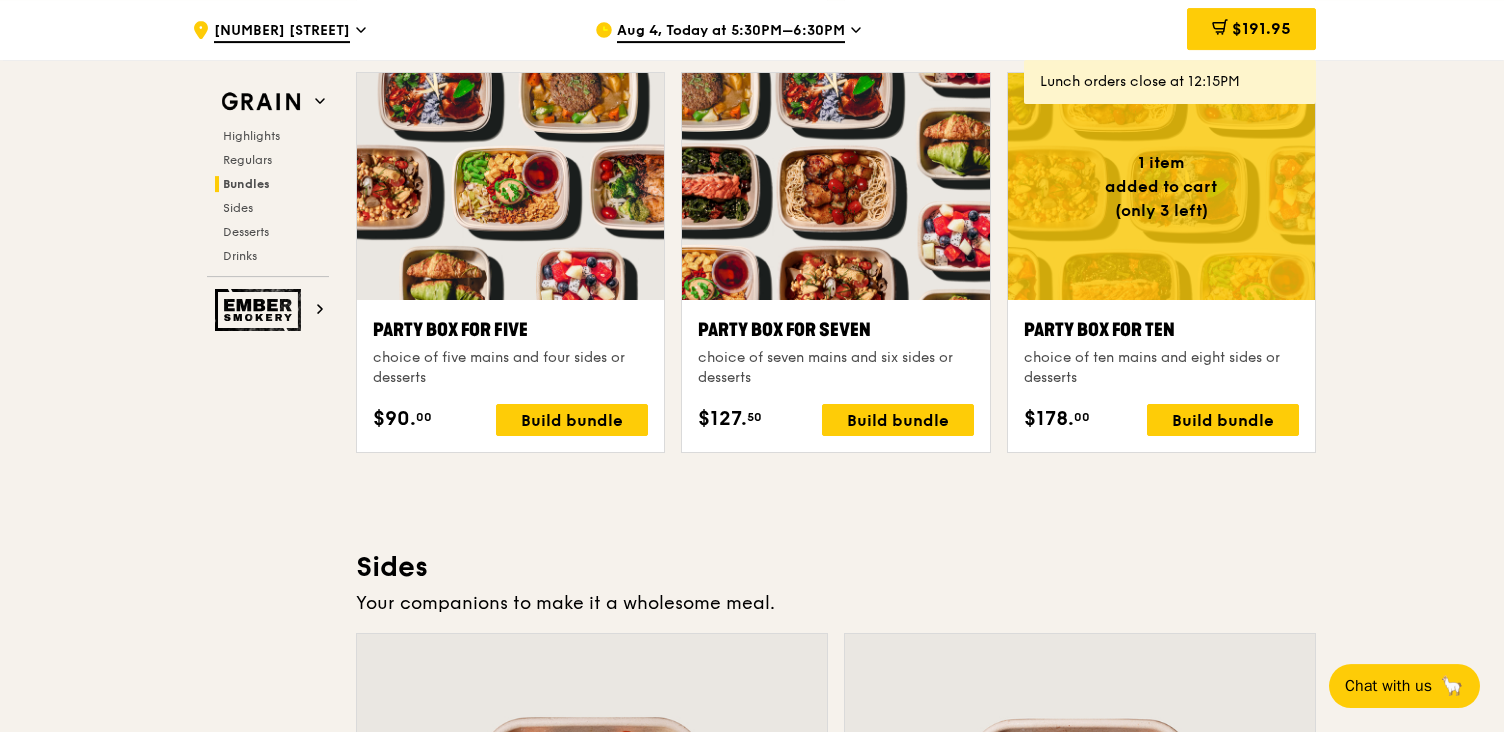 scroll, scrollTop: 3970, scrollLeft: 0, axis: vertical 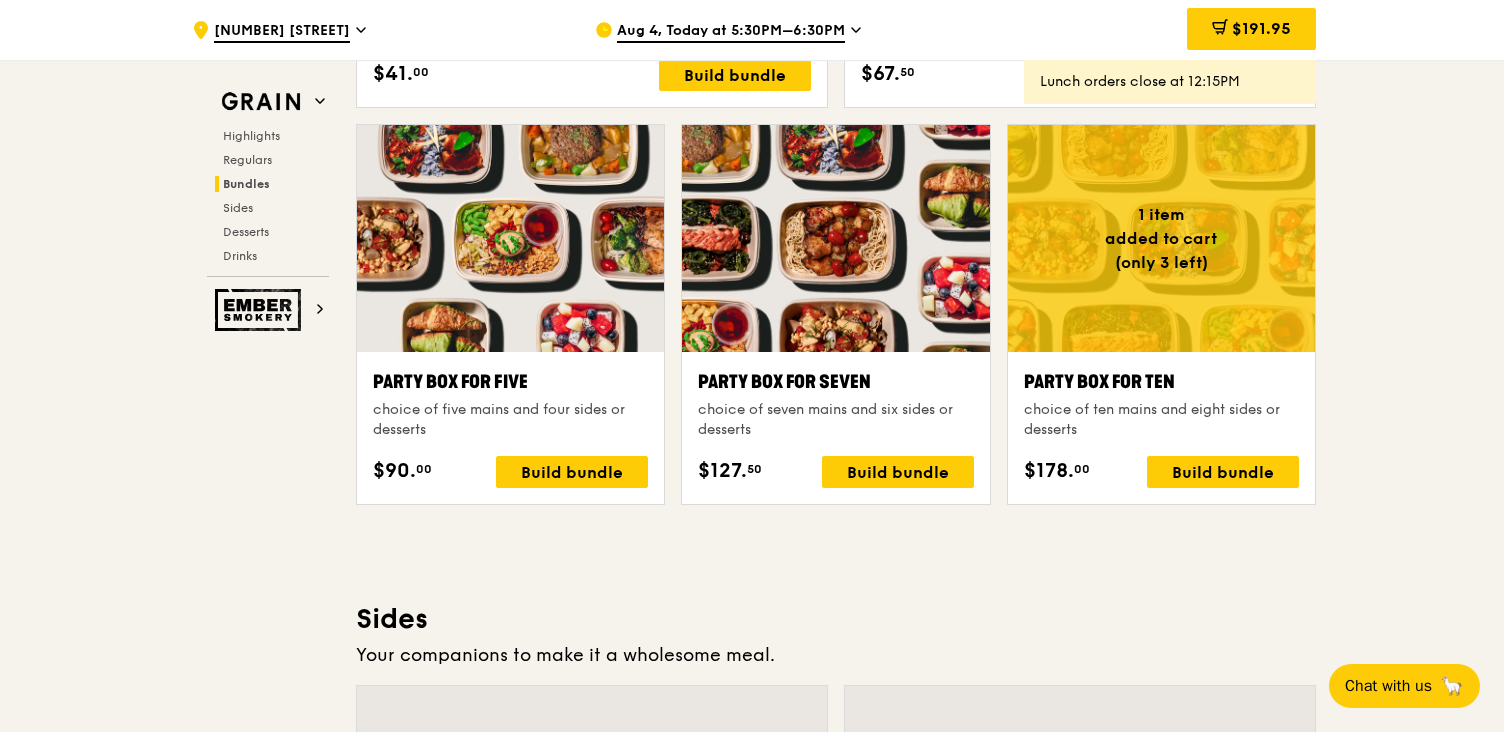 click on ".cls-1 {
fill: none;
stroke: #fff;
stroke-linecap: round;
stroke-linejoin: round;
stroke-width: 1.5px;
}
.cls-2 {
fill: #fecc07;
}
.cls-2, .cls-3 {
stroke-width: 0px;
}
.cls-3 {
fill: #fff;
fill-rule: evenodd;
}
[NUMBER] [STREET]
[MONTH] [DAY], Today at [TIME]–[TIME]
$191.95
1
Lunch orders close at 12:15PM
Grain
Highlights
Regulars
Bundles
Sides
Desserts
Drinks
Ember Smokery
Meet the new Grain The Grain that loves to play. With ingredients. Flavours. Food. The kitchen is our happy place, where we experiment and cook up wholesome dishes that surprise and delight. And at the end of every Grain meal comes: “What will we  eat next?” 1 item" at bounding box center [752, 348] 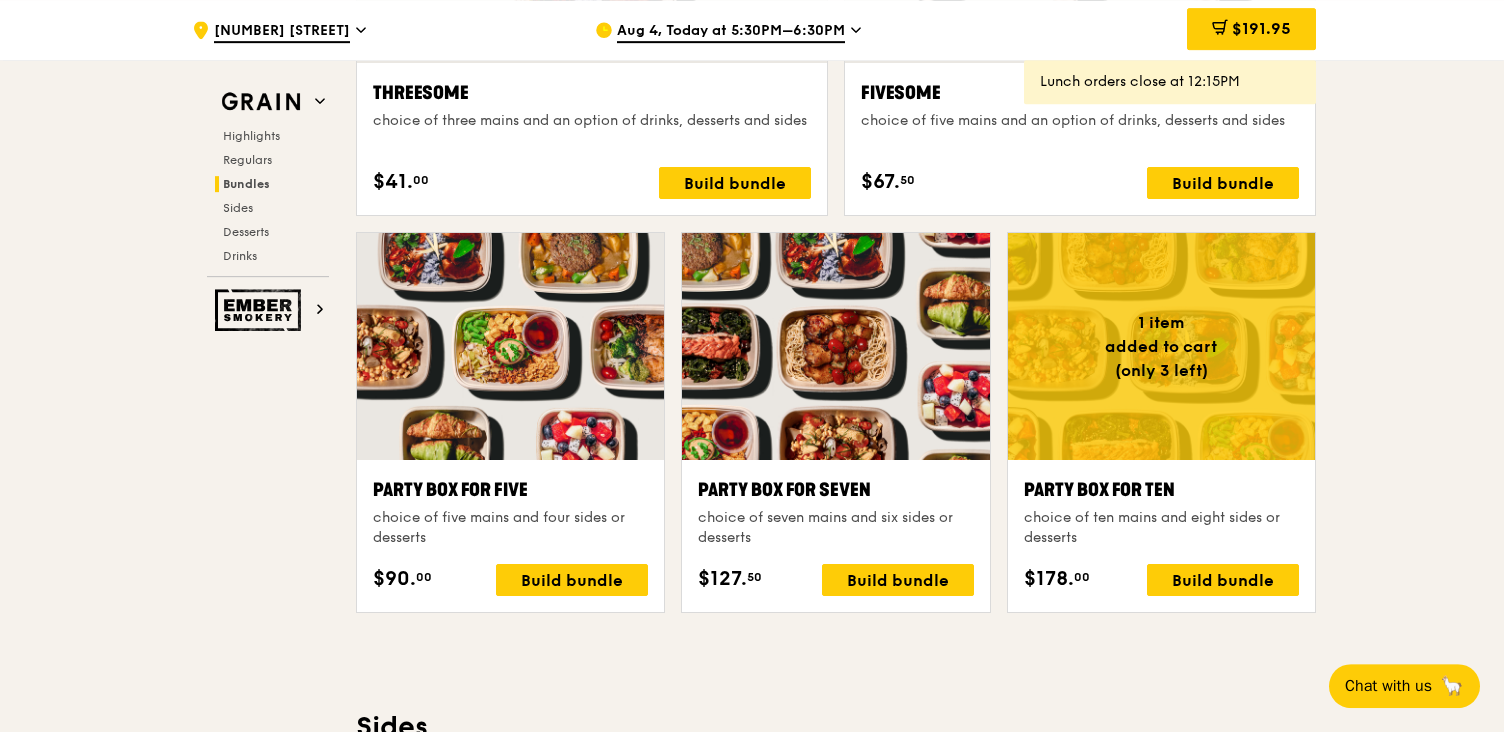 scroll, scrollTop: 3758, scrollLeft: 0, axis: vertical 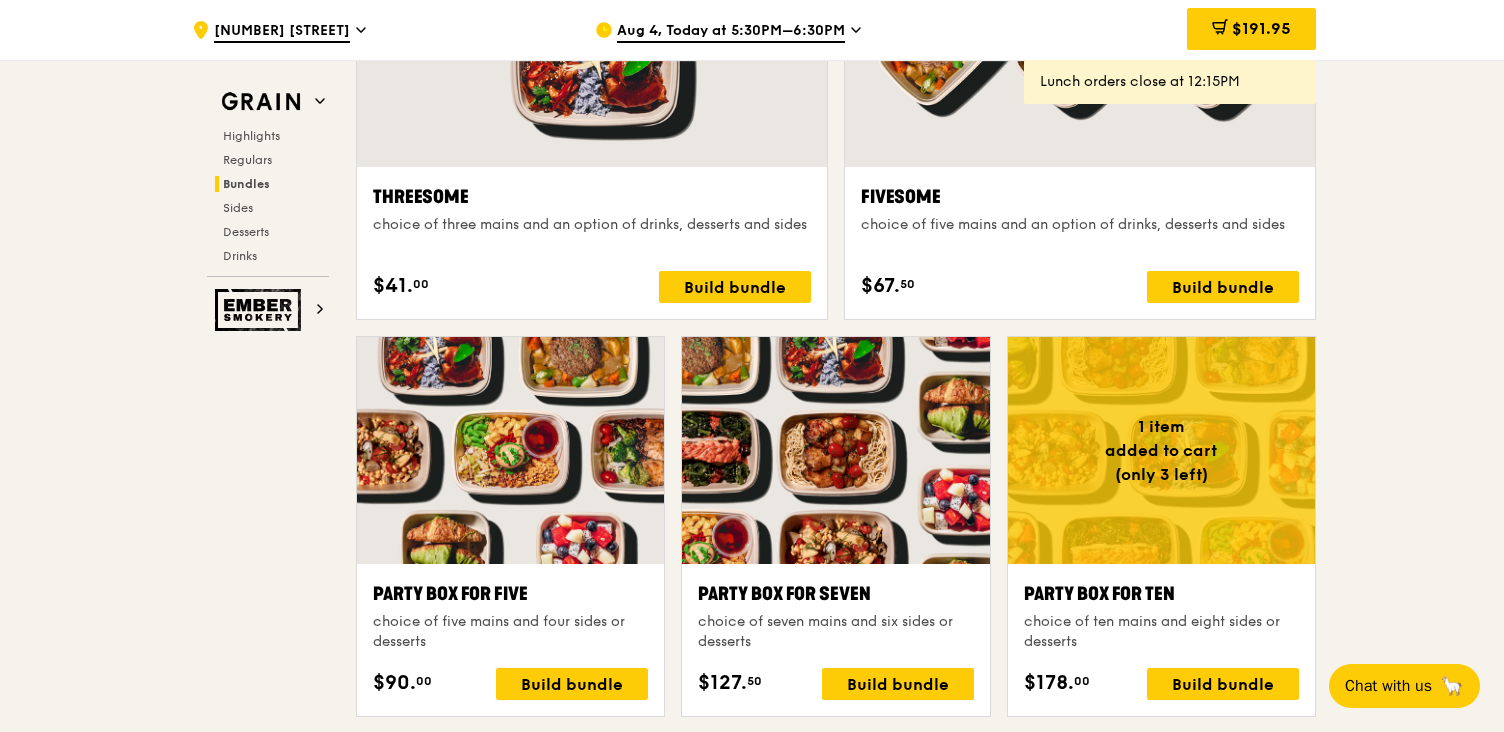 click on ".cls-1 {
fill: none;
stroke: #fff;
stroke-linecap: round;
stroke-linejoin: round;
stroke-width: 1.5px;
}
.cls-2 {
fill: #fecc07;
}
.cls-2, .cls-3 {
stroke-width: 0px;
}
.cls-3 {
fill: #fff;
fill-rule: evenodd;
}
[NUMBER] [STREET]
[MONTH] [DAY], Today at [TIME]–[TIME]
$191.95
1
Lunch orders close at 12:15PM
Grain
Highlights
Regulars
Bundles
Sides
Desserts
Drinks
Ember Smokery
Meet the new Grain The Grain that loves to play. With ingredients. Flavours. Food. The kitchen is our happy place, where we experiment and cook up wholesome dishes that surprise and delight. And at the end of every Grain meal comes: “What will we  eat next?” 1 item" at bounding box center (752, 560) 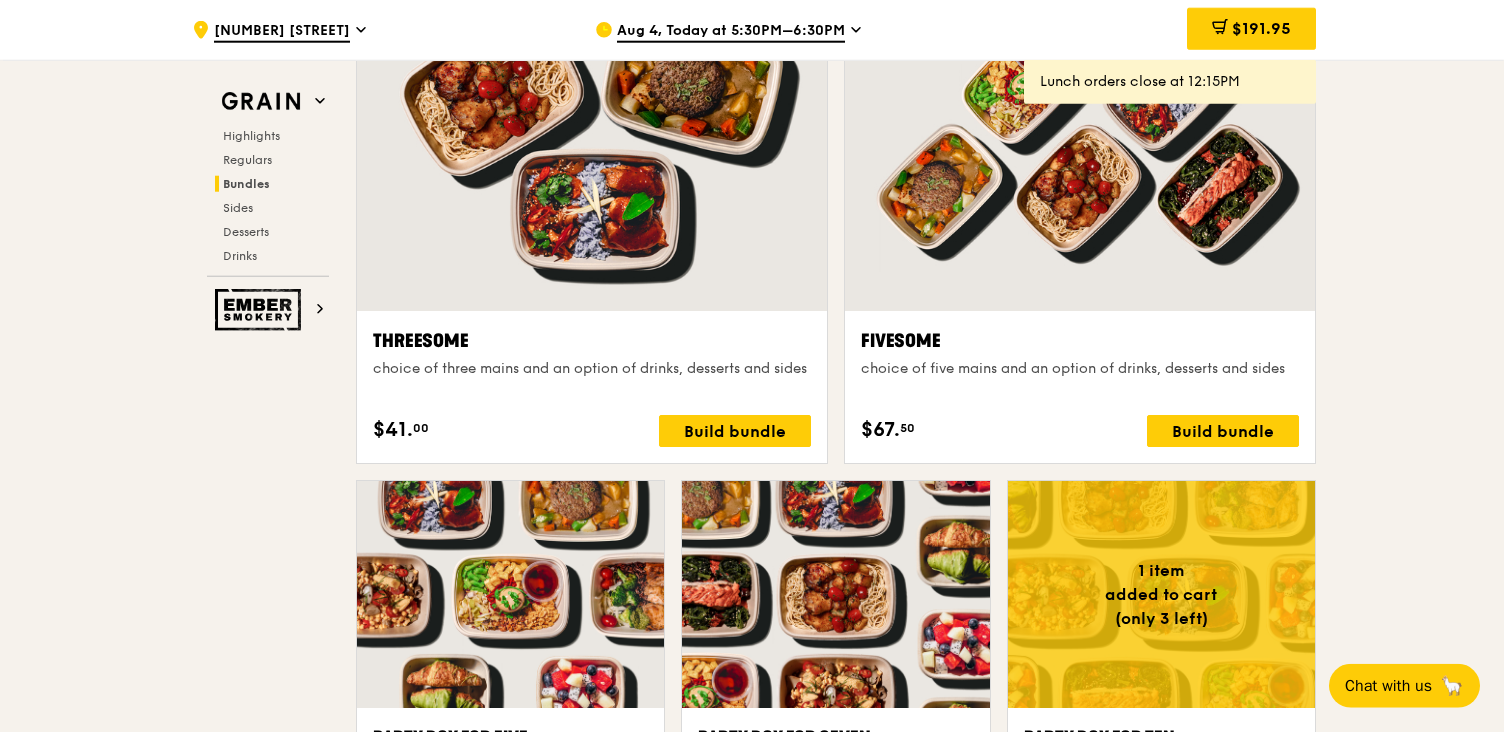 scroll, scrollTop: 3653, scrollLeft: 0, axis: vertical 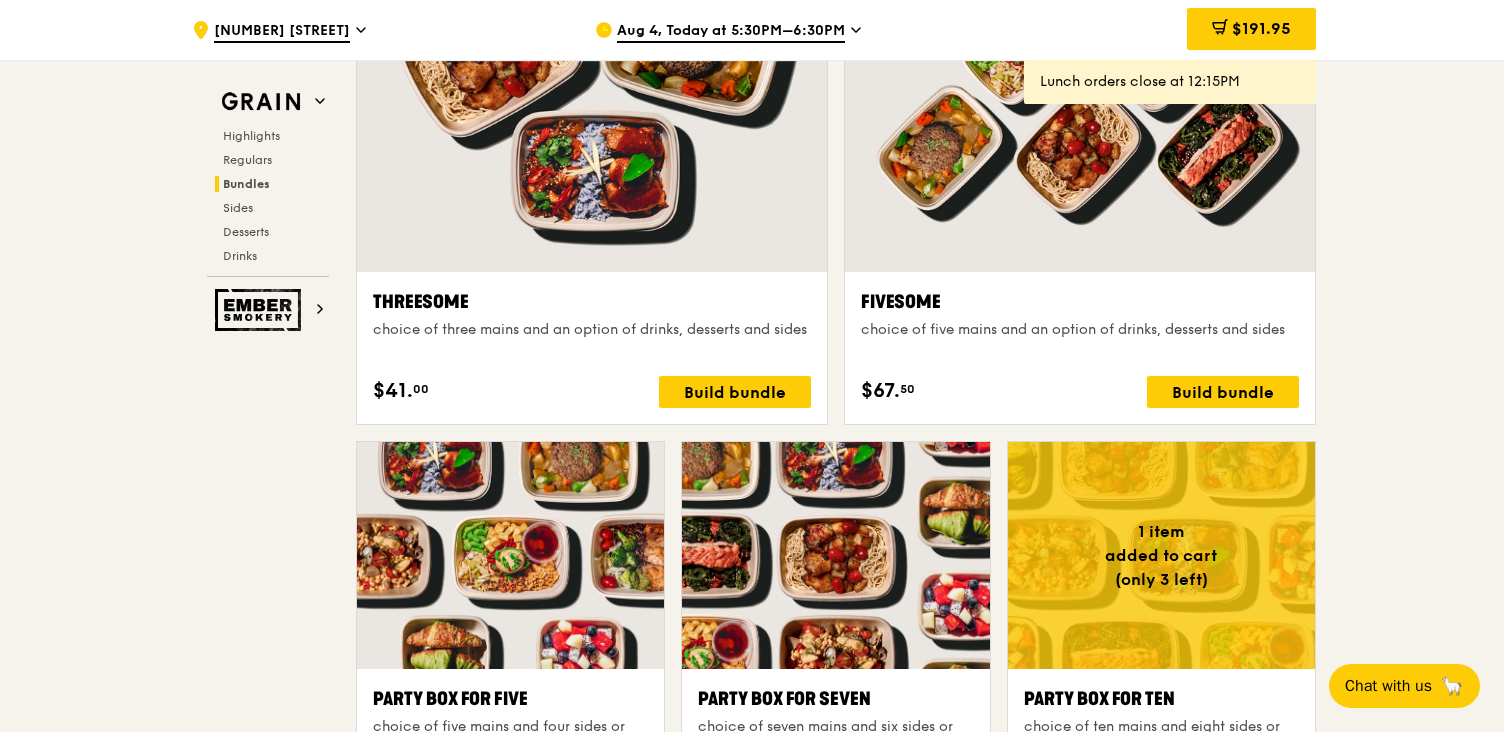 click on "Aug 4, Today at 5:30PM–6:30PM" at bounding box center [731, 32] 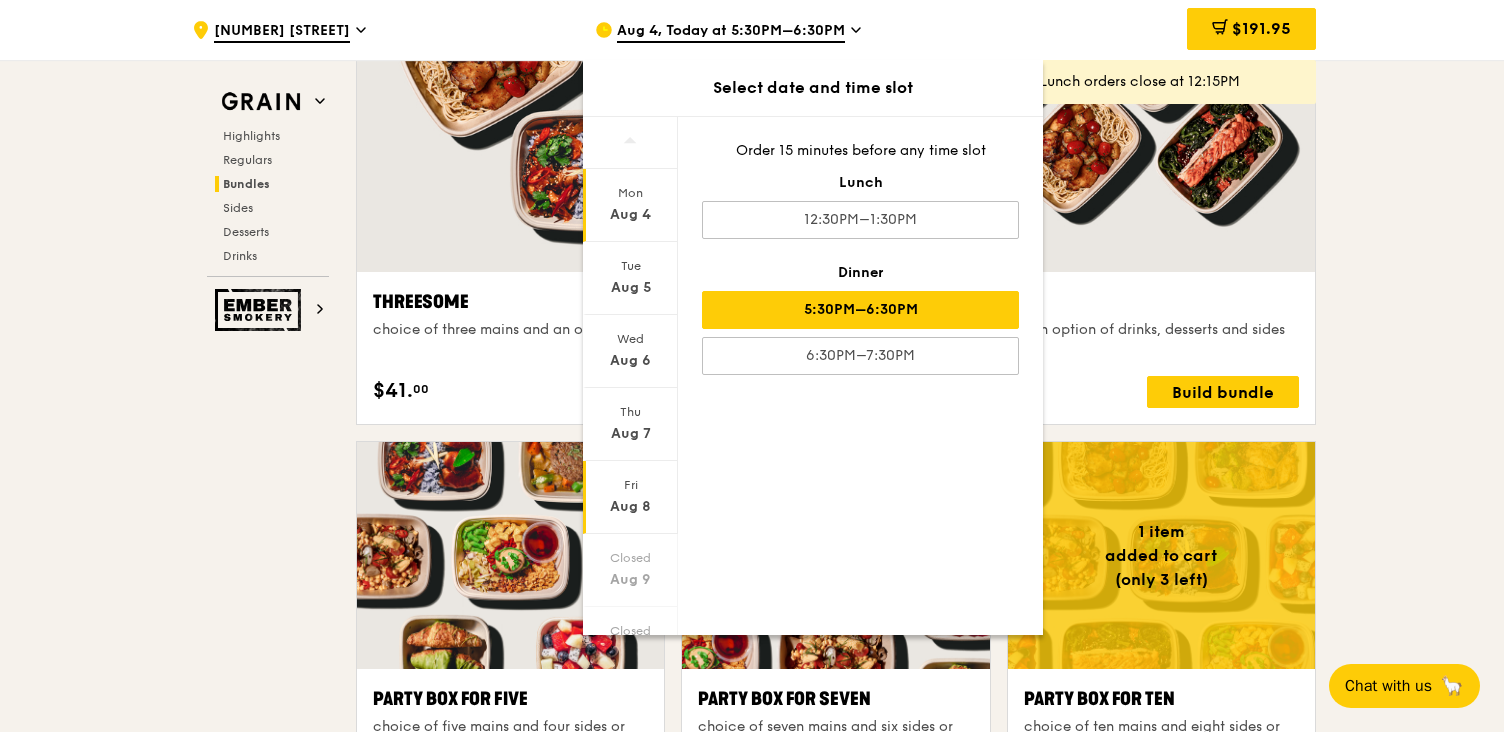 click on "Aug 8" at bounding box center [630, 507] 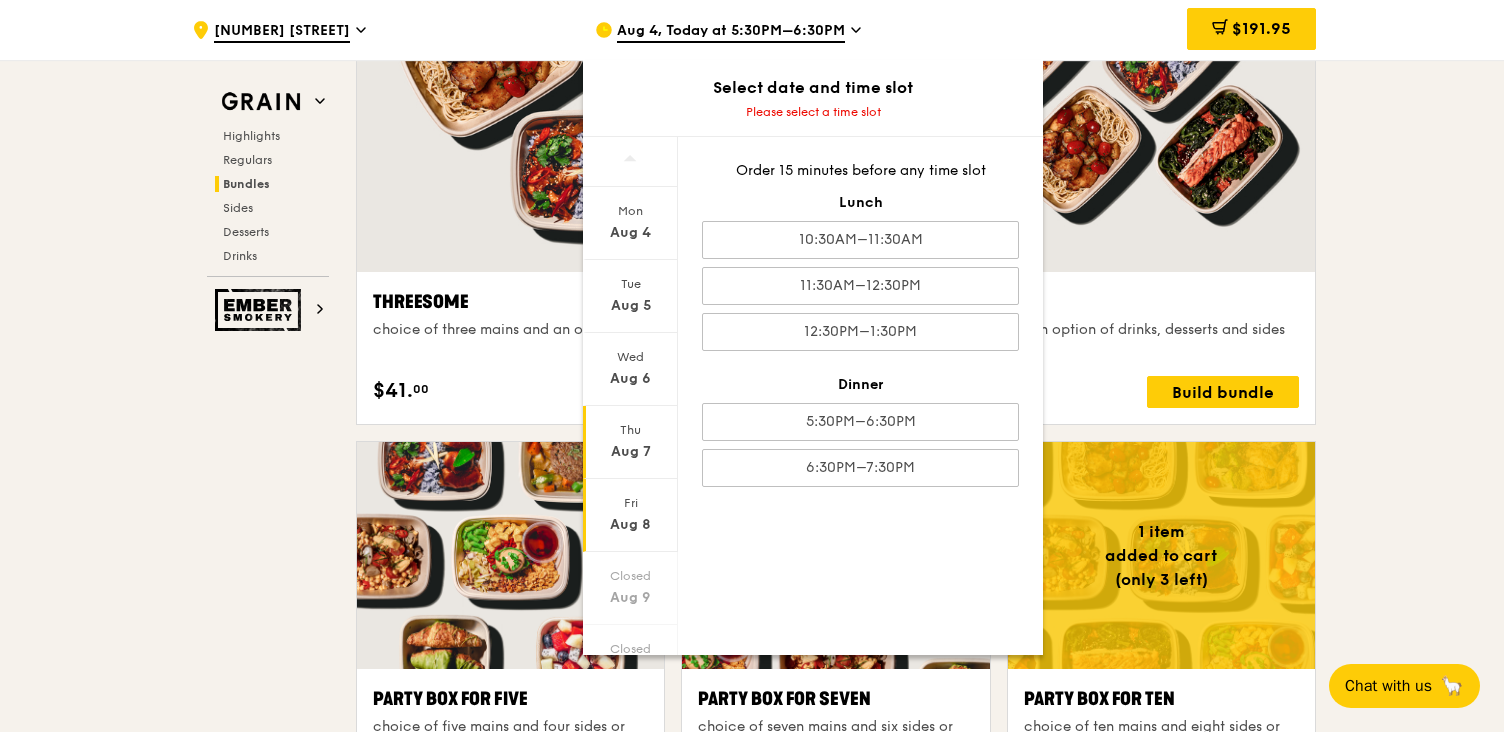 scroll, scrollTop: 0, scrollLeft: 0, axis: both 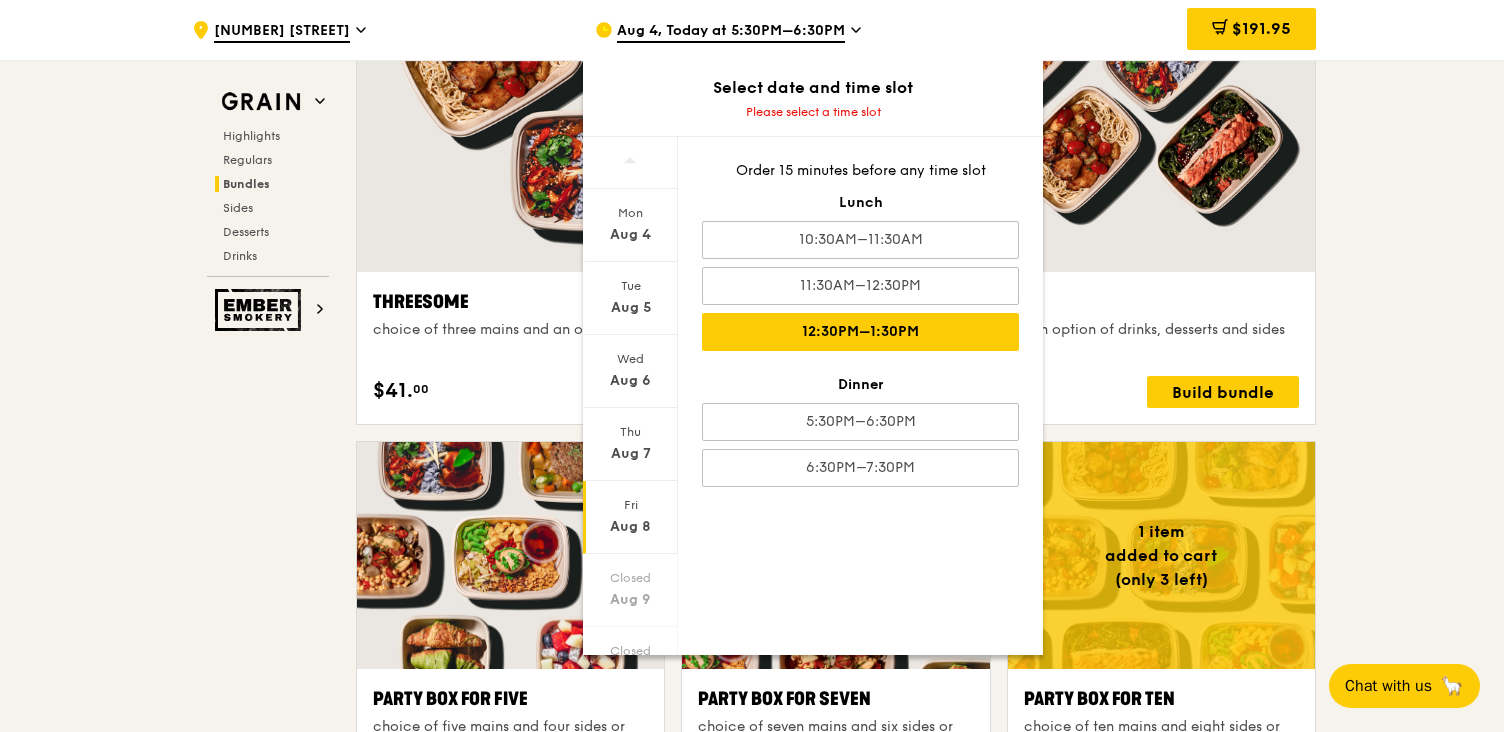 click on "12:30PM–1:30PM" at bounding box center (860, 332) 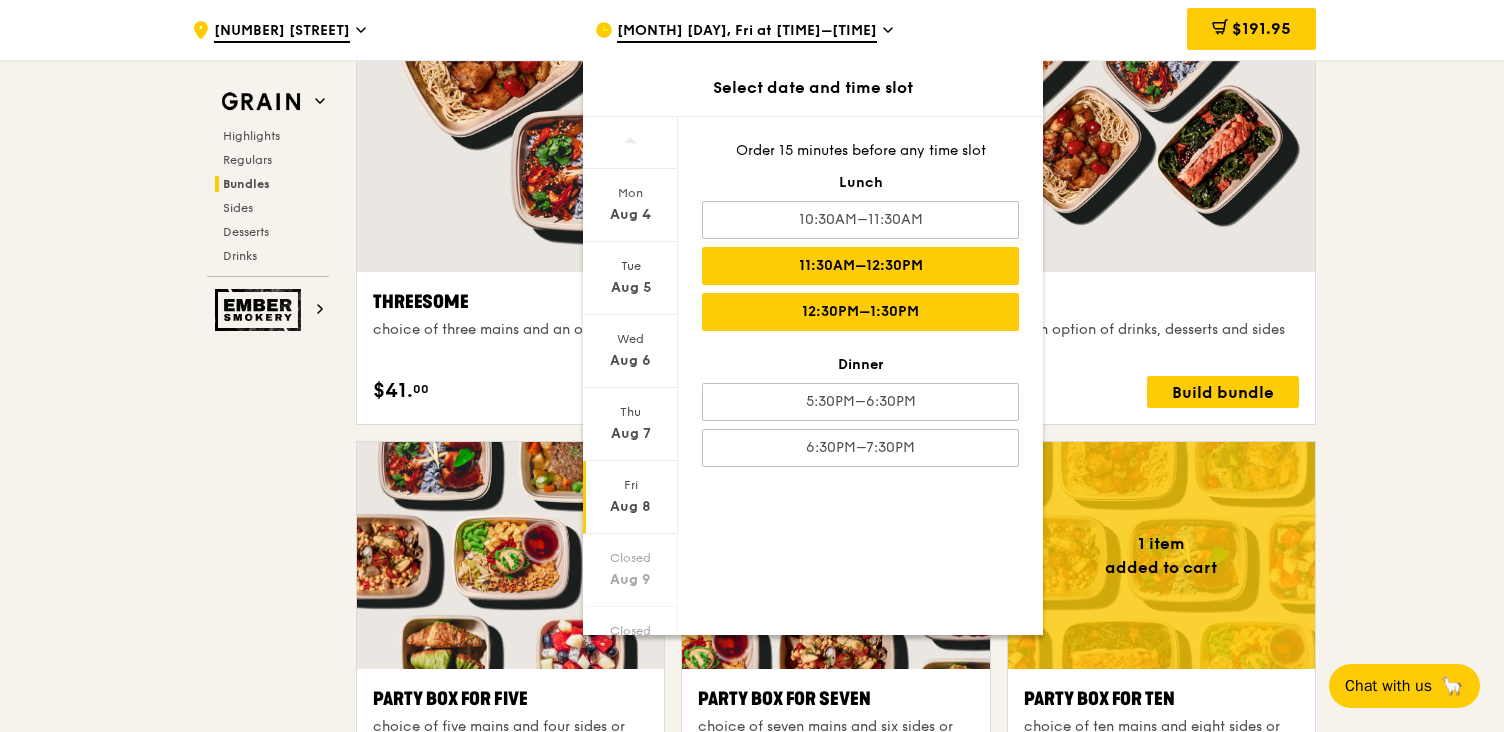 click on "11:30AM–12:30PM" at bounding box center [860, 266] 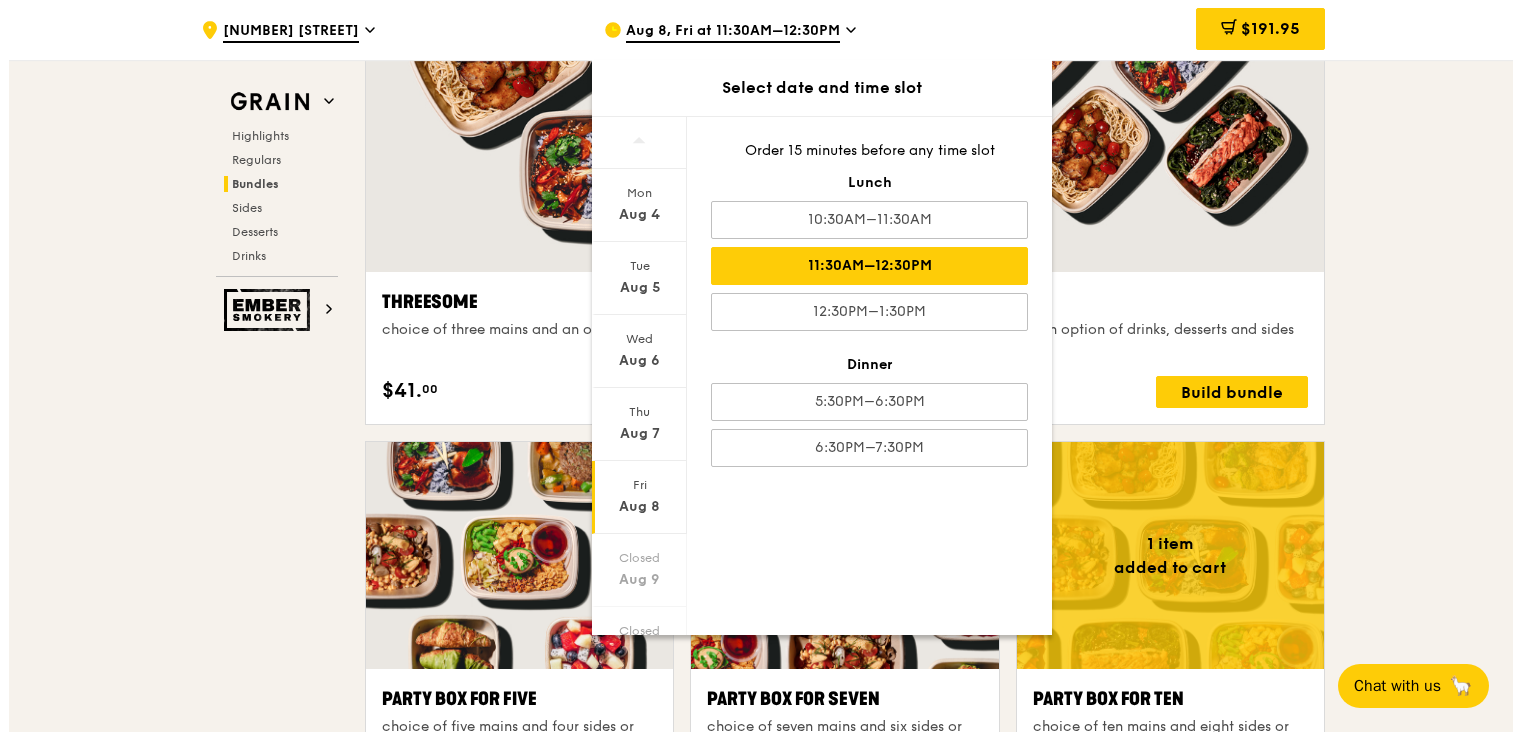 scroll, scrollTop: 3864, scrollLeft: 0, axis: vertical 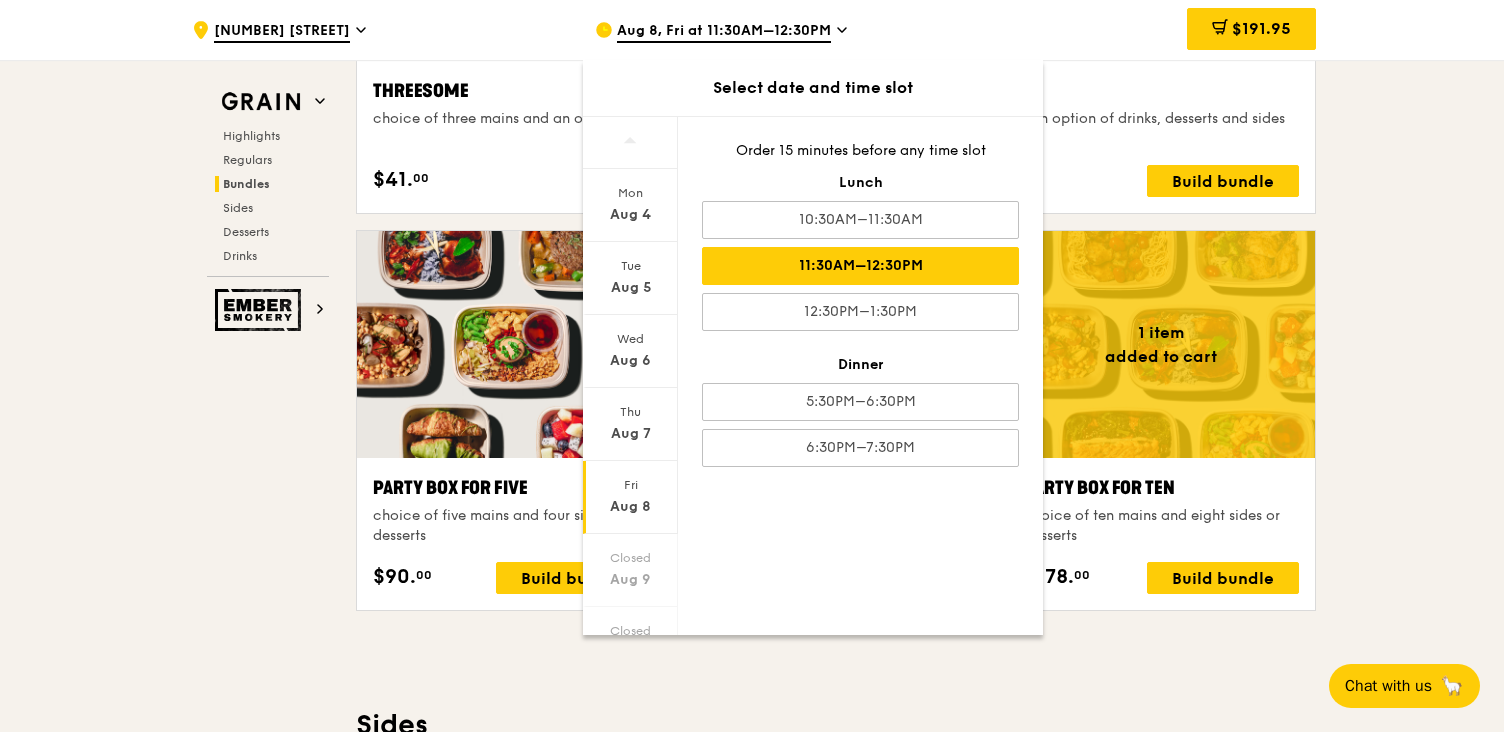 drag, startPoint x: 1430, startPoint y: 150, endPoint x: 1414, endPoint y: 163, distance: 20.615528 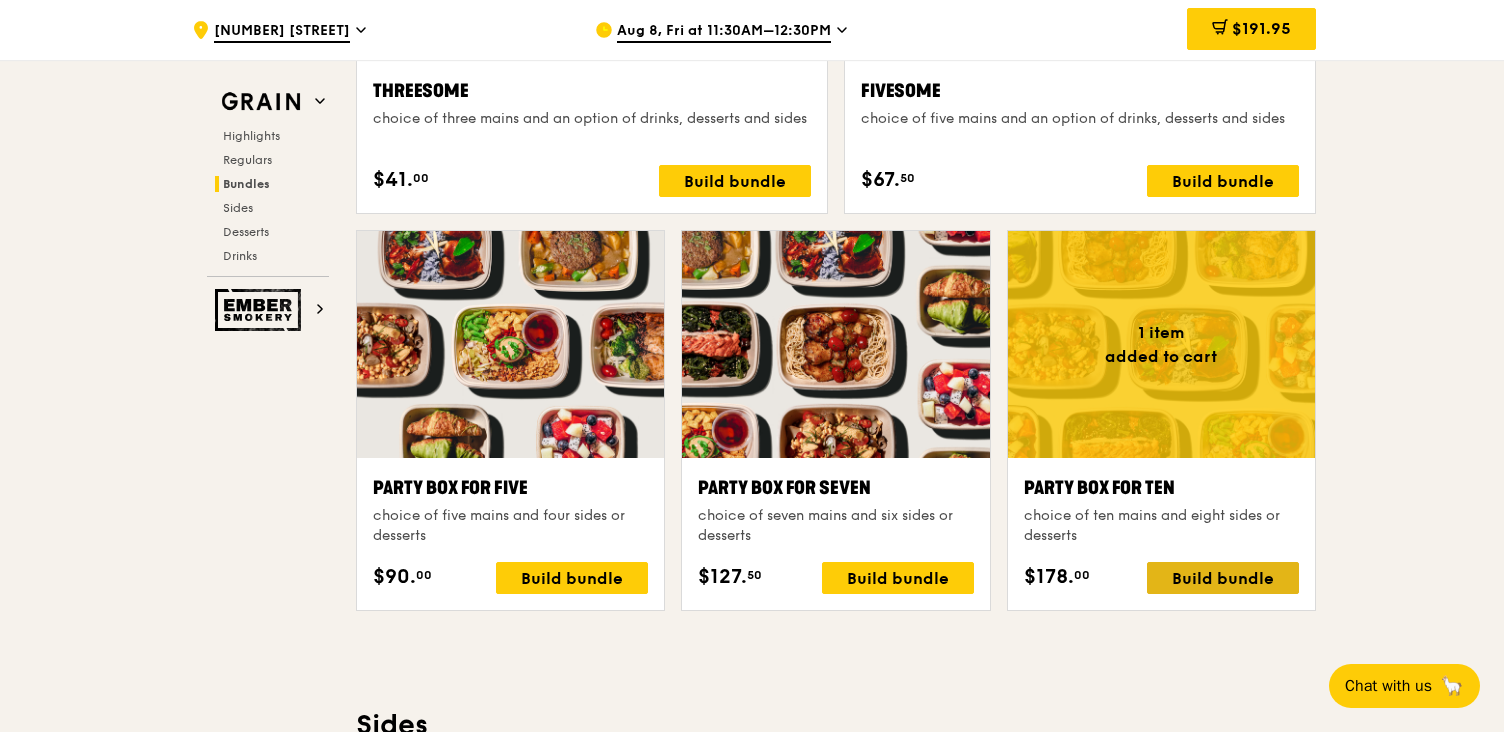 click on "Build bundle" at bounding box center (1223, 578) 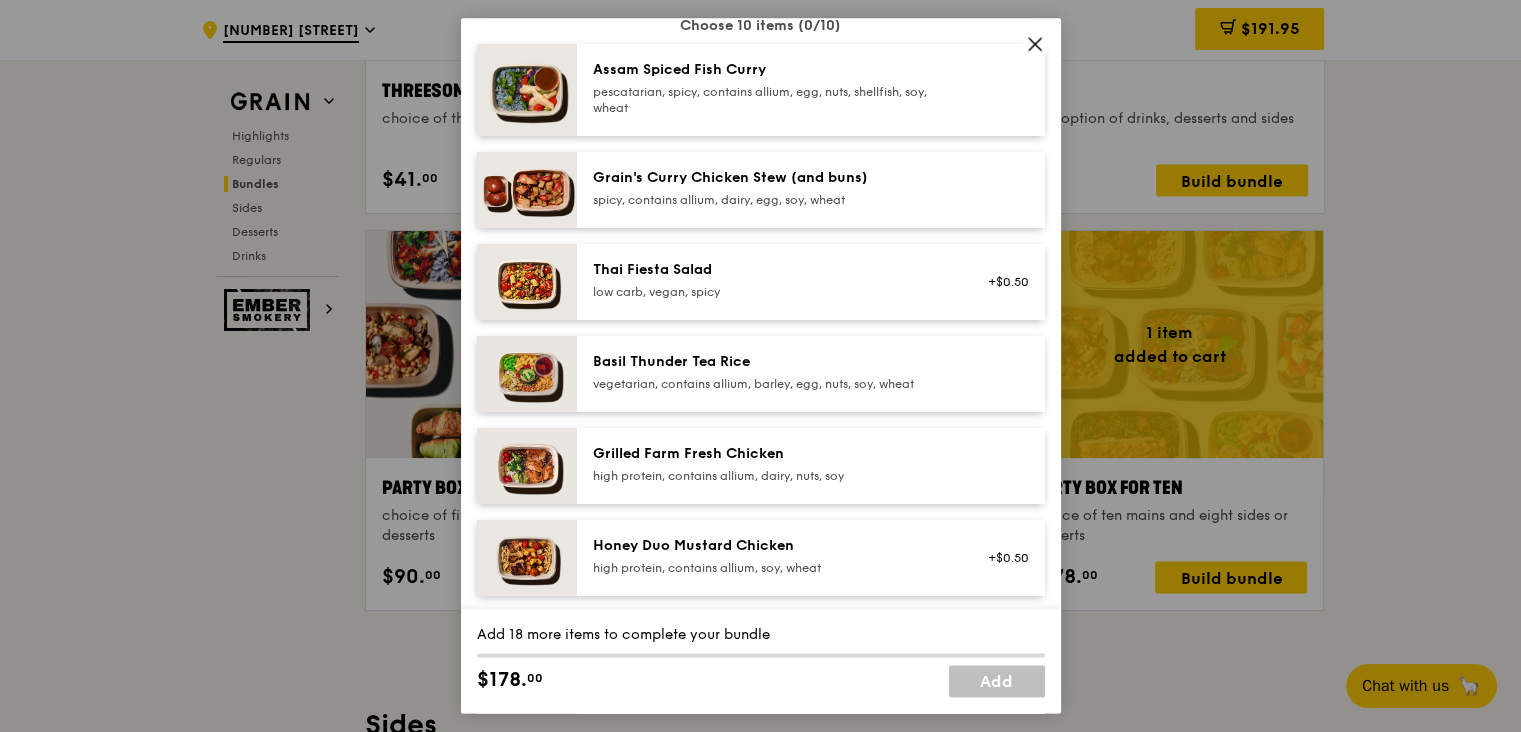 scroll, scrollTop: 345, scrollLeft: 0, axis: vertical 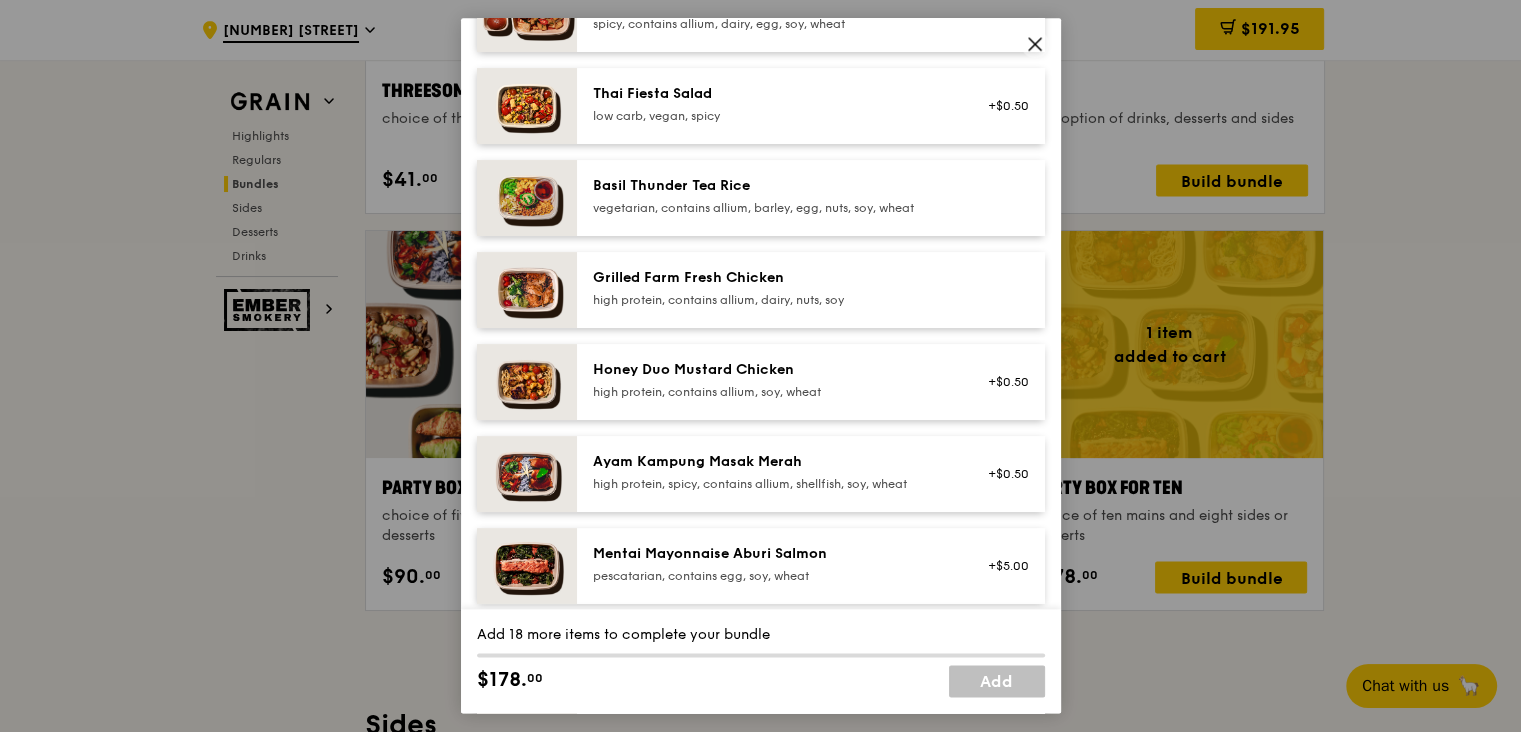 click on "Honey Duo Mustard Chicken" at bounding box center (772, 370) 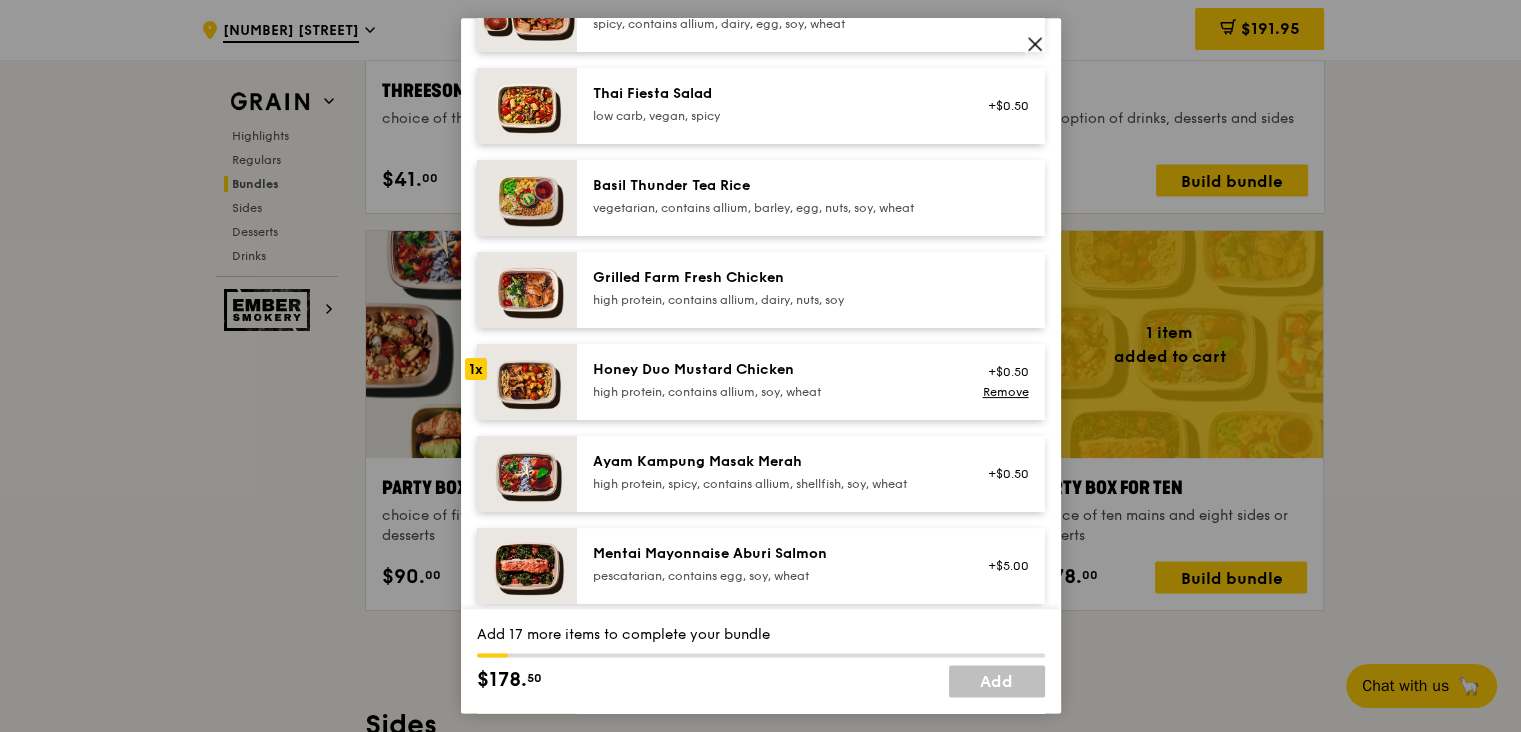 click on "Ayam Kampung Masak Merah
high protein, spicy, contains allium, shellfish, soy, wheat
+$0.50" at bounding box center [811, 474] 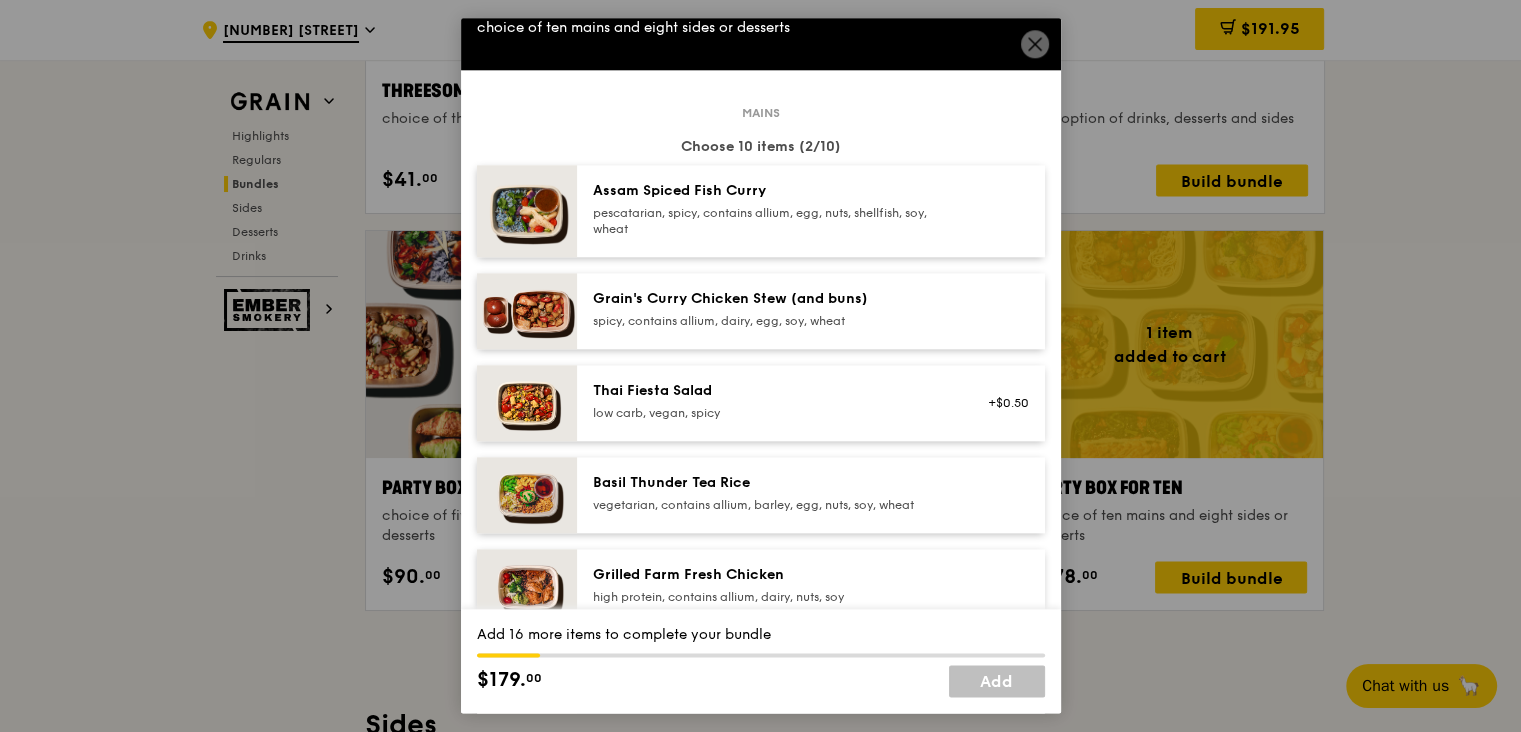 scroll, scrollTop: 0, scrollLeft: 0, axis: both 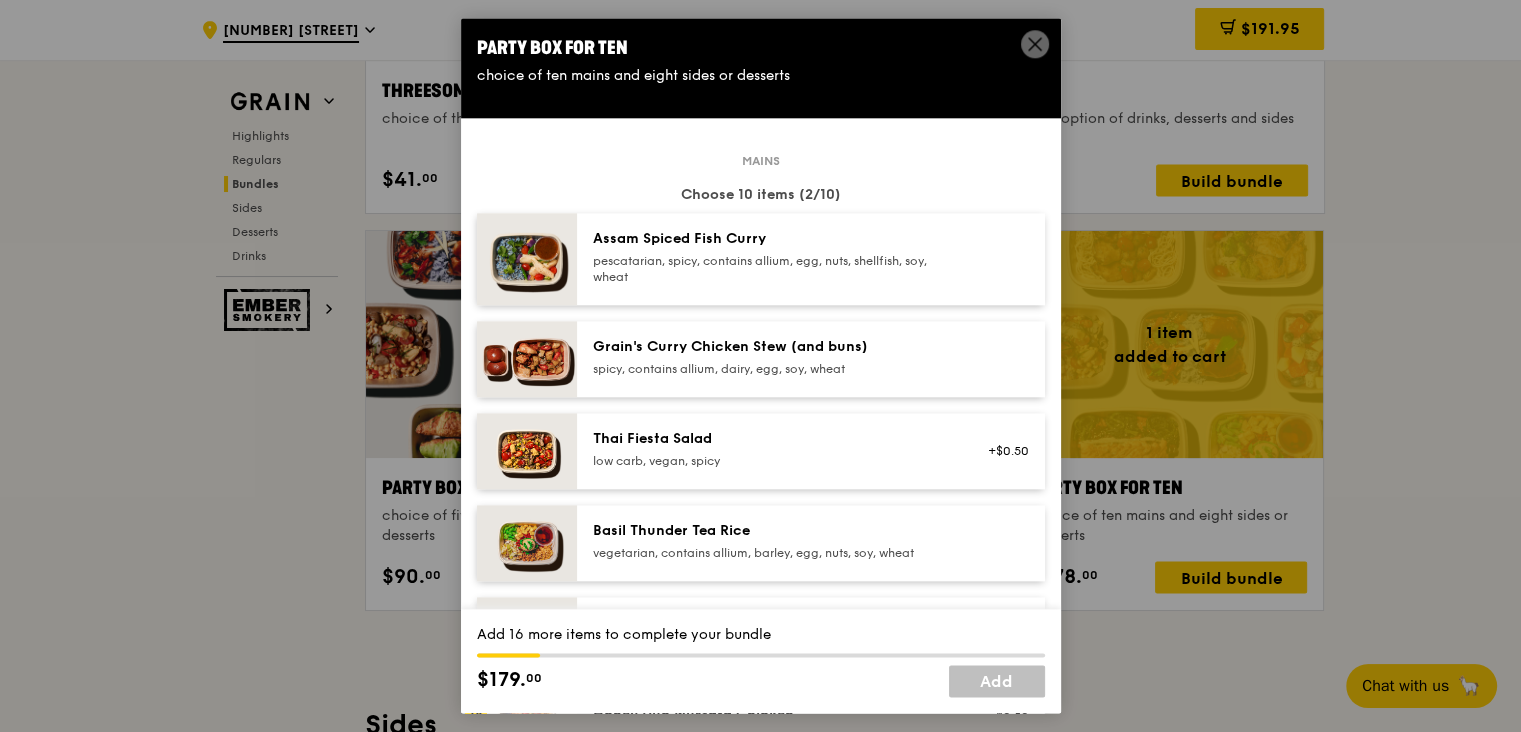 click on "spicy, contains allium, dairy, egg, soy, wheat" at bounding box center [772, 369] 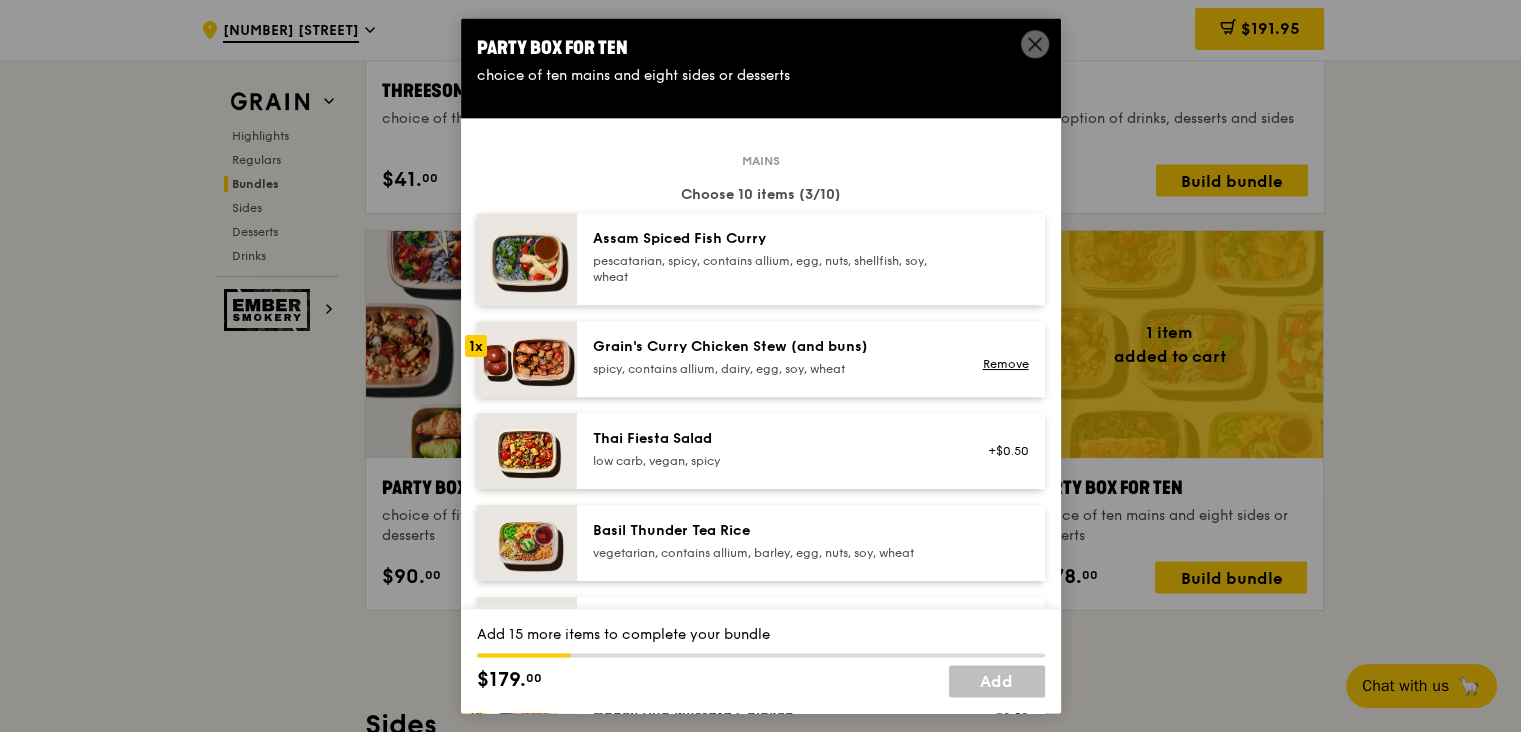 drag, startPoint x: 665, startPoint y: 439, endPoint x: 661, endPoint y: 387, distance: 52.153618 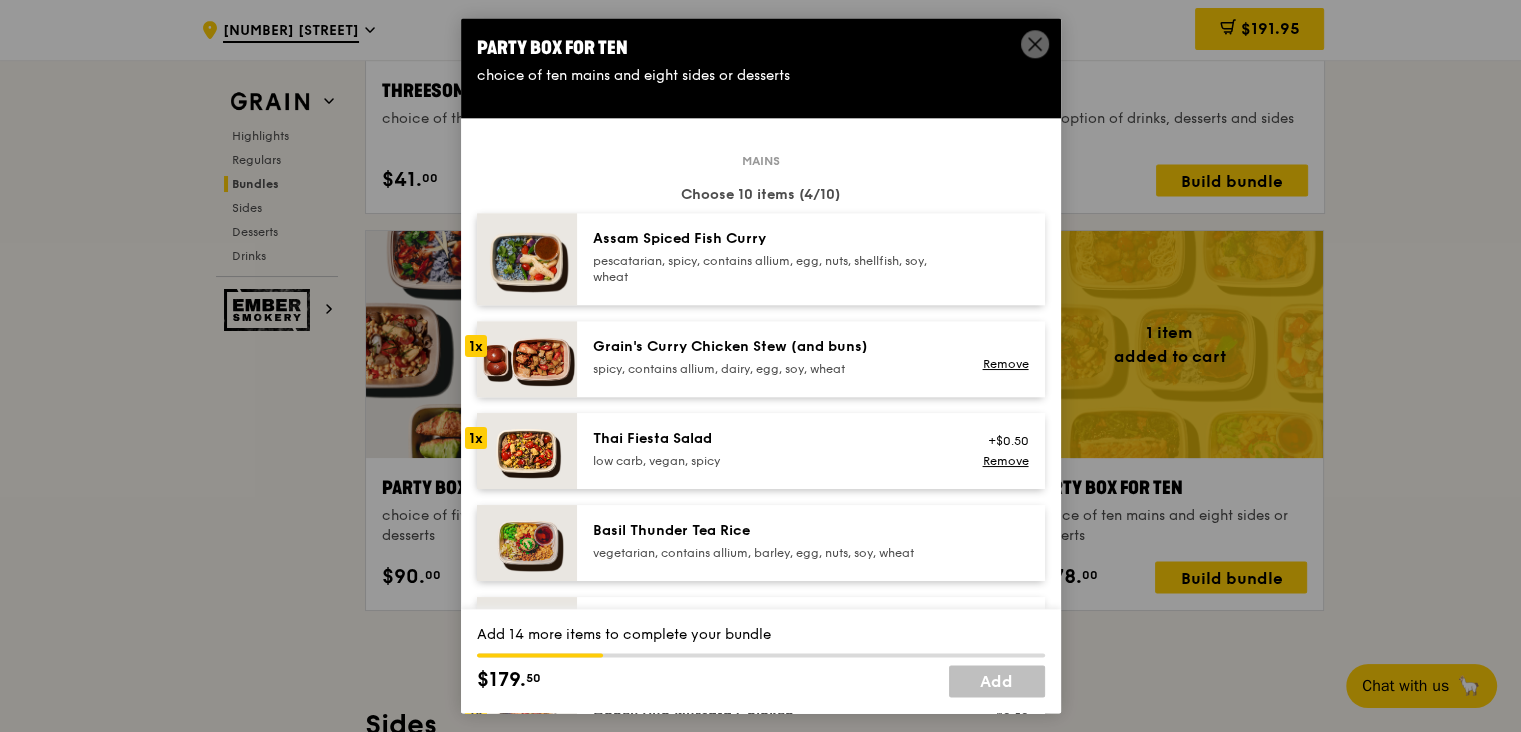click on "pescatarian, spicy, contains allium, egg, nuts, shellfish, soy, wheat" at bounding box center (772, 269) 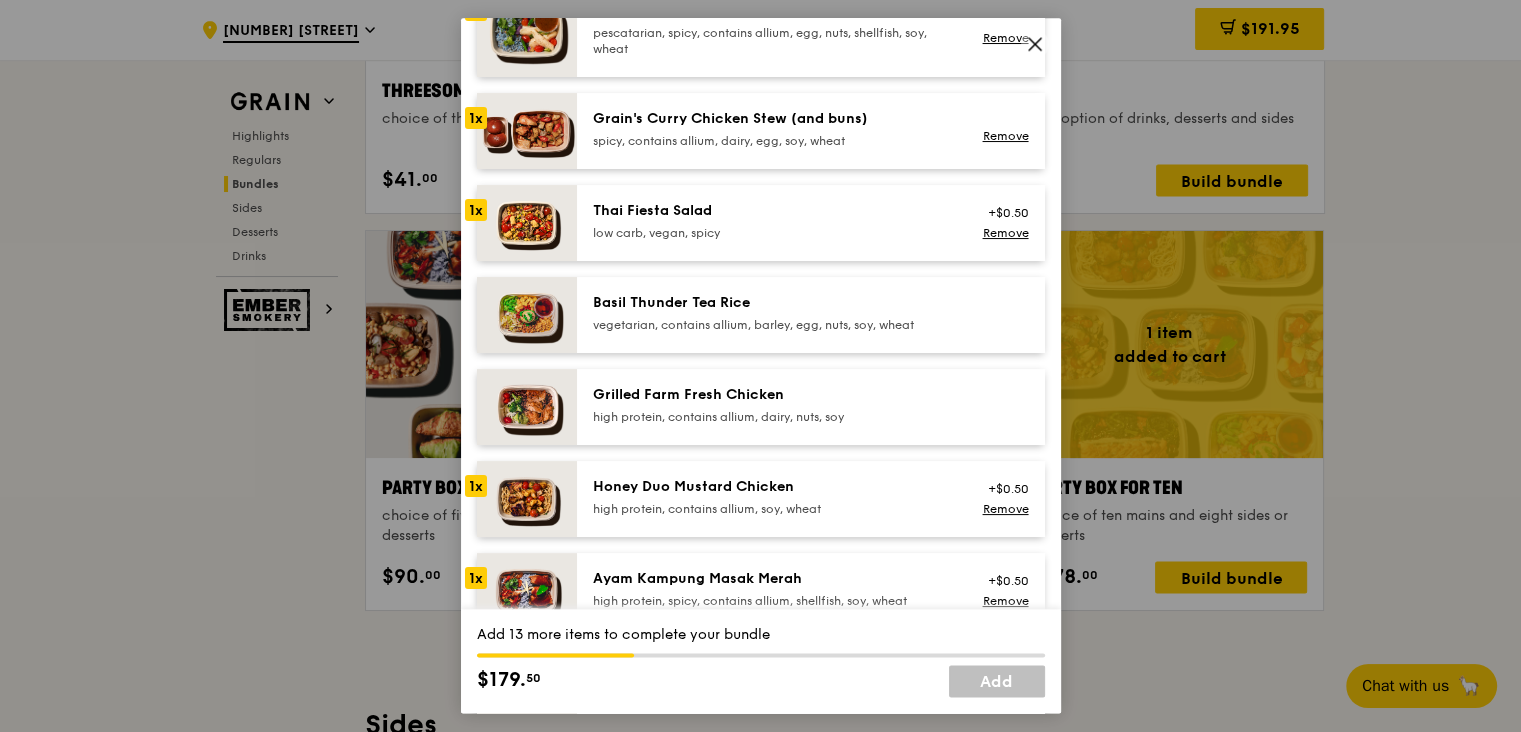 scroll, scrollTop: 230, scrollLeft: 0, axis: vertical 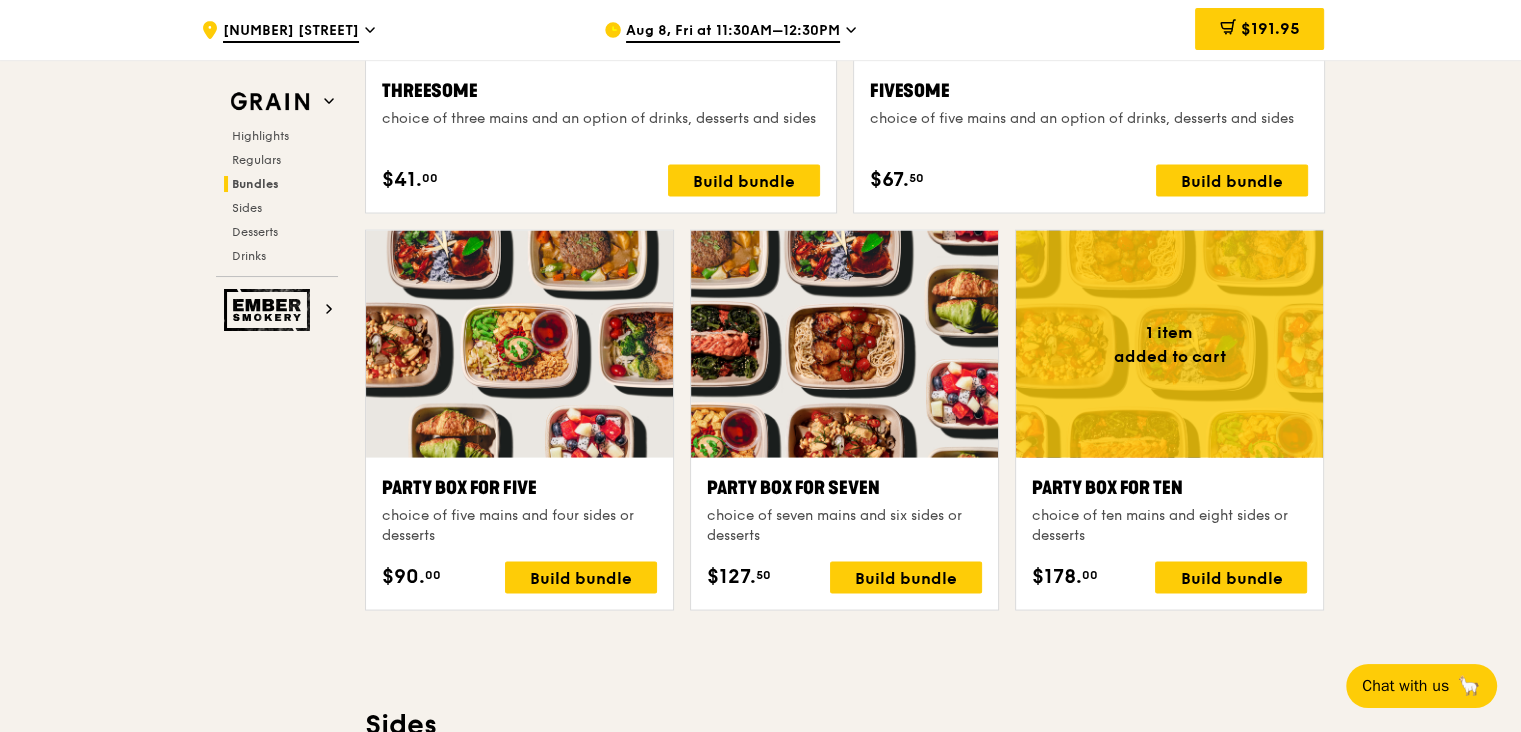 drag, startPoint x: 184, startPoint y: 452, endPoint x: 209, endPoint y: 429, distance: 33.970577 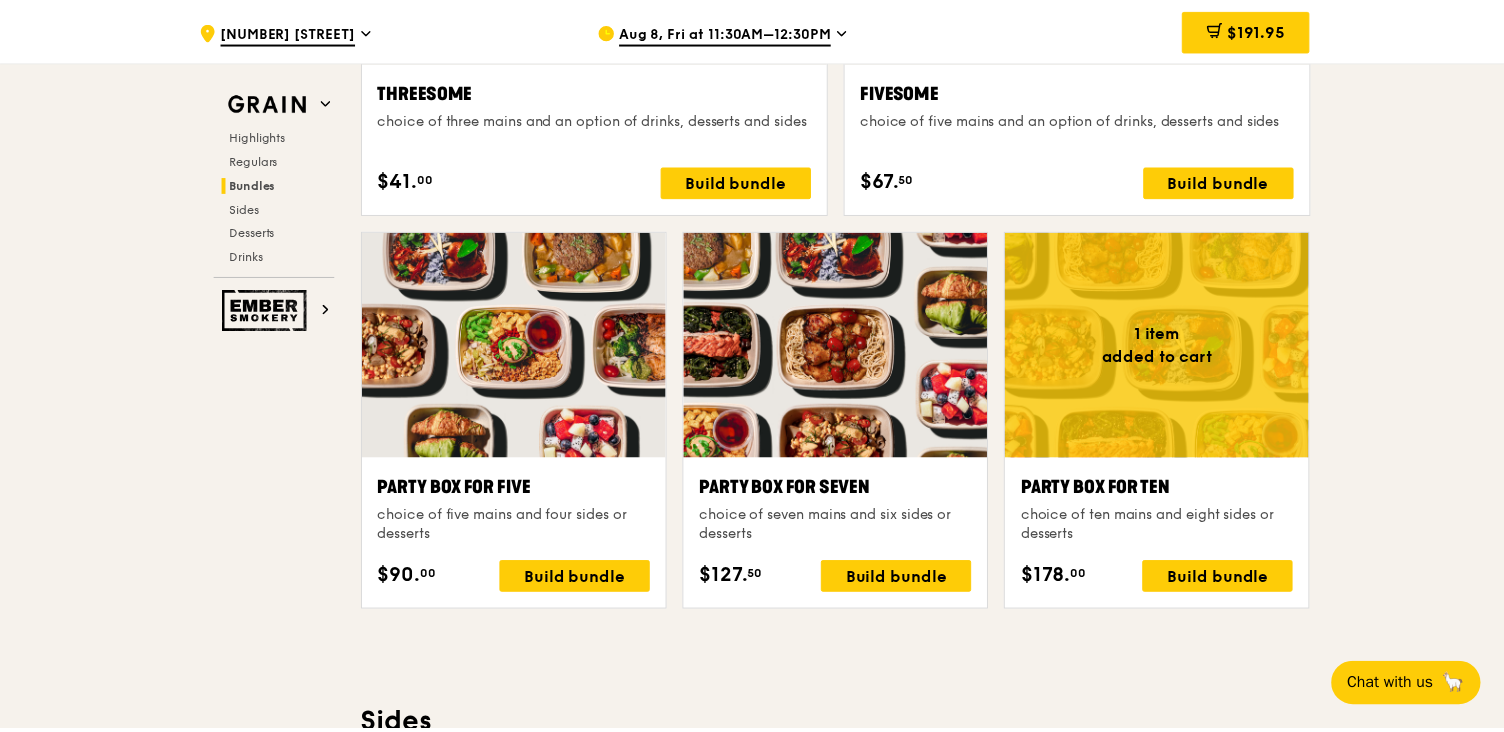 scroll, scrollTop: 3863, scrollLeft: 0, axis: vertical 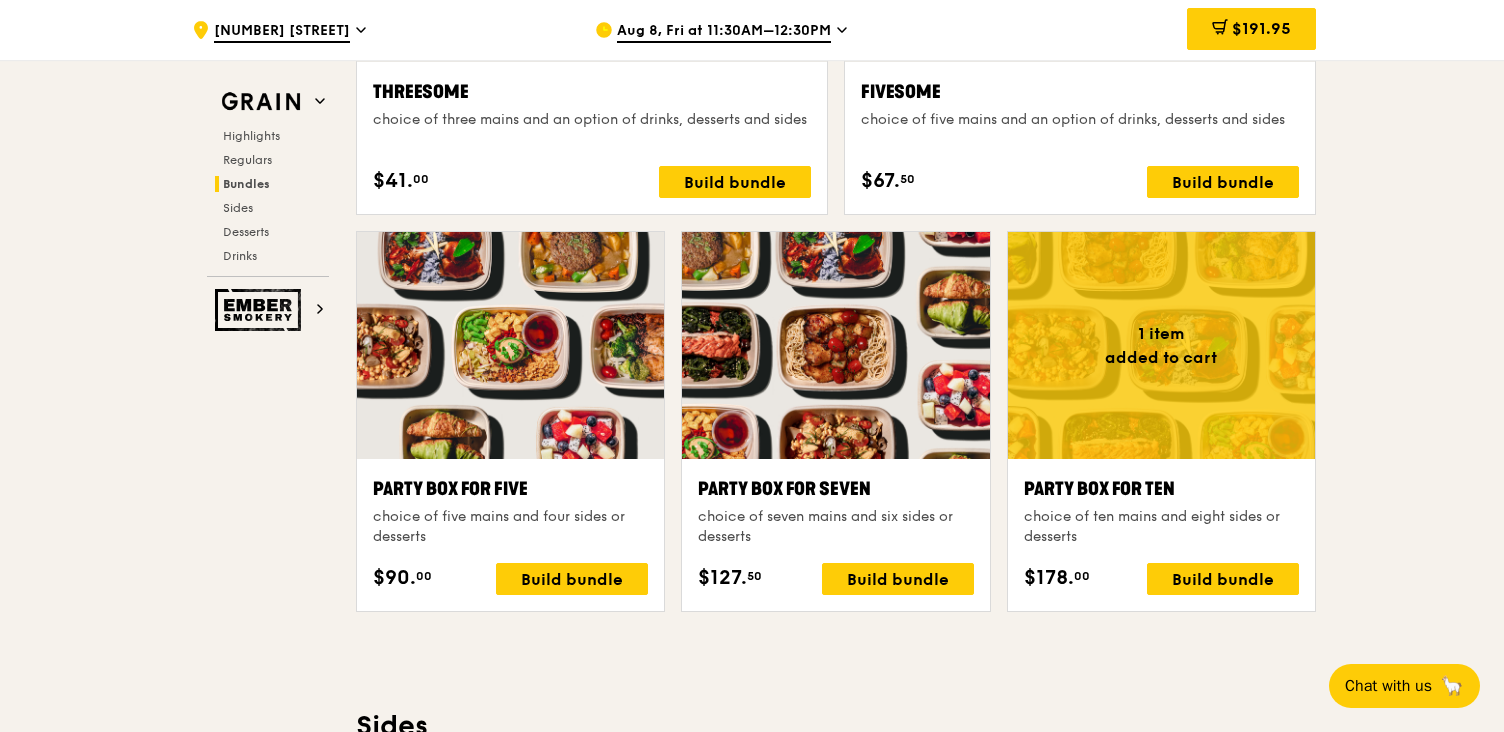 click on "$191.95" at bounding box center [1155, 30] 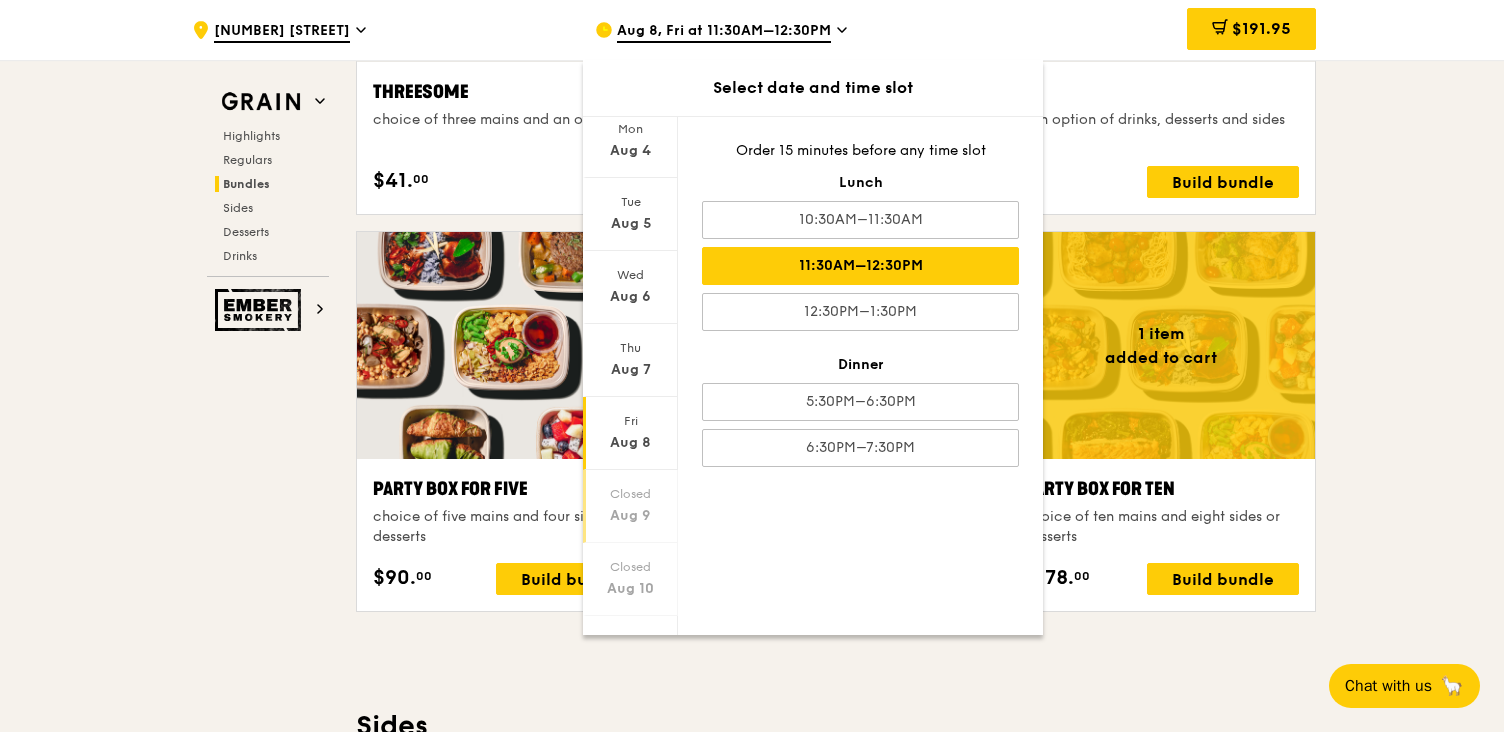scroll, scrollTop: 94, scrollLeft: 0, axis: vertical 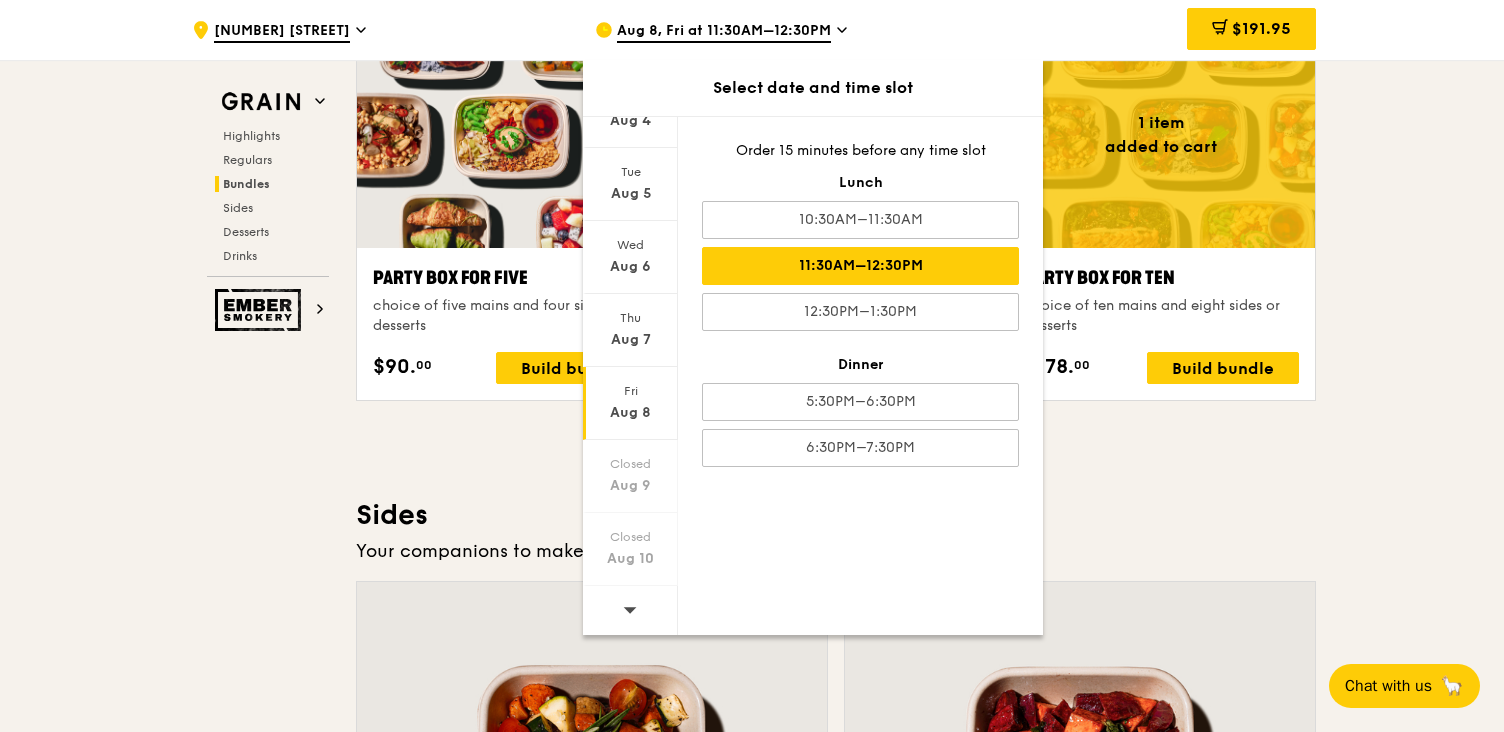 click 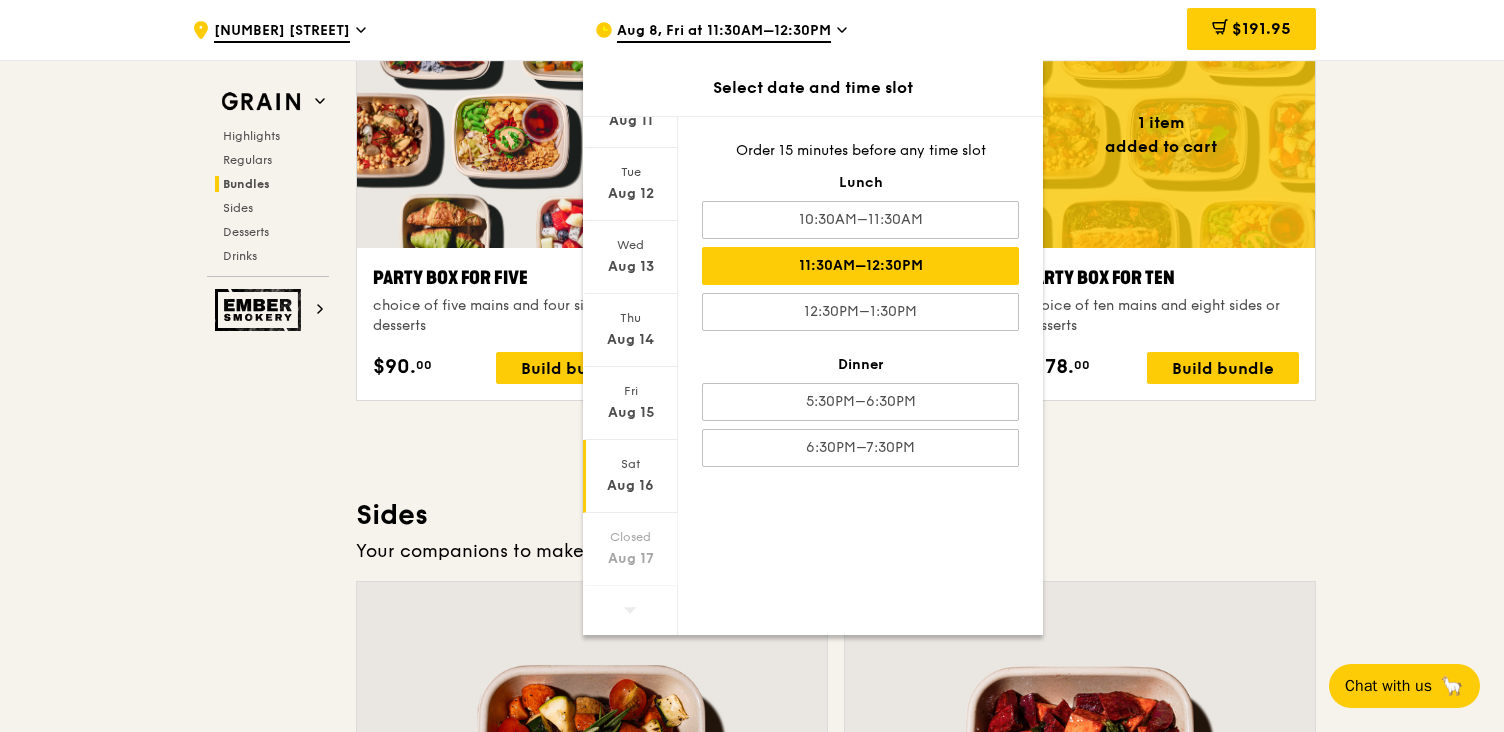 click on "Aug 16" at bounding box center (630, 486) 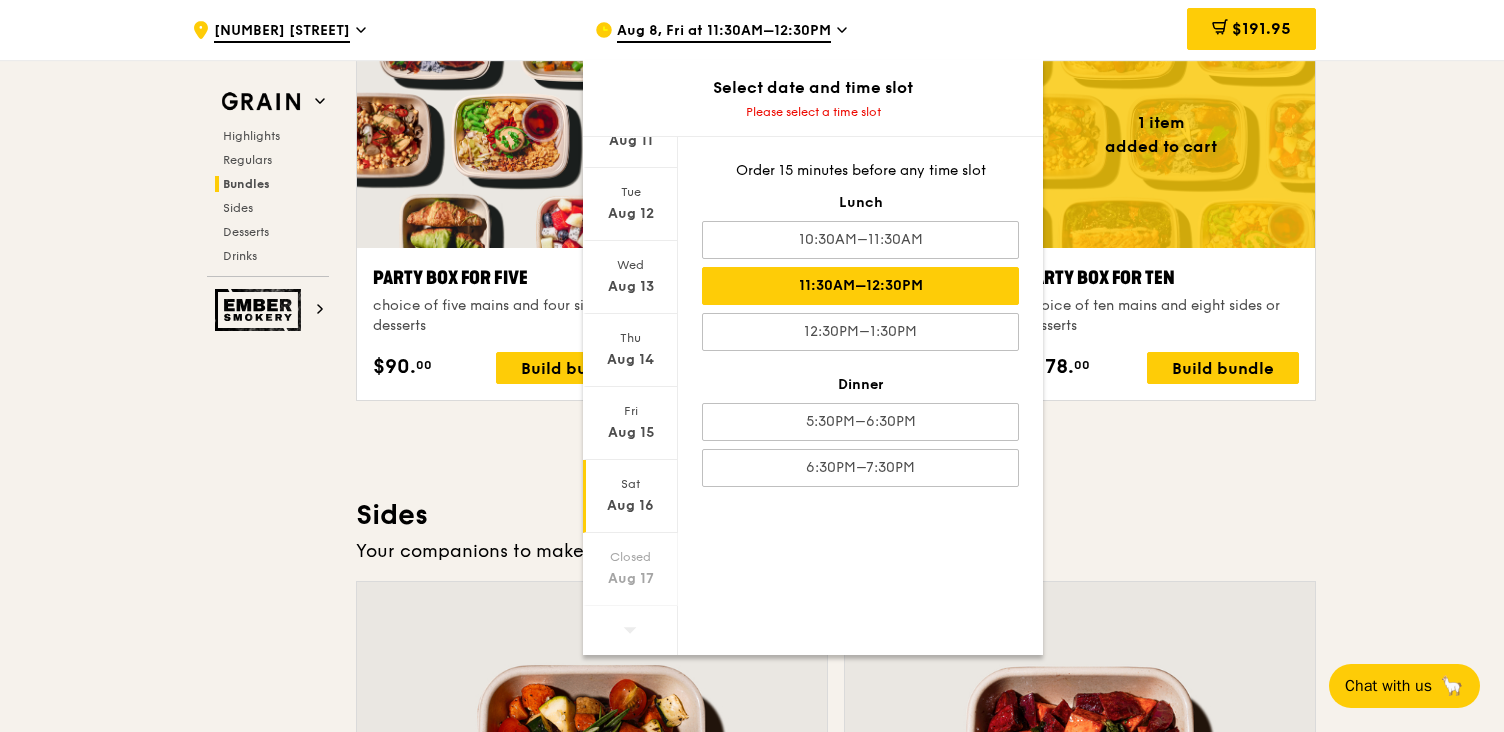 click on "11:30AM–12:30PM" at bounding box center (860, 286) 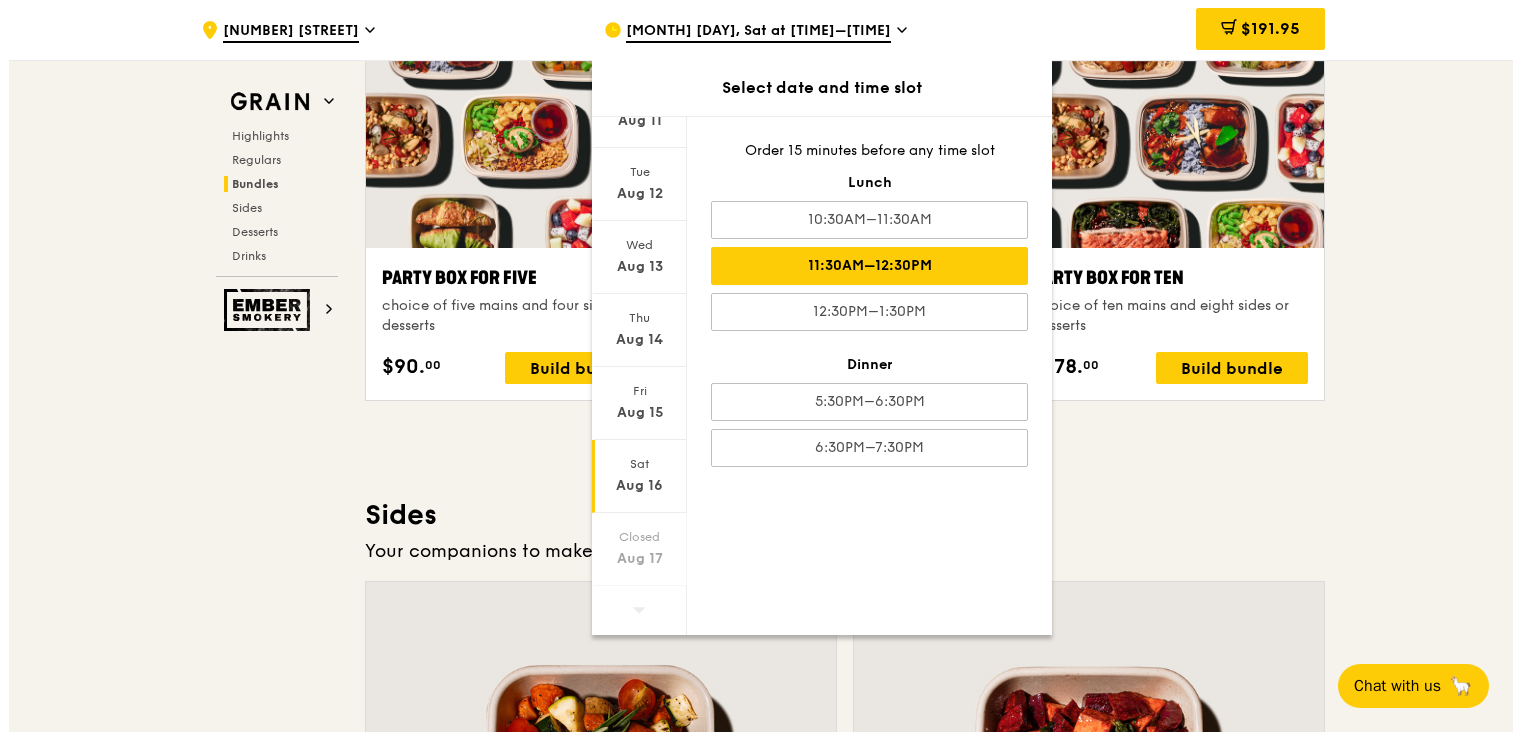 scroll, scrollTop: 94, scrollLeft: 0, axis: vertical 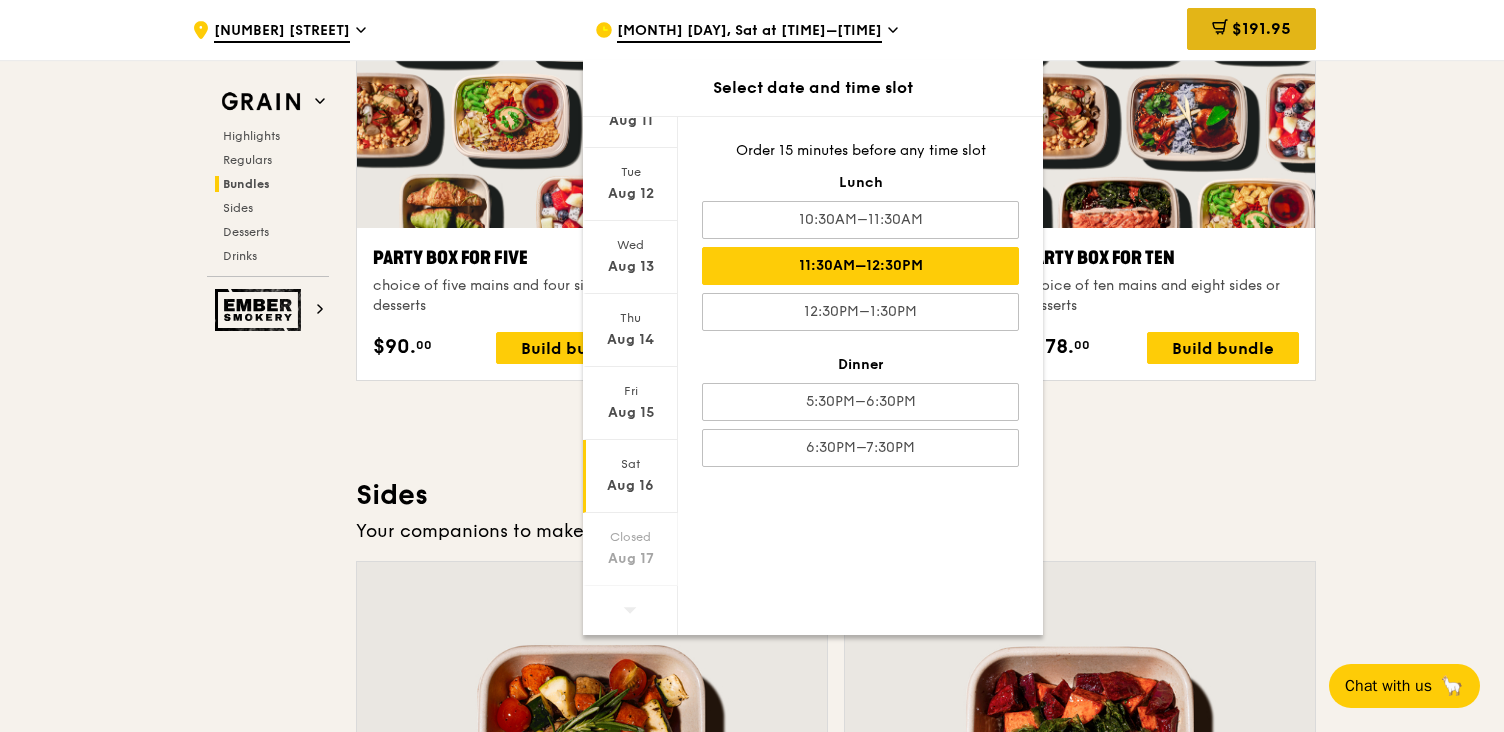 drag, startPoint x: 1109, startPoint y: 31, endPoint x: 1226, endPoint y: 46, distance: 117.95762 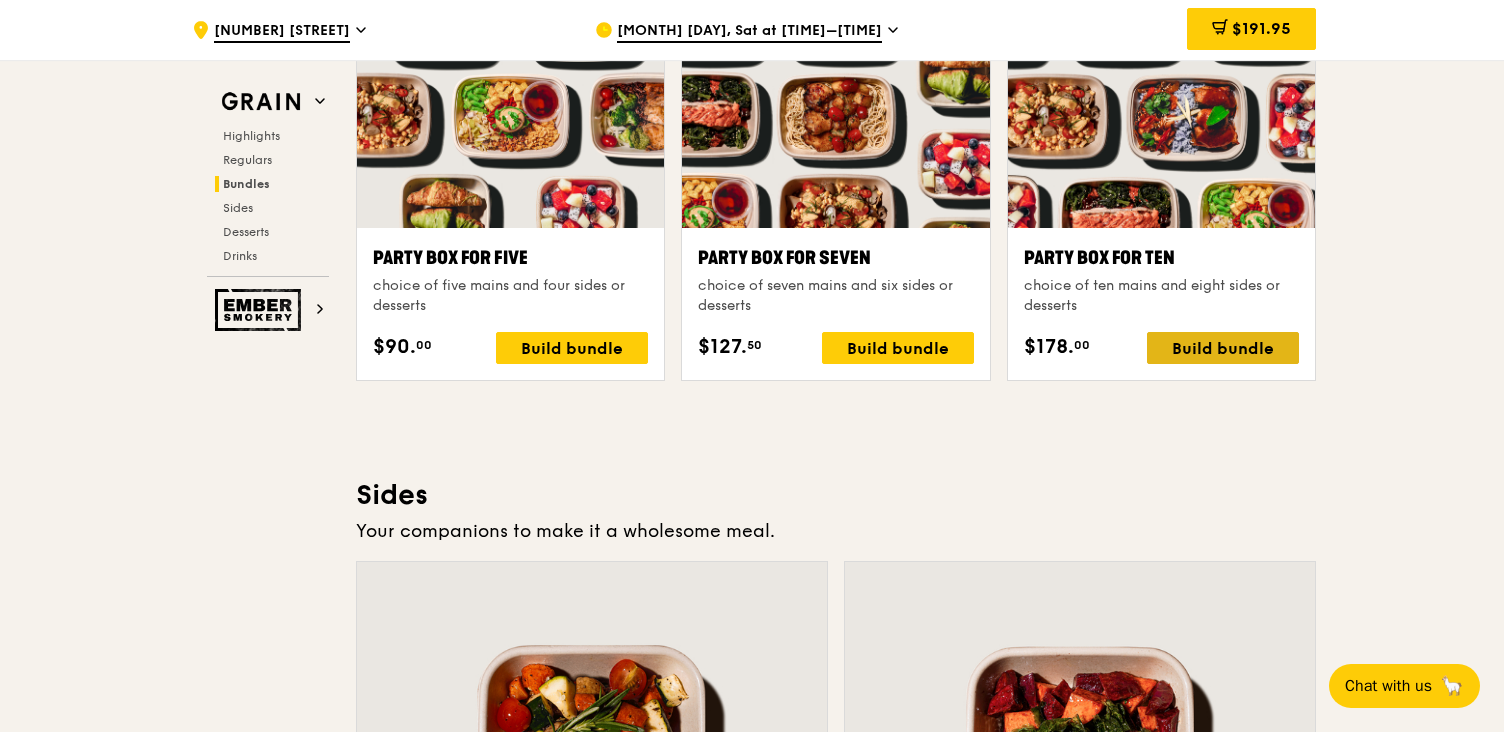 click on "Build bundle" at bounding box center [1223, 348] 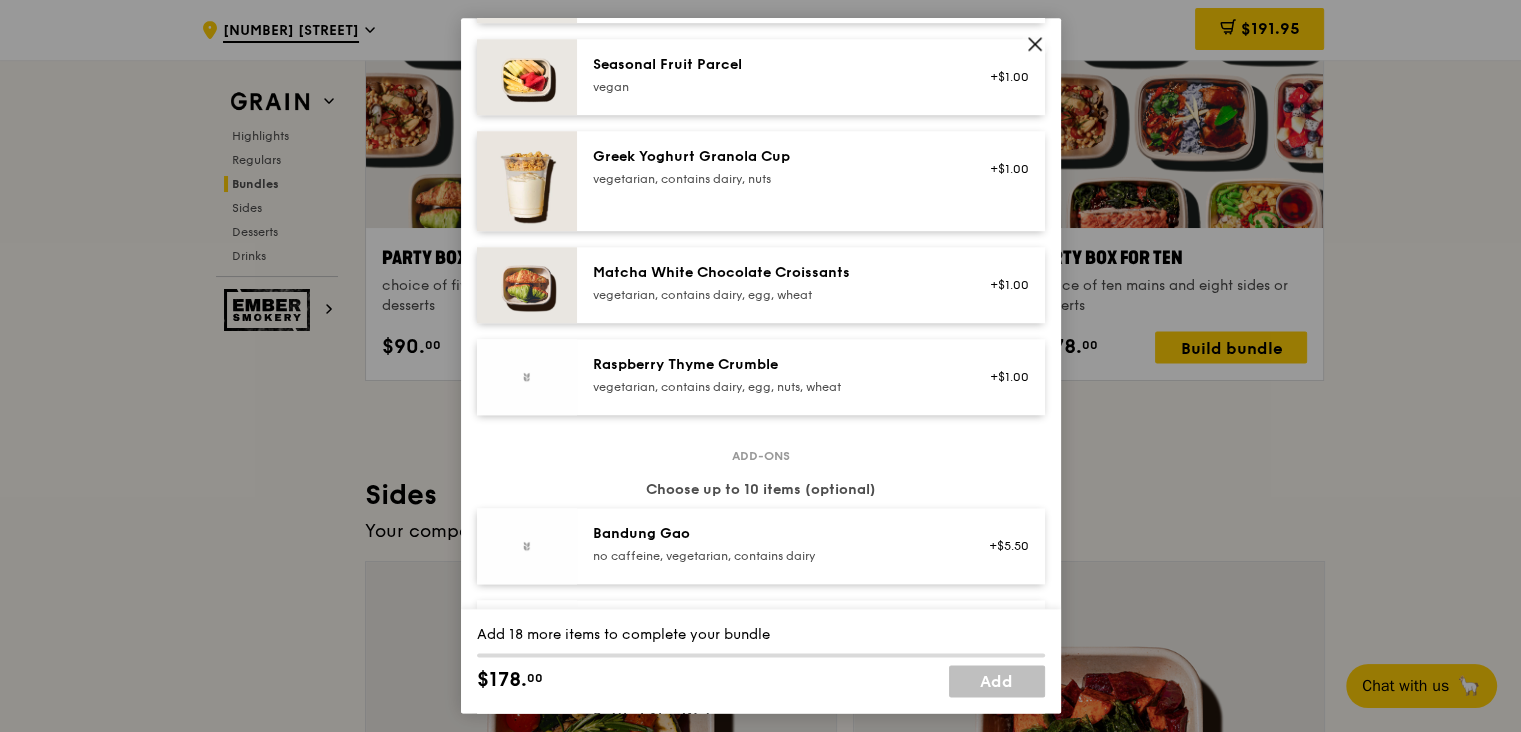 scroll, scrollTop: 1728, scrollLeft: 0, axis: vertical 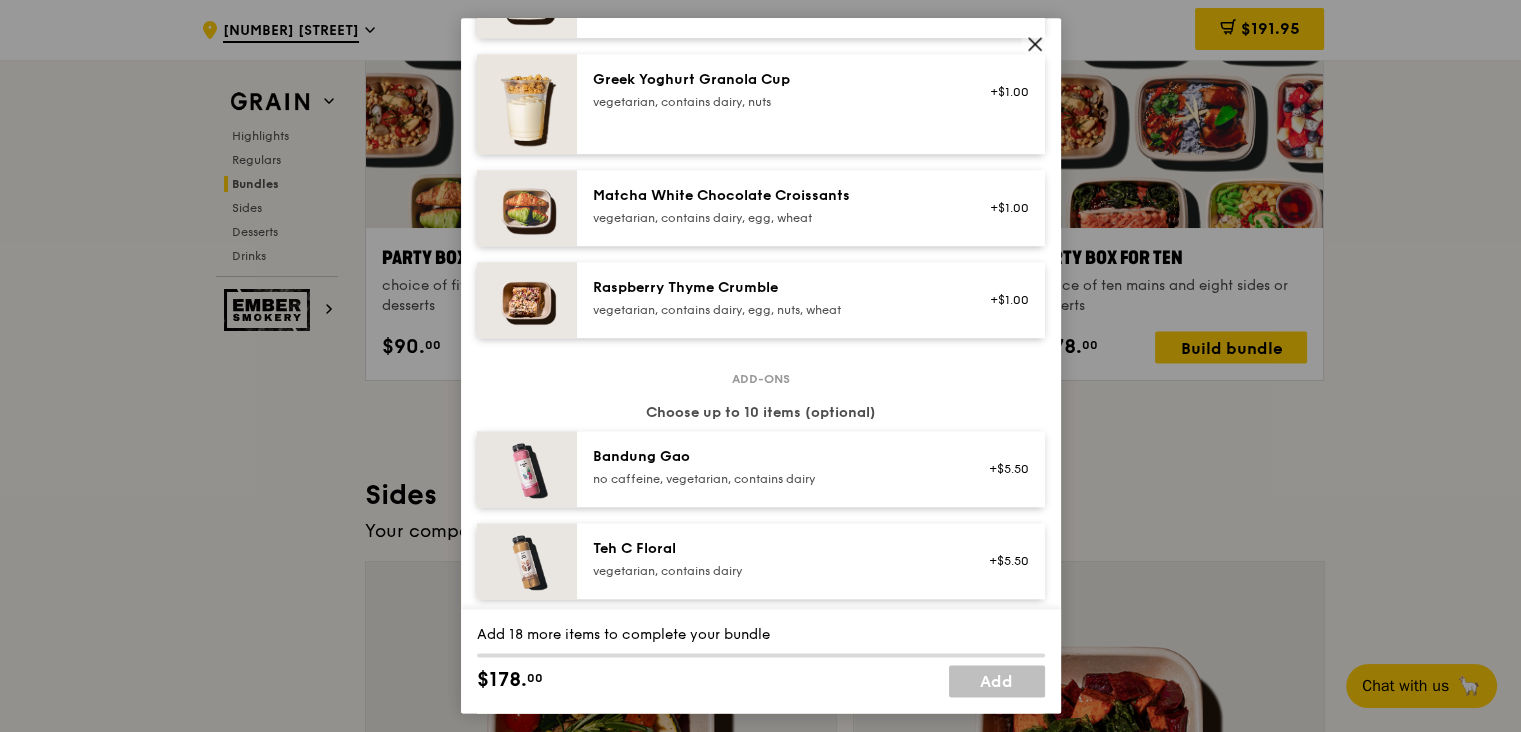 click on "Party Box for Ten
choice of ten mains and eight sides or desserts
Mains
Choose 10 items (0/10)
Hikari Miso Chicken Chow Mein
high protein, contains allium, dairy, egg, soy, wheat
+$0.50
Thai Green Curry Fish
pescatarian, spicy, contains allium, dairy, shellfish, soy, wheat
Thai Fiesta Salad
low carb, vegan, spicy
+$0.50
Basil Thunder Tea Rice
vegetarian, contains allium, barley, egg, nuts, soy, wheat
Grilled Farm Fresh Chicken
high protein, contains allium, dairy, nuts, soy
Honey Duo Mustard Chicken
high protein, contains allium, soy, wheat
+$0.50
Ayam Kampung Masak Merah
high protein, spicy, contains allium, shellfish, soy, wheat
+$0.50
Mentai Mayonnaise Aburi Salmon
pescatarian, contains egg, soy, wheat
vegan" at bounding box center (760, 366) 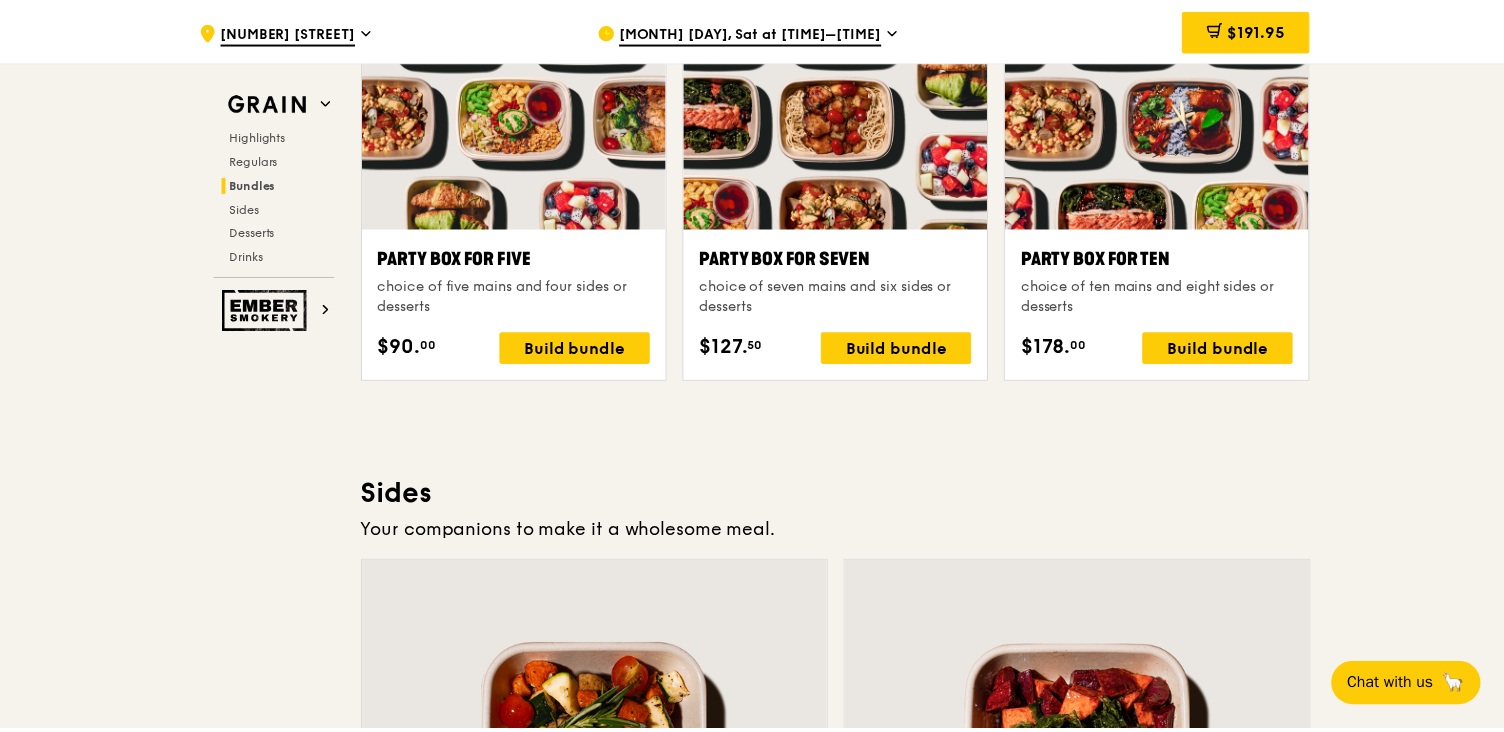scroll, scrollTop: 4074, scrollLeft: 0, axis: vertical 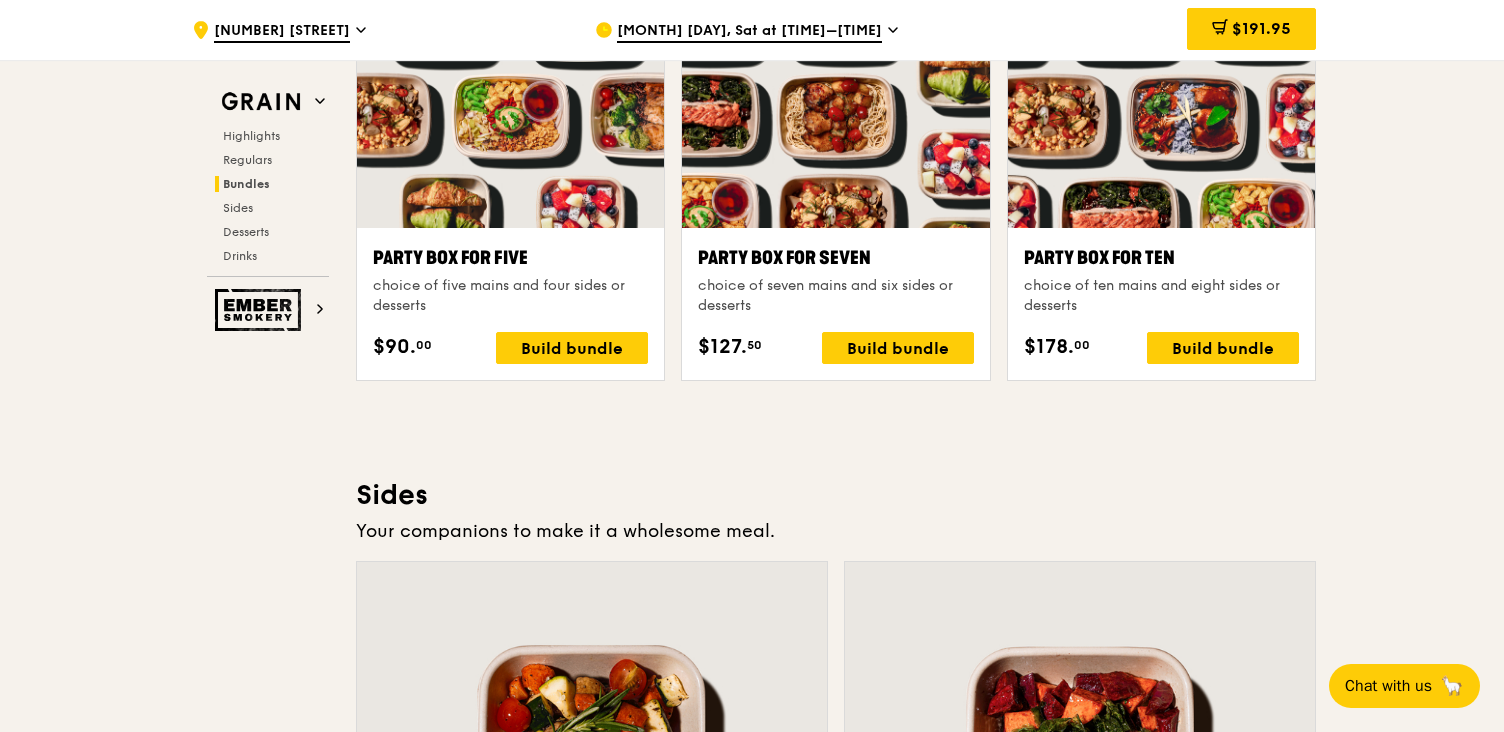 click on ".cls-1 {
fill: none;
stroke: #fff;
stroke-linecap: round;
stroke-linejoin: round;
stroke-width: 1.5px;
}
.cls-2 {
fill: #fecc07;
}
.cls-2, .cls-3 {
stroke-width: 0px;
}
.cls-3 {
fill: #fff;
fill-rule: evenodd;
}
[NUMBER] [STREET]
[MONTH] [DAY], Today at [TIME]–[TIME]
$191.95
1
Grain
Highlights
Regulars
Bundles
Sides
Desserts
Drinks
Ember Smokery
Meet the new Grain The Grain that loves to play. With ingredients. Flavours. Food. The kitchen is our happy place, where we experiment and cook up wholesome dishes that surprise and delight. And at the end of every Grain meal comes: “What will we  eat next?”
Highlights
Warm" at bounding box center [752, 234] 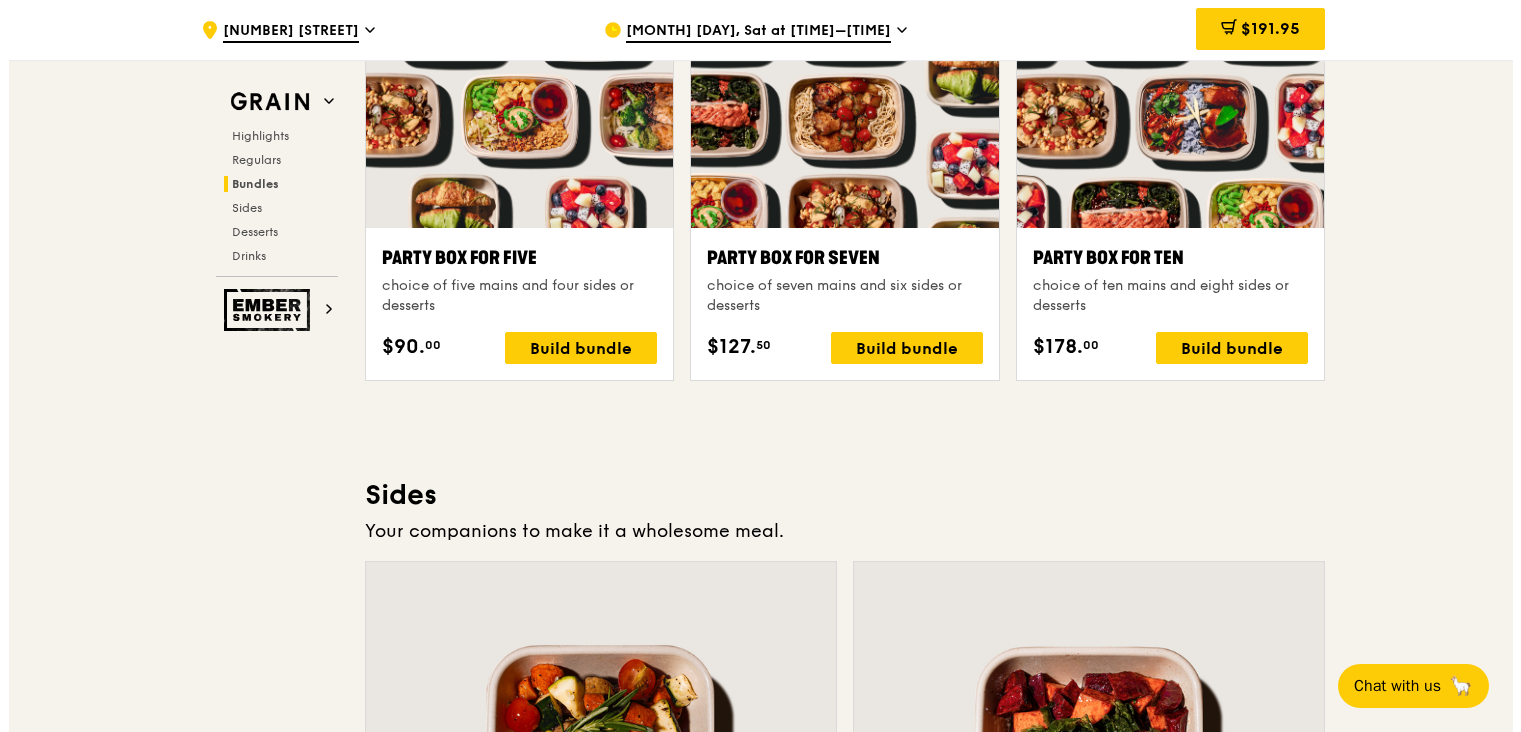 scroll, scrollTop: 3968, scrollLeft: 0, axis: vertical 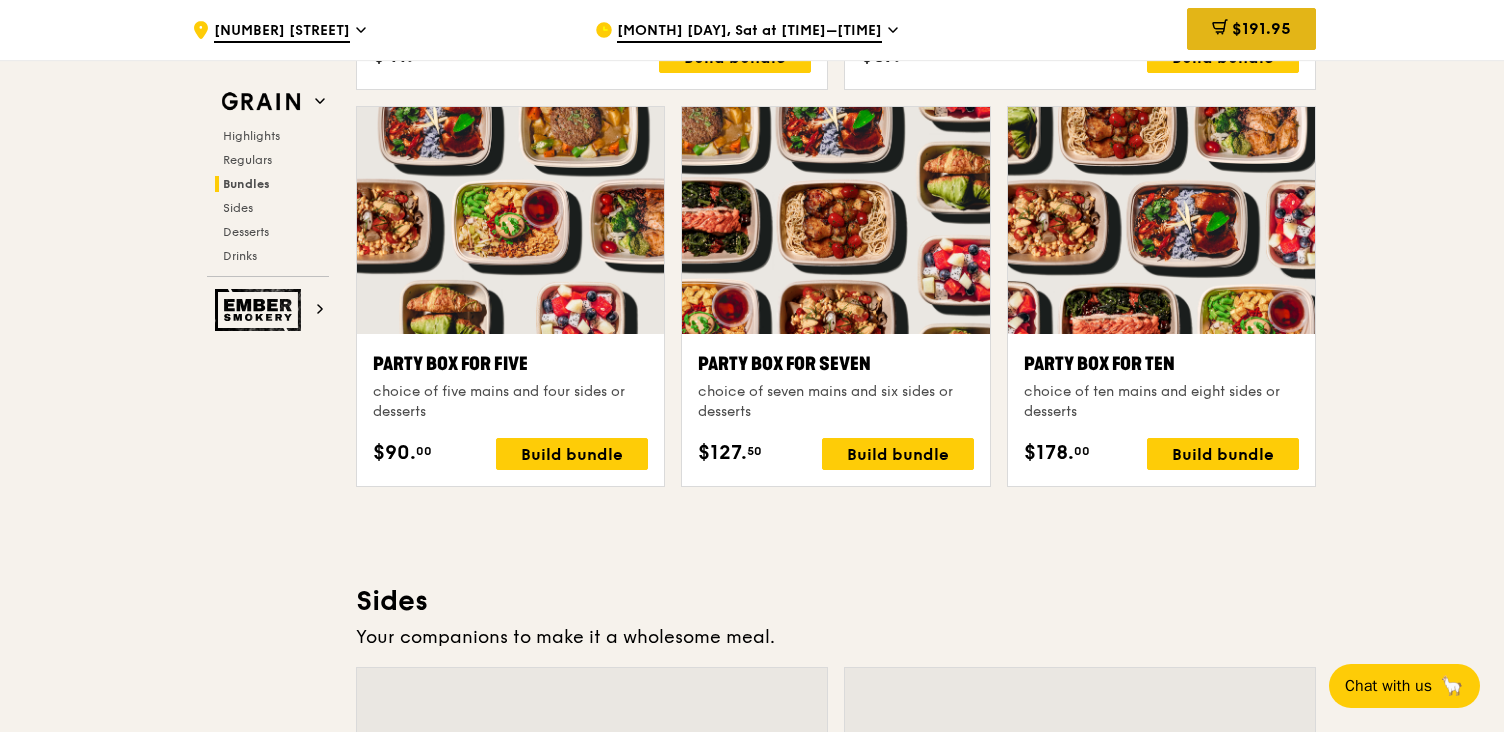 click on "$191.95" at bounding box center (1261, 28) 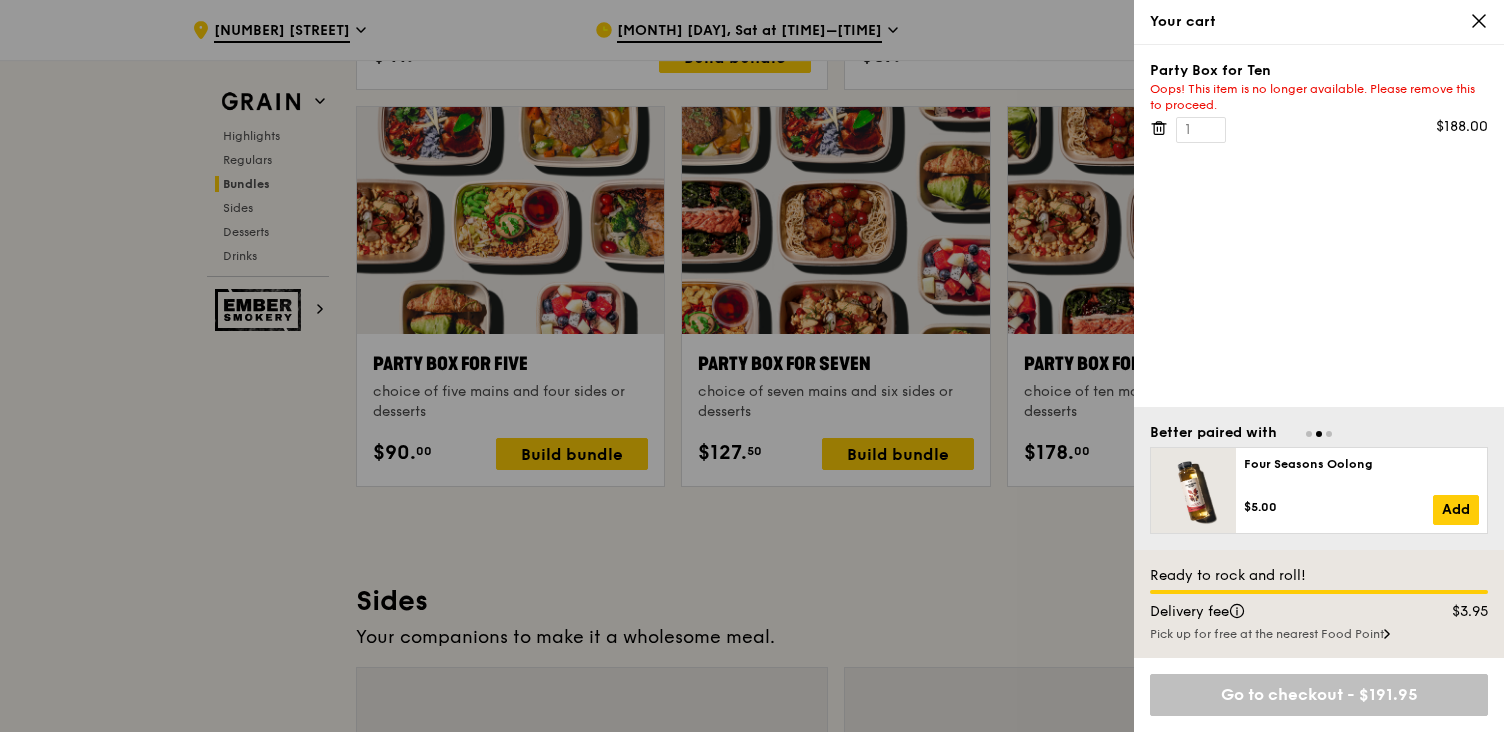 click 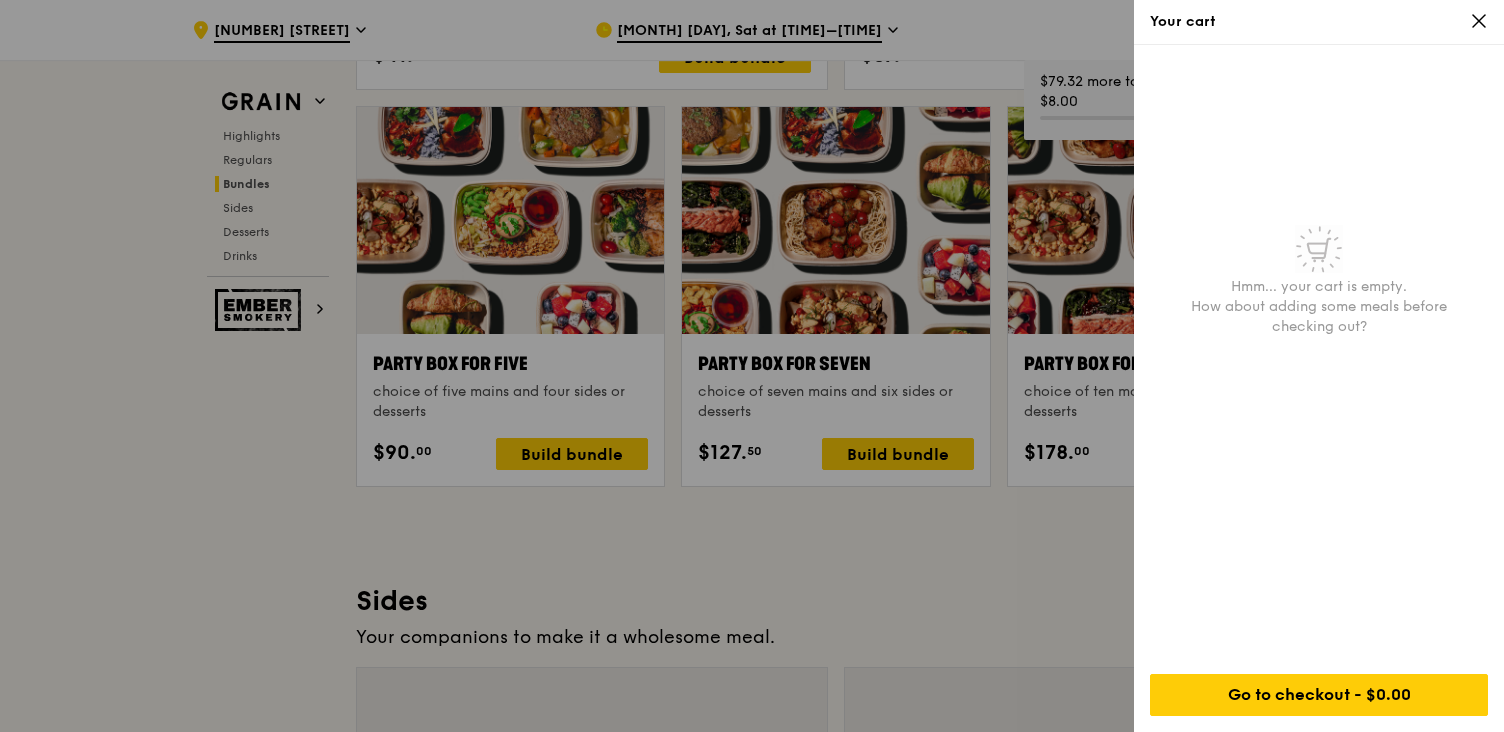 click at bounding box center (752, 366) 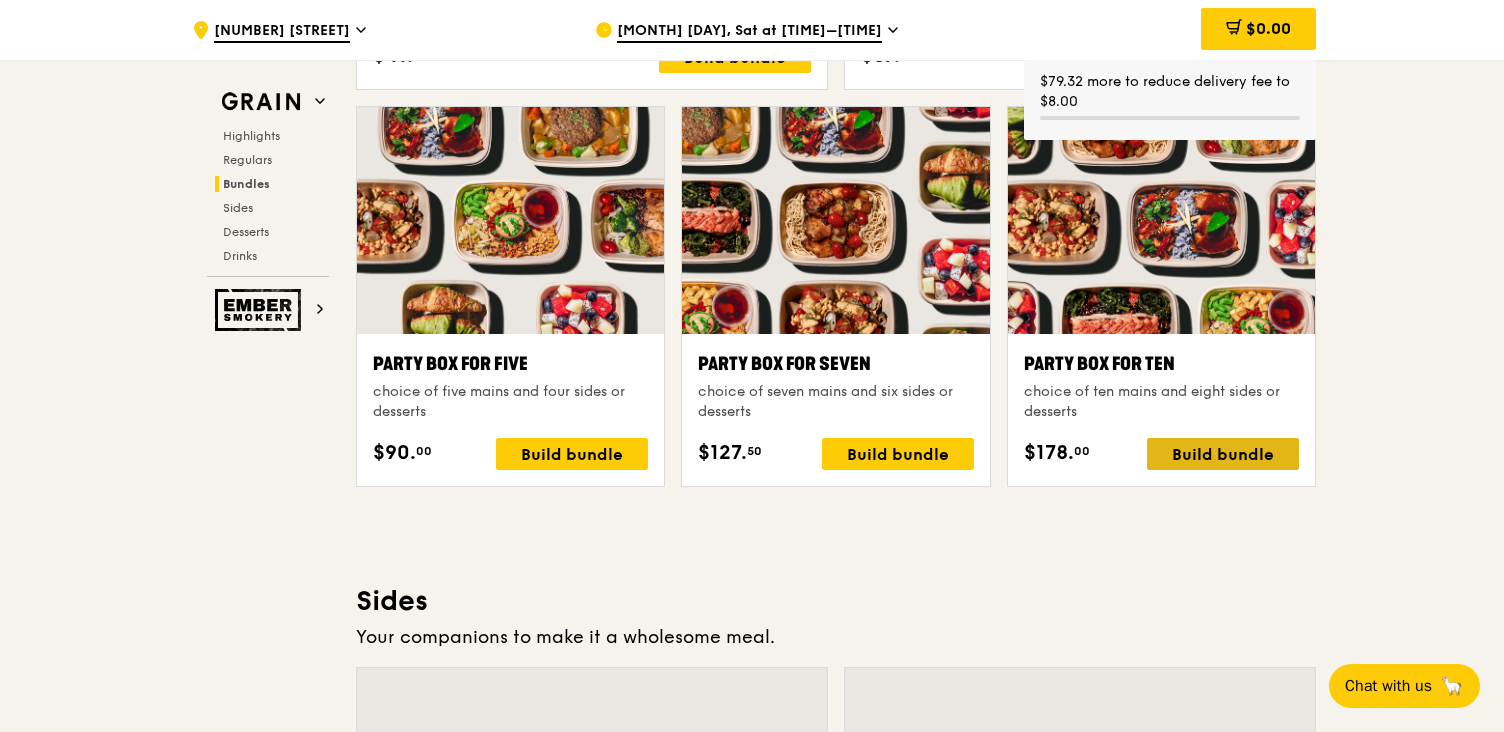 click on "Build bundle" at bounding box center (1223, 454) 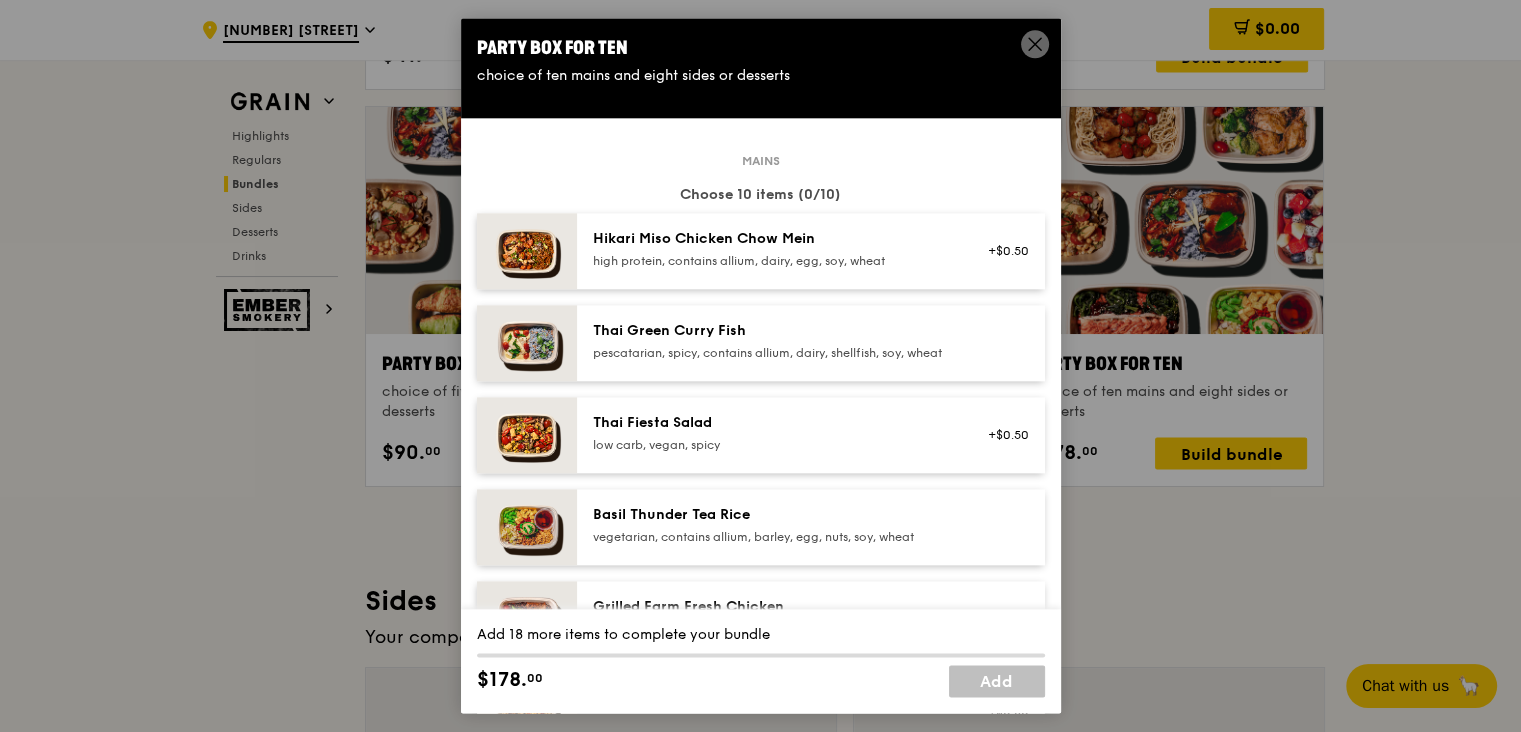 click on "Hikari Miso Chicken Chow Mein" at bounding box center [772, 239] 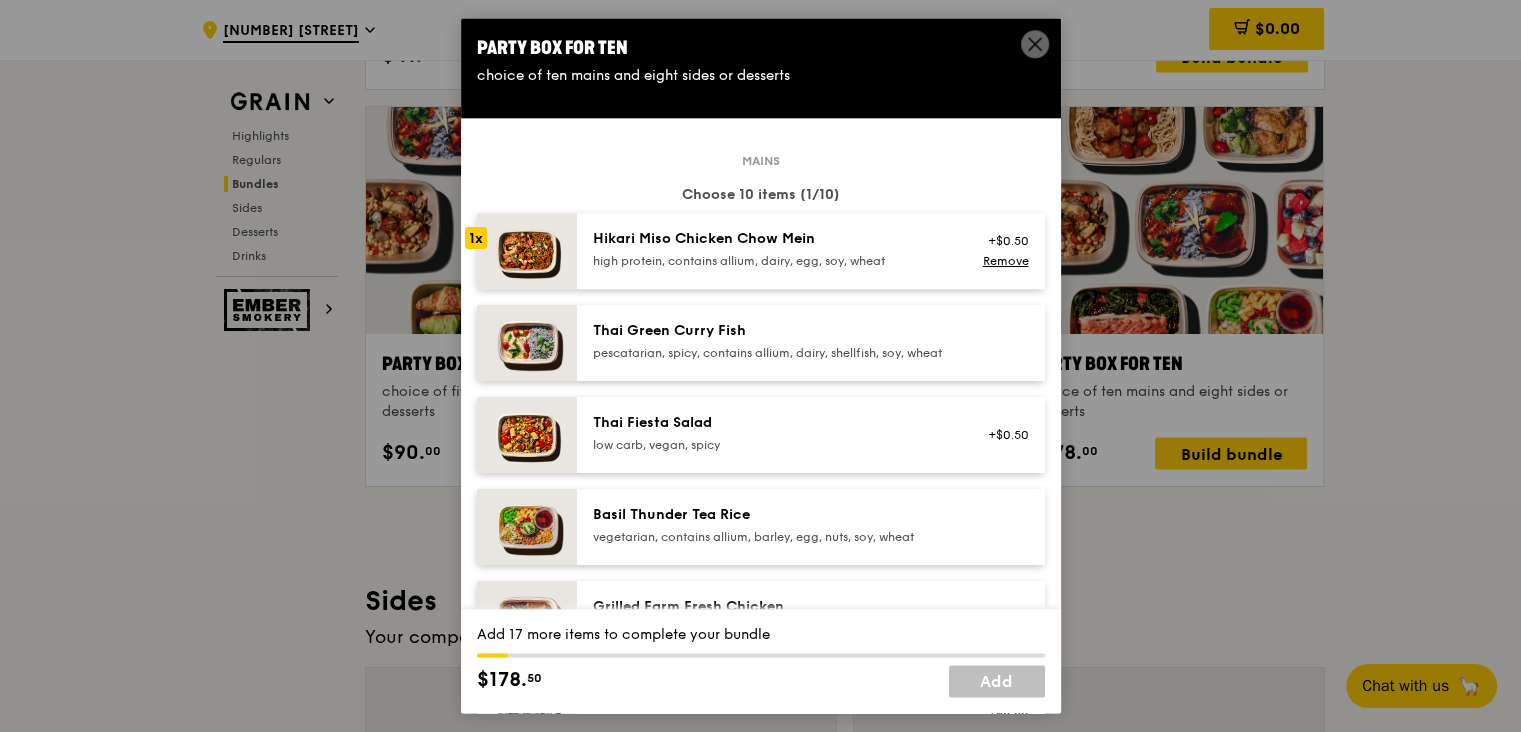 click on "Thai Green Curry Fish
pescatarian, spicy, contains allium, dairy, shellfish, soy, wheat" at bounding box center [811, 343] 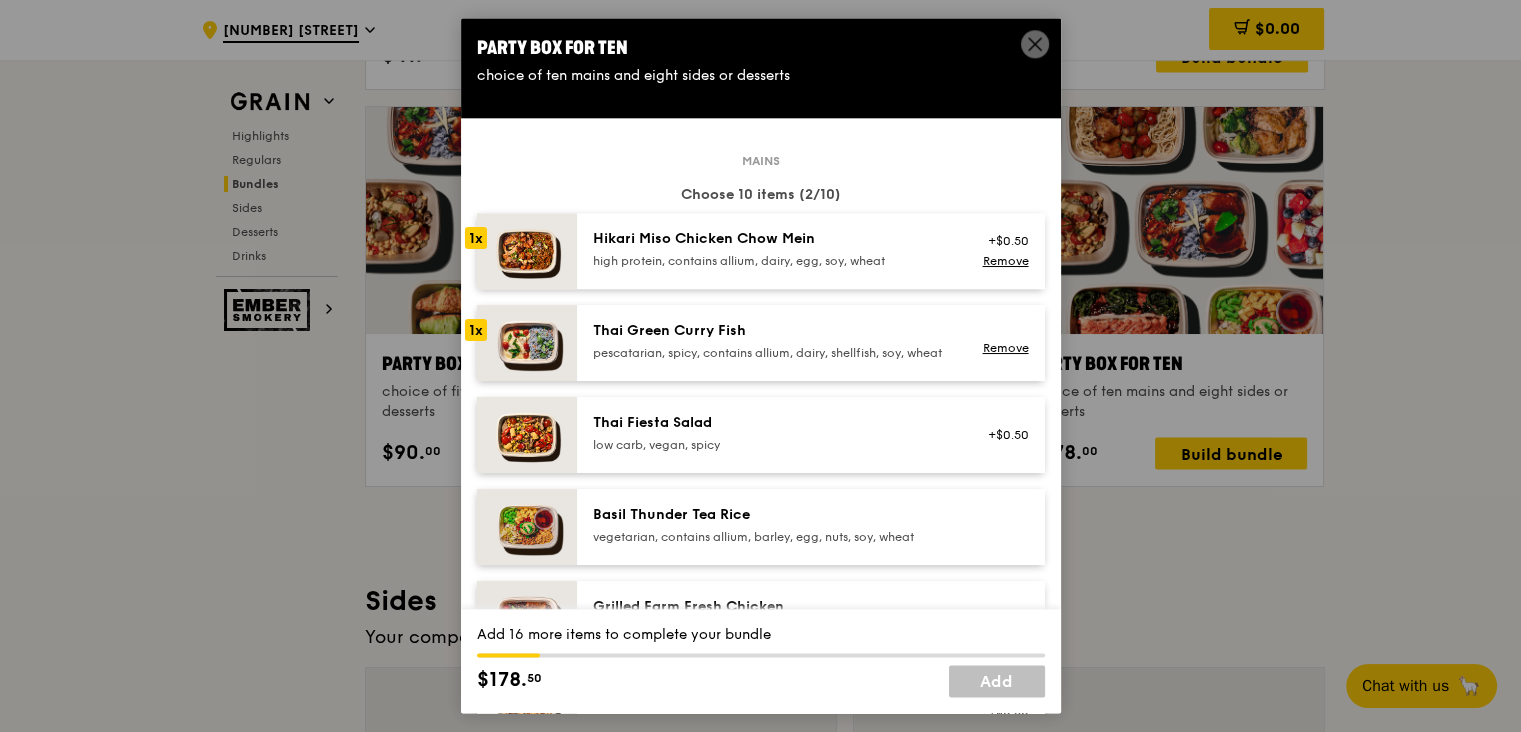 click on "pescatarian, spicy, contains allium, dairy, shellfish, soy, wheat" at bounding box center (772, 353) 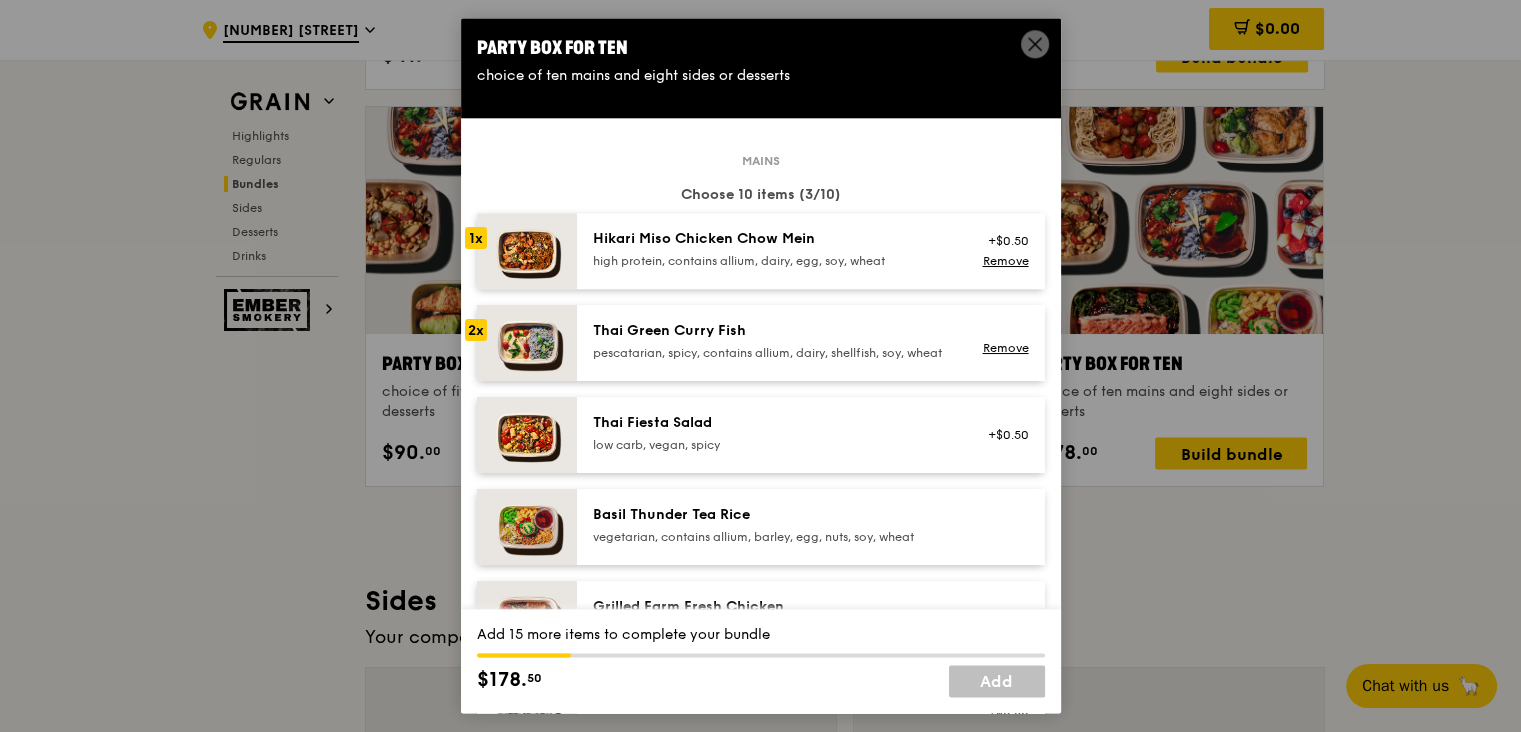 click on "Hikari Miso Chicken Chow Mein" at bounding box center (772, 239) 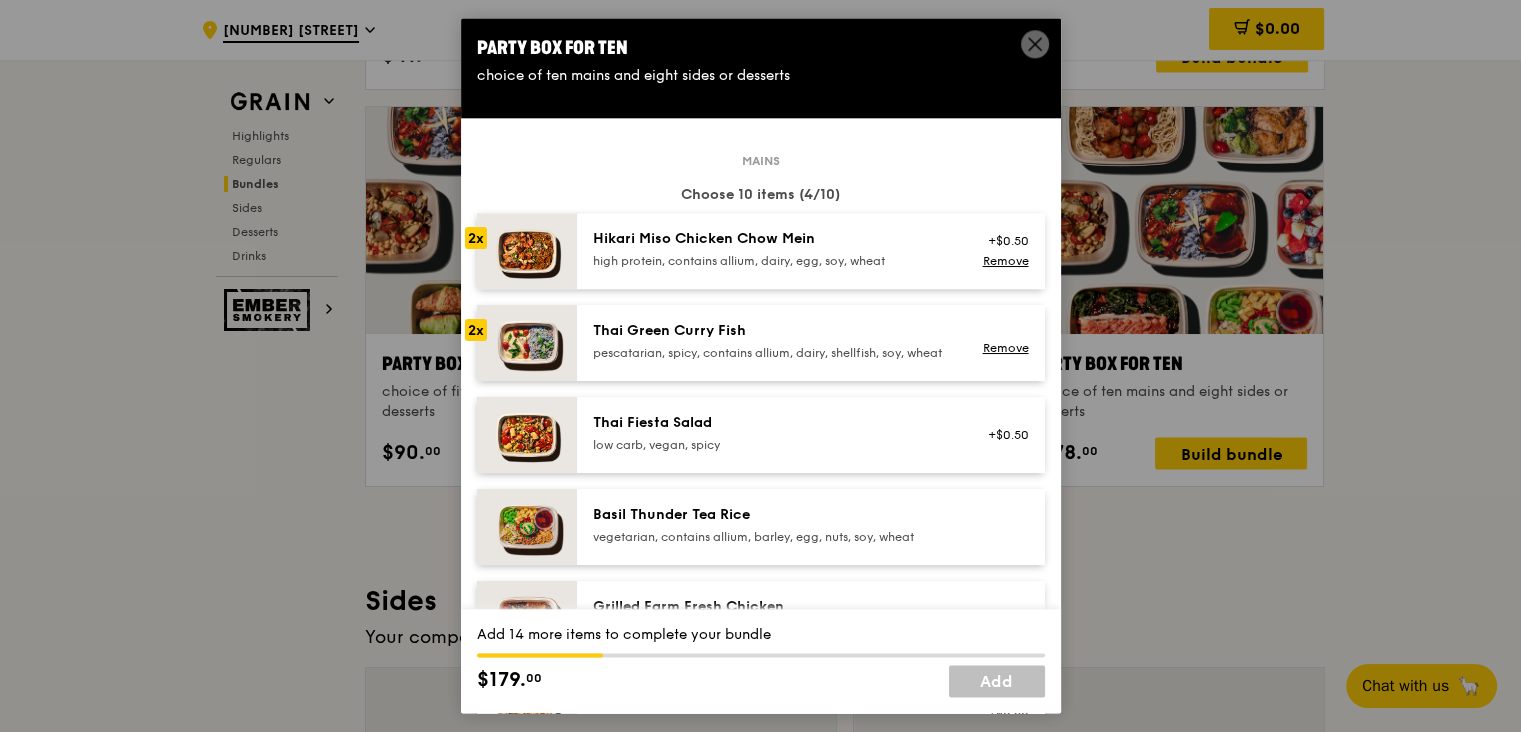 click on "Thai Fiesta Salad" at bounding box center [772, 423] 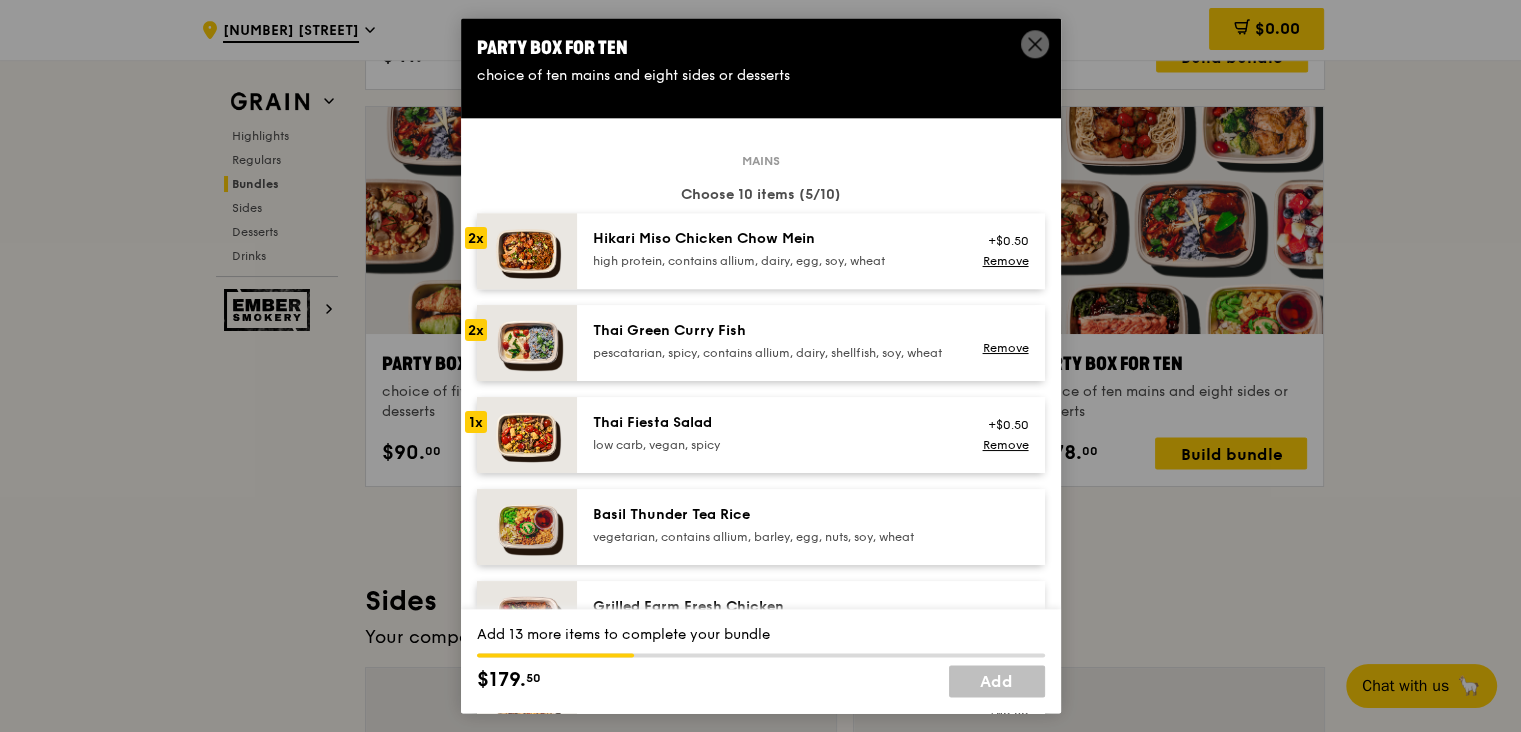 scroll, scrollTop: 230, scrollLeft: 0, axis: vertical 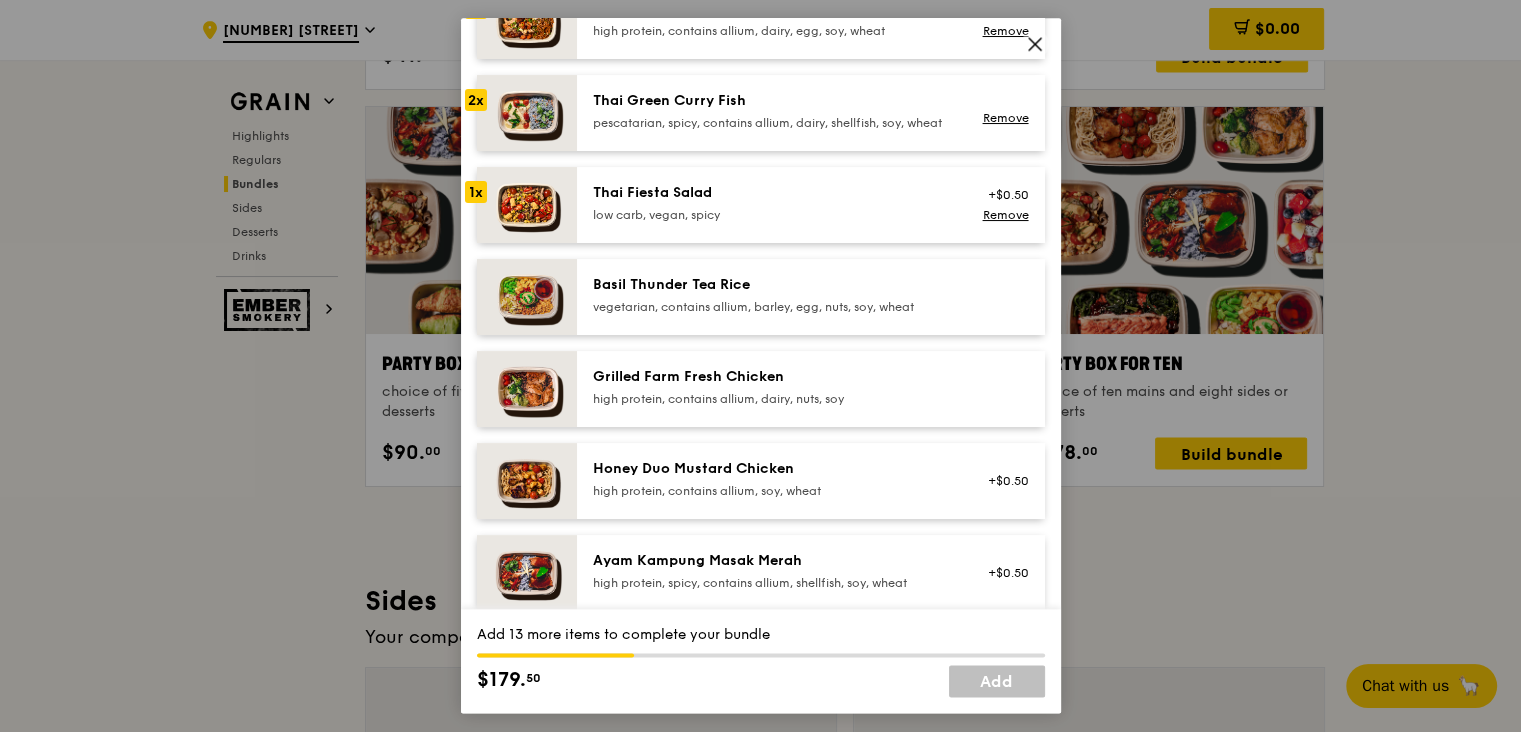 click on "vegetarian, contains allium, barley, egg, nuts, soy, wheat" at bounding box center (772, 307) 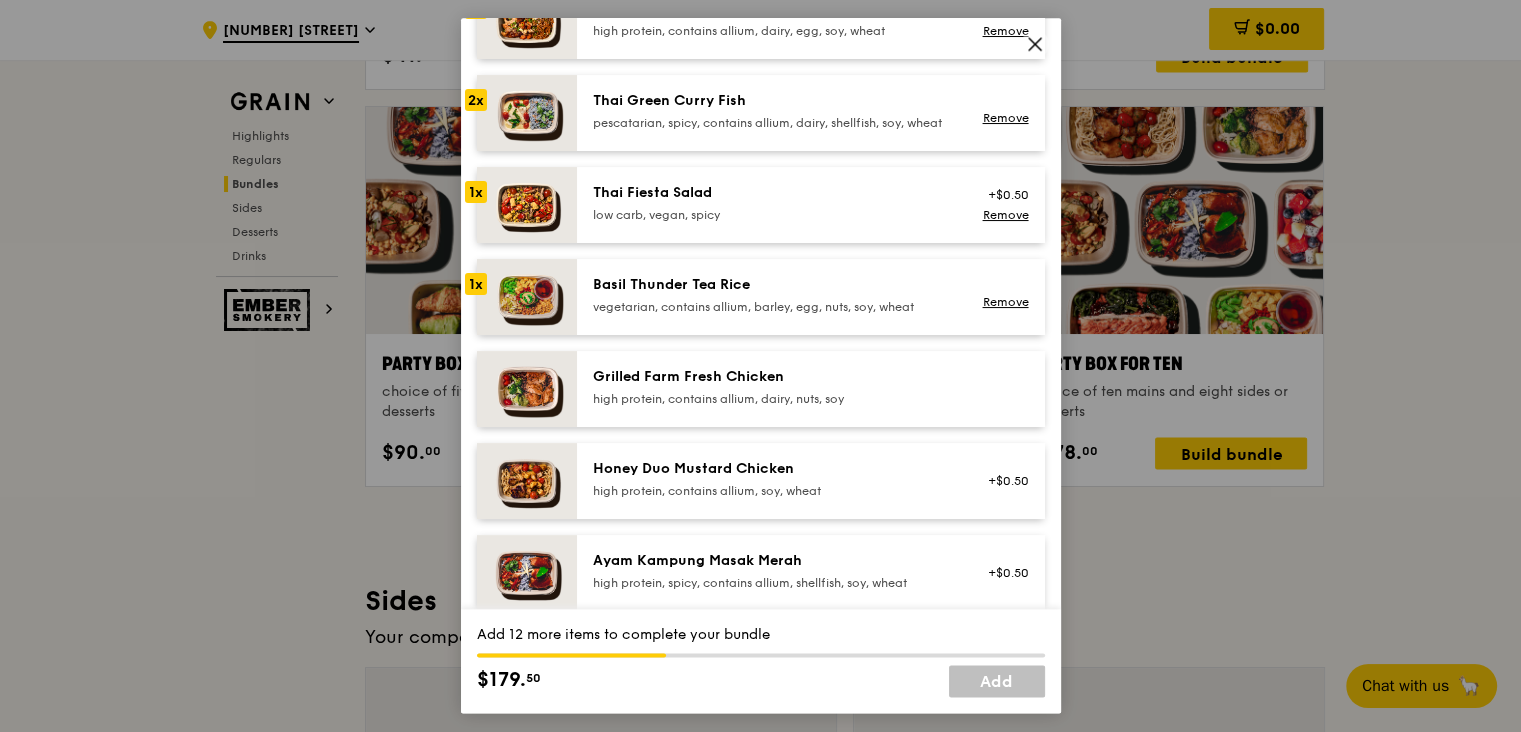 click on "Grilled Farm Fresh Chicken
high protein, contains allium, dairy, nuts, soy" at bounding box center (811, 389) 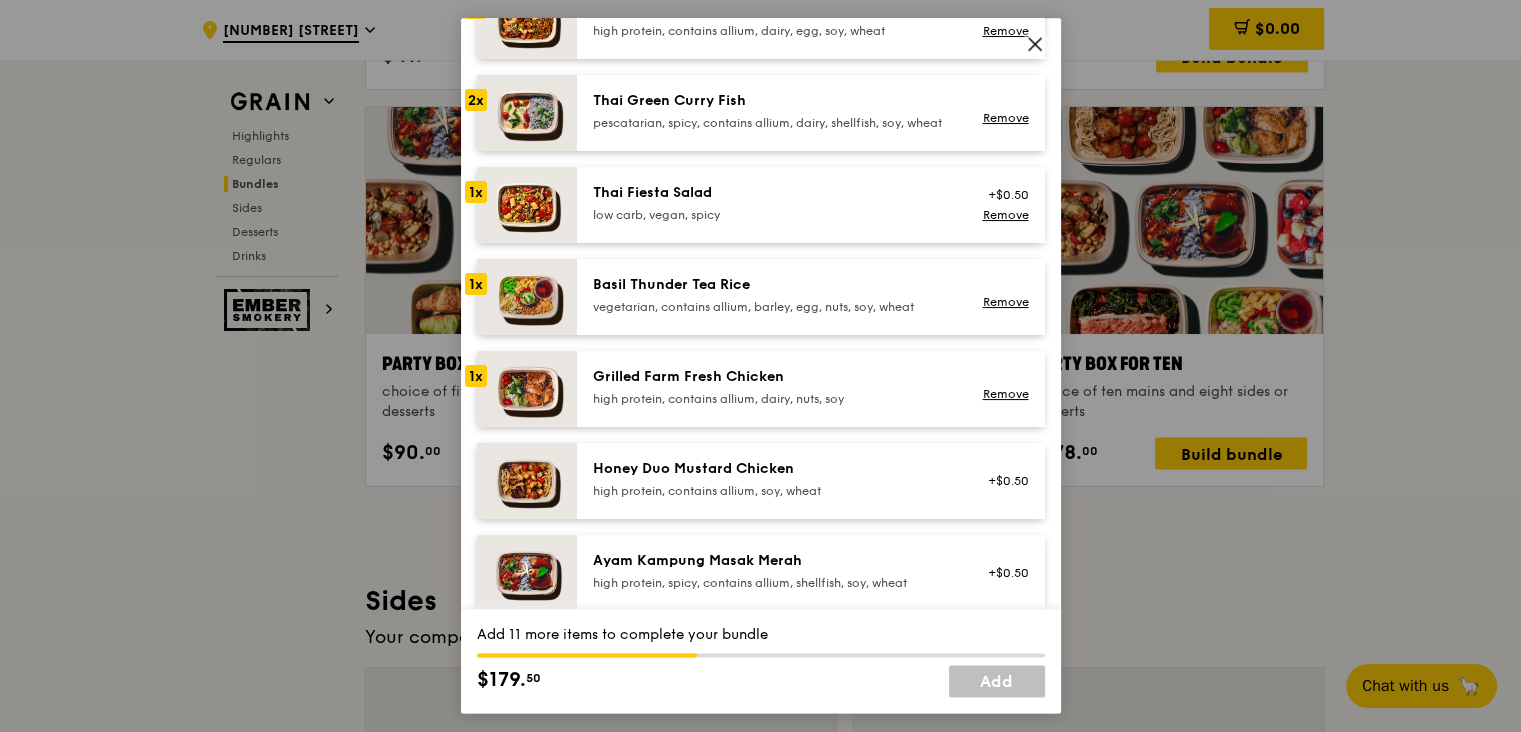 click on "Honey Duo Mustard Chicken" at bounding box center (772, 469) 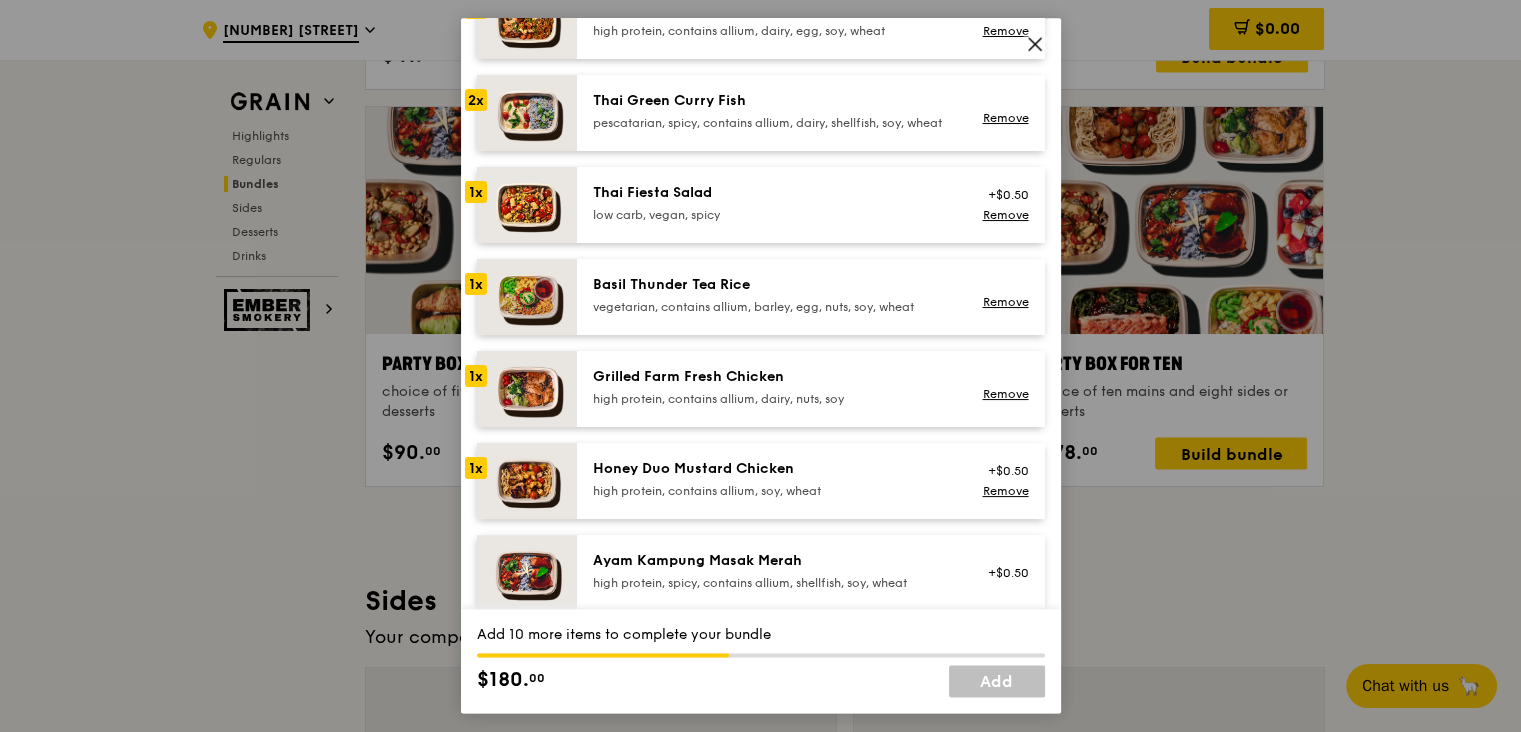 click on "Grilled Farm Fresh Chicken" at bounding box center (772, 377) 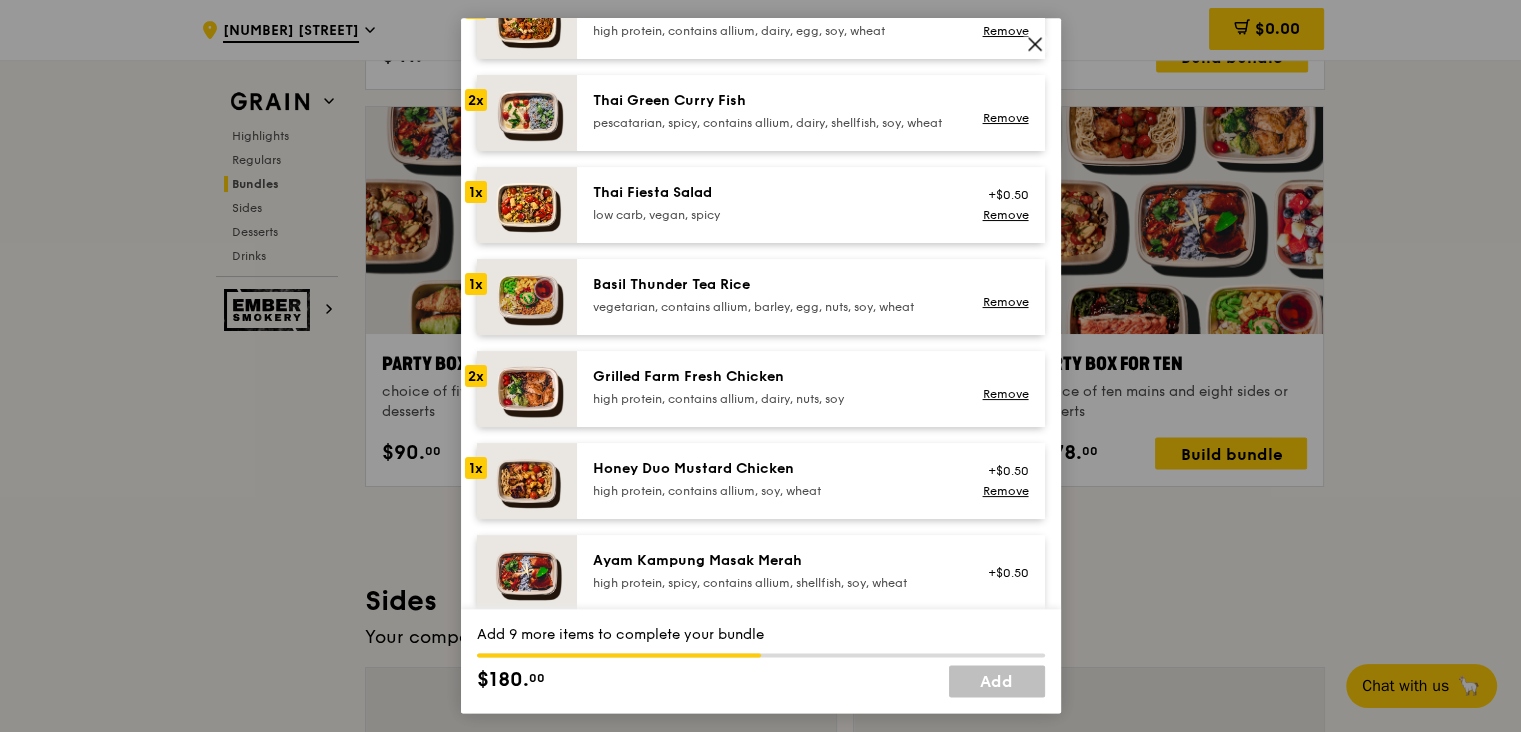 scroll, scrollTop: 345, scrollLeft: 0, axis: vertical 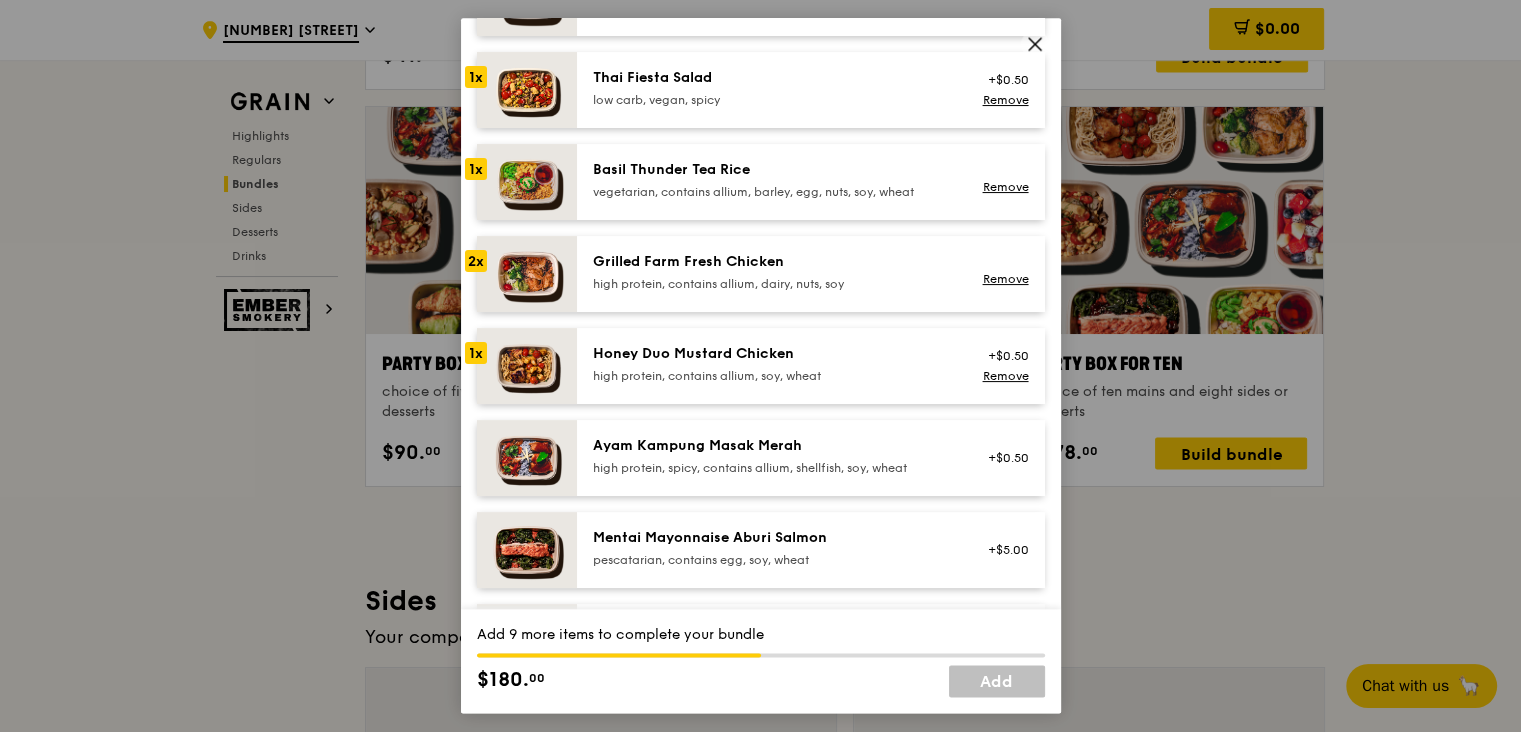 click on "high protein, spicy, contains allium, shellfish, soy, wheat" at bounding box center [772, 468] 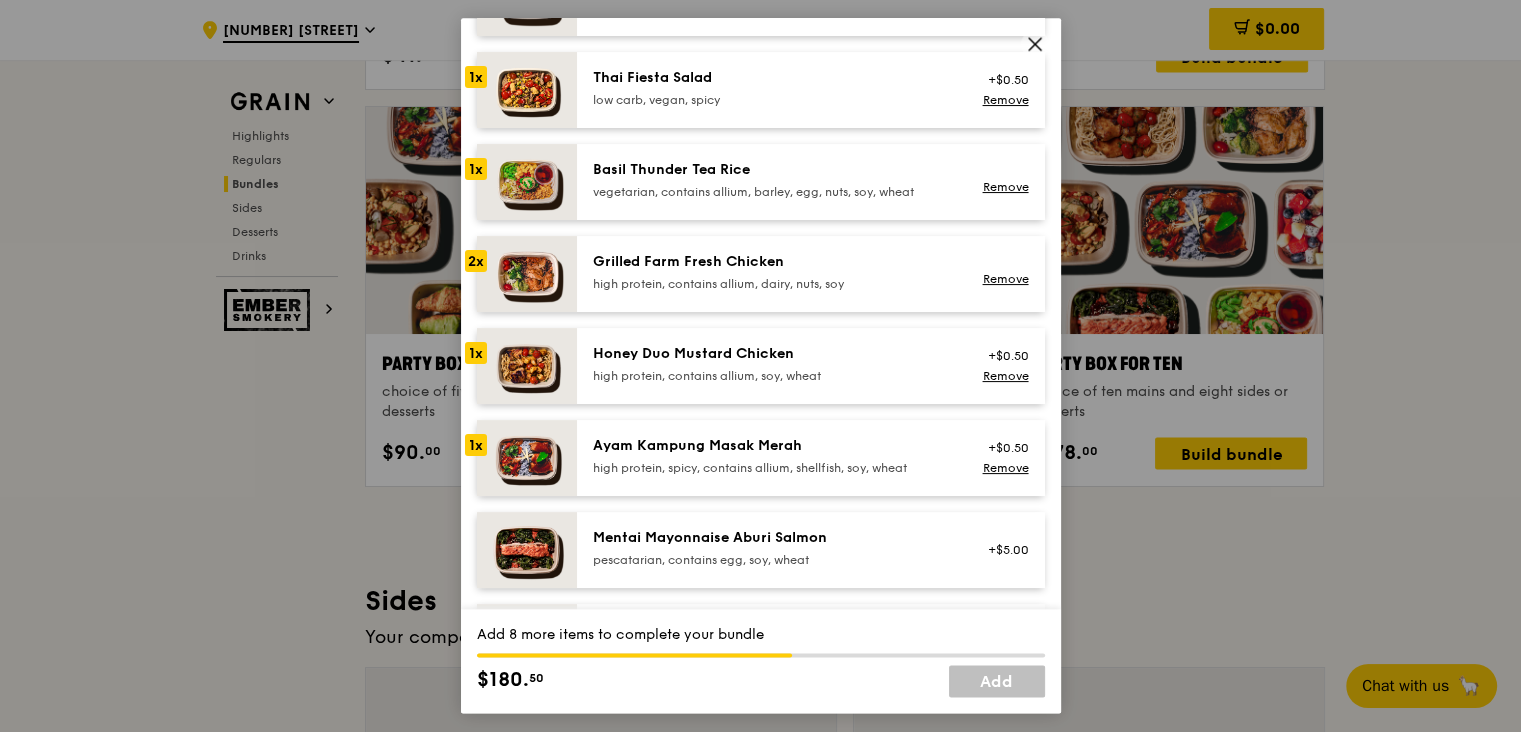 click on "Mentai Mayonnaise Aburi Salmon" at bounding box center (772, 538) 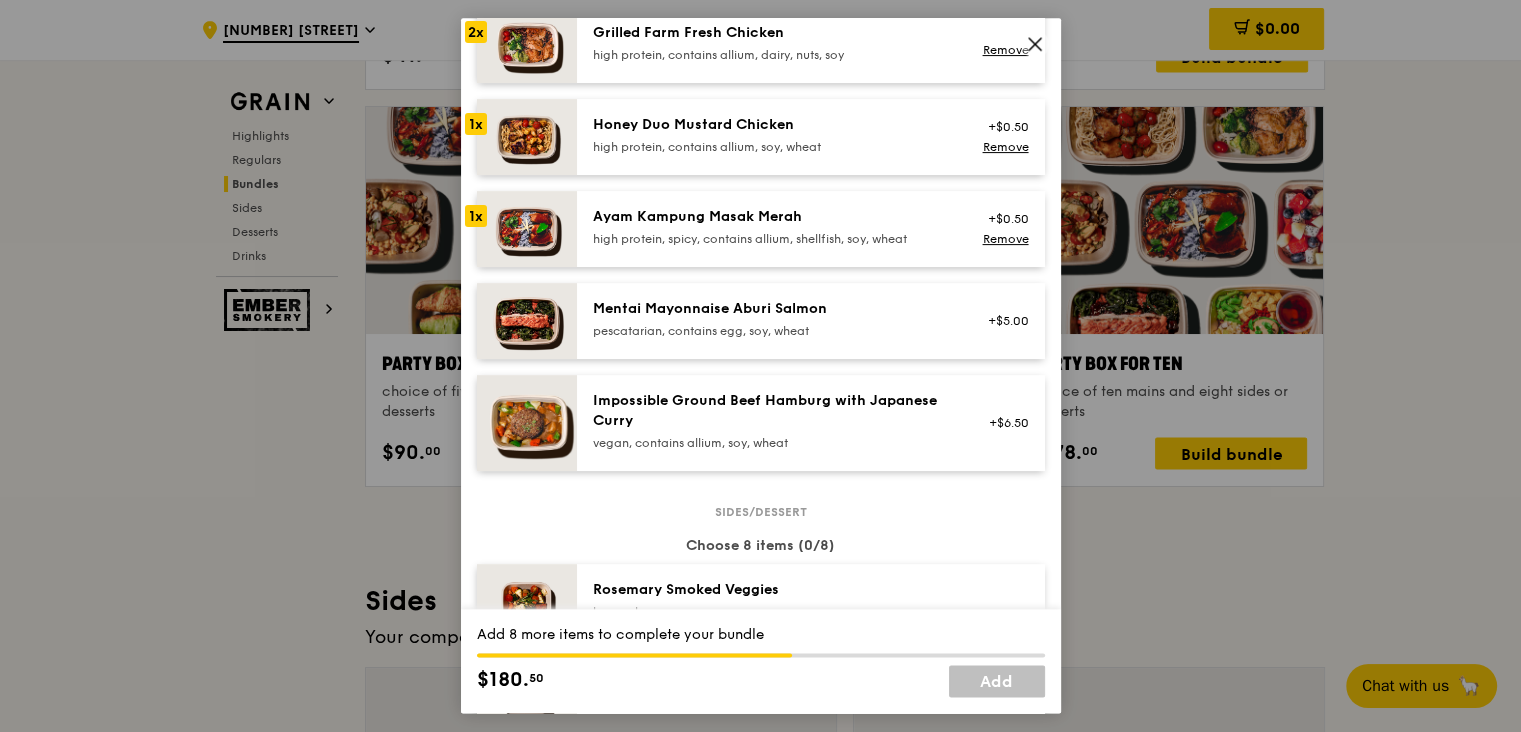 scroll, scrollTop: 576, scrollLeft: 0, axis: vertical 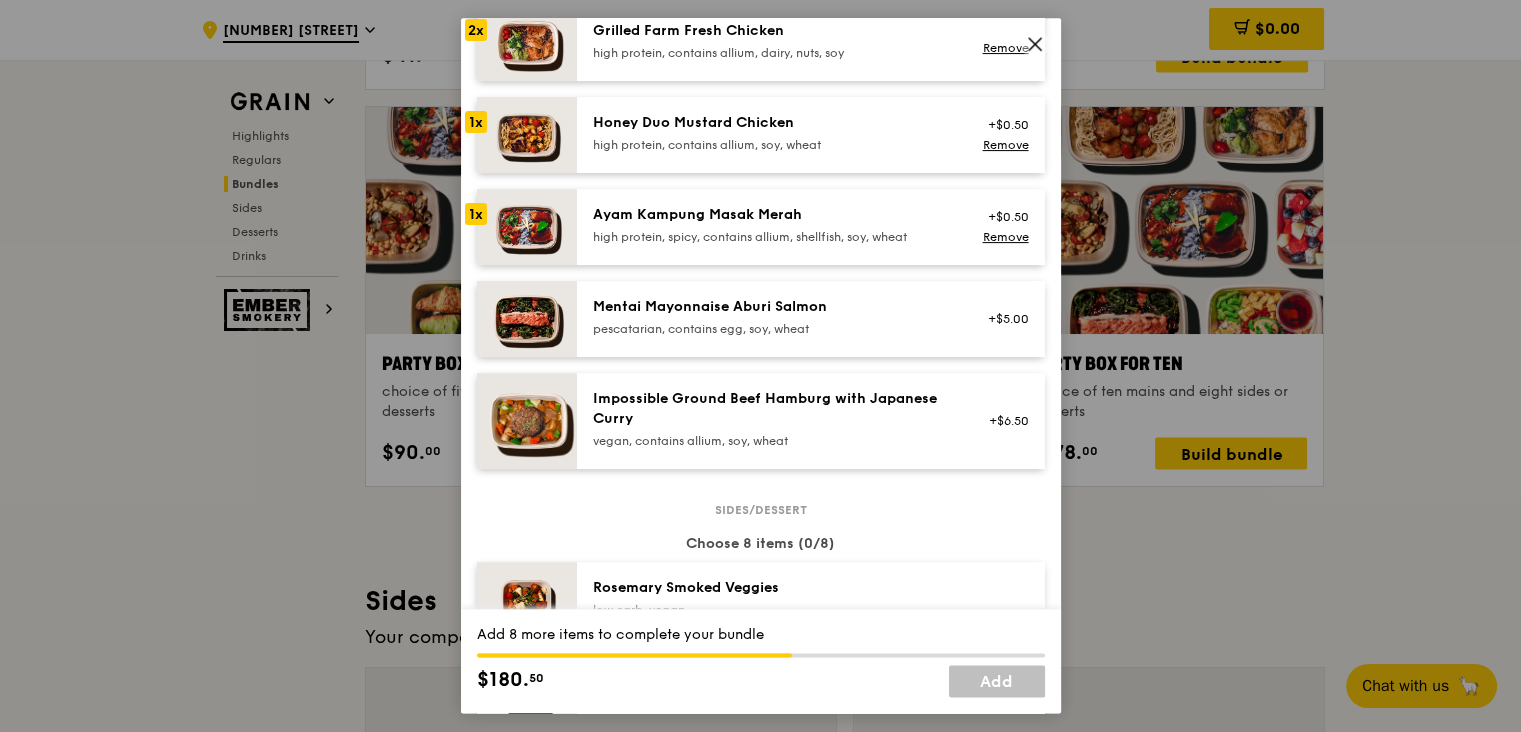 drag, startPoint x: 634, startPoint y: 324, endPoint x: 634, endPoint y: 306, distance: 18 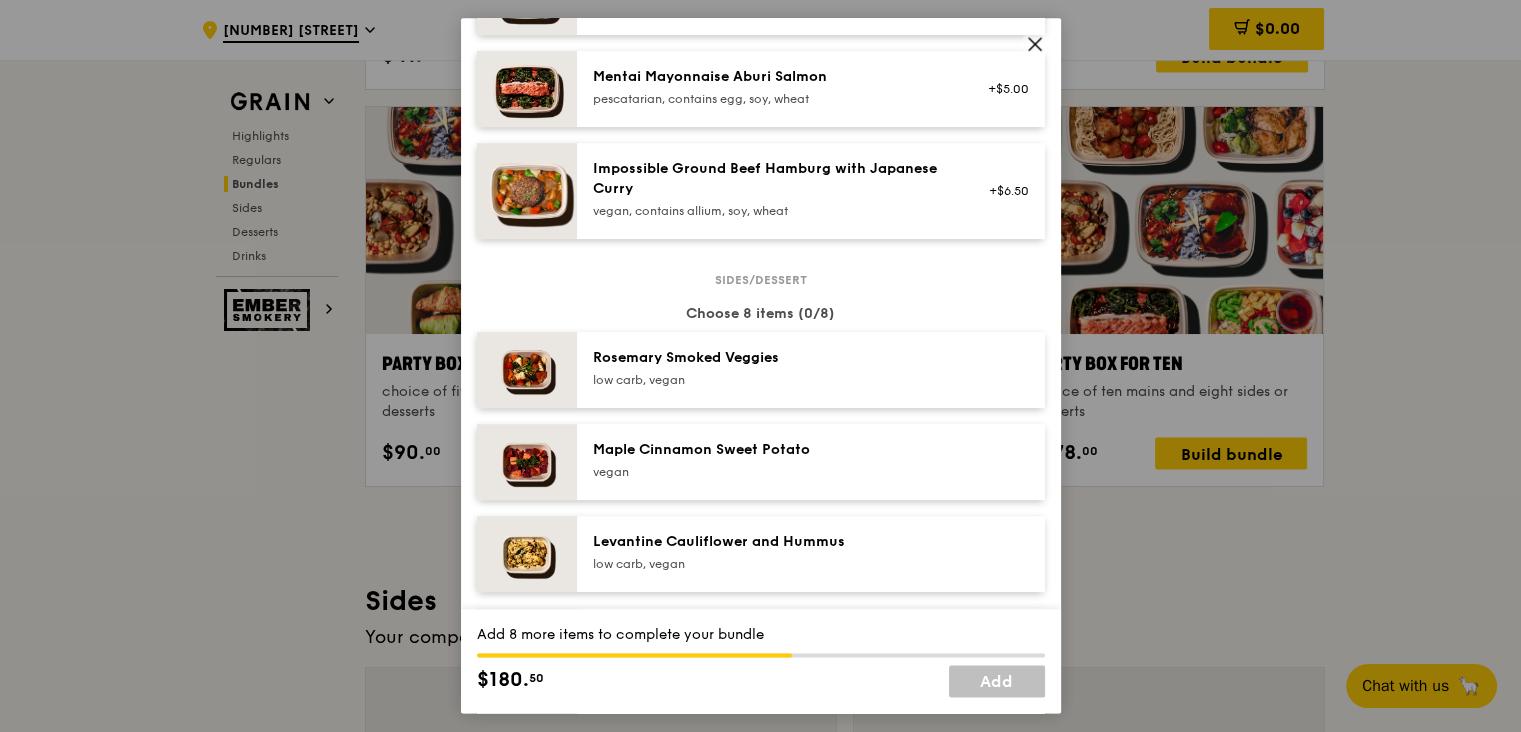 scroll, scrollTop: 1152, scrollLeft: 0, axis: vertical 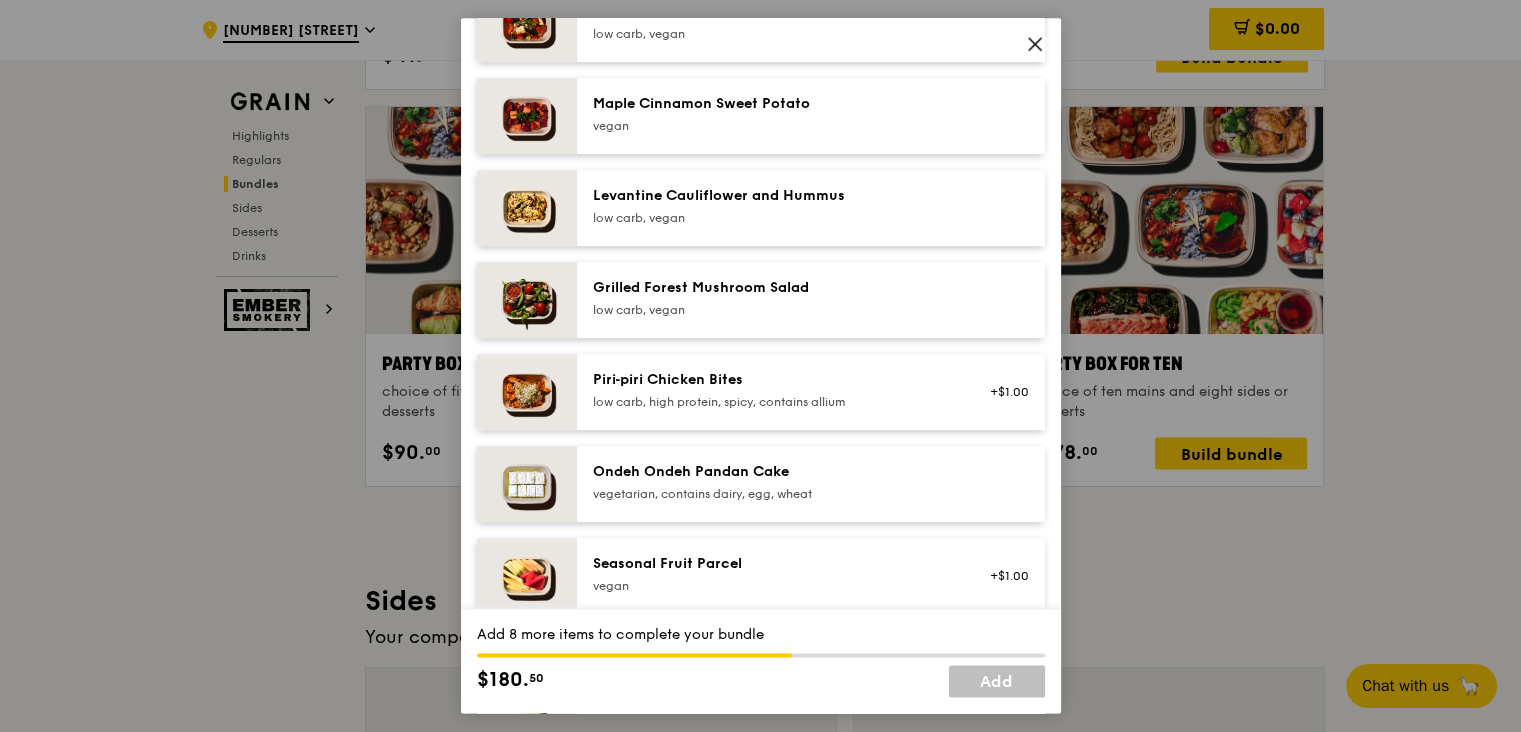 drag, startPoint x: 734, startPoint y: 219, endPoint x: 738, endPoint y: 203, distance: 16.492422 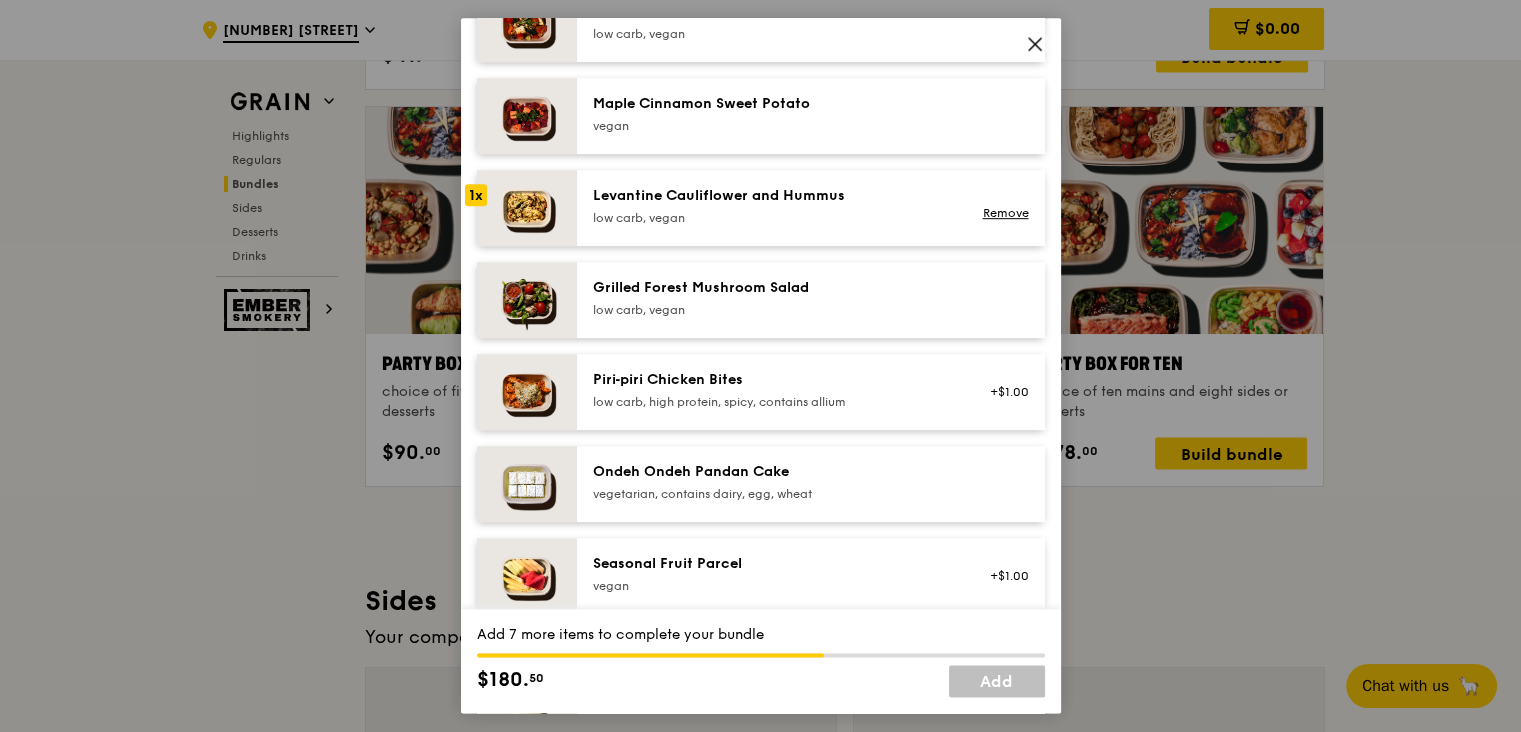click on "Maple Cinnamon Sweet Potato
vegan" at bounding box center (772, 116) 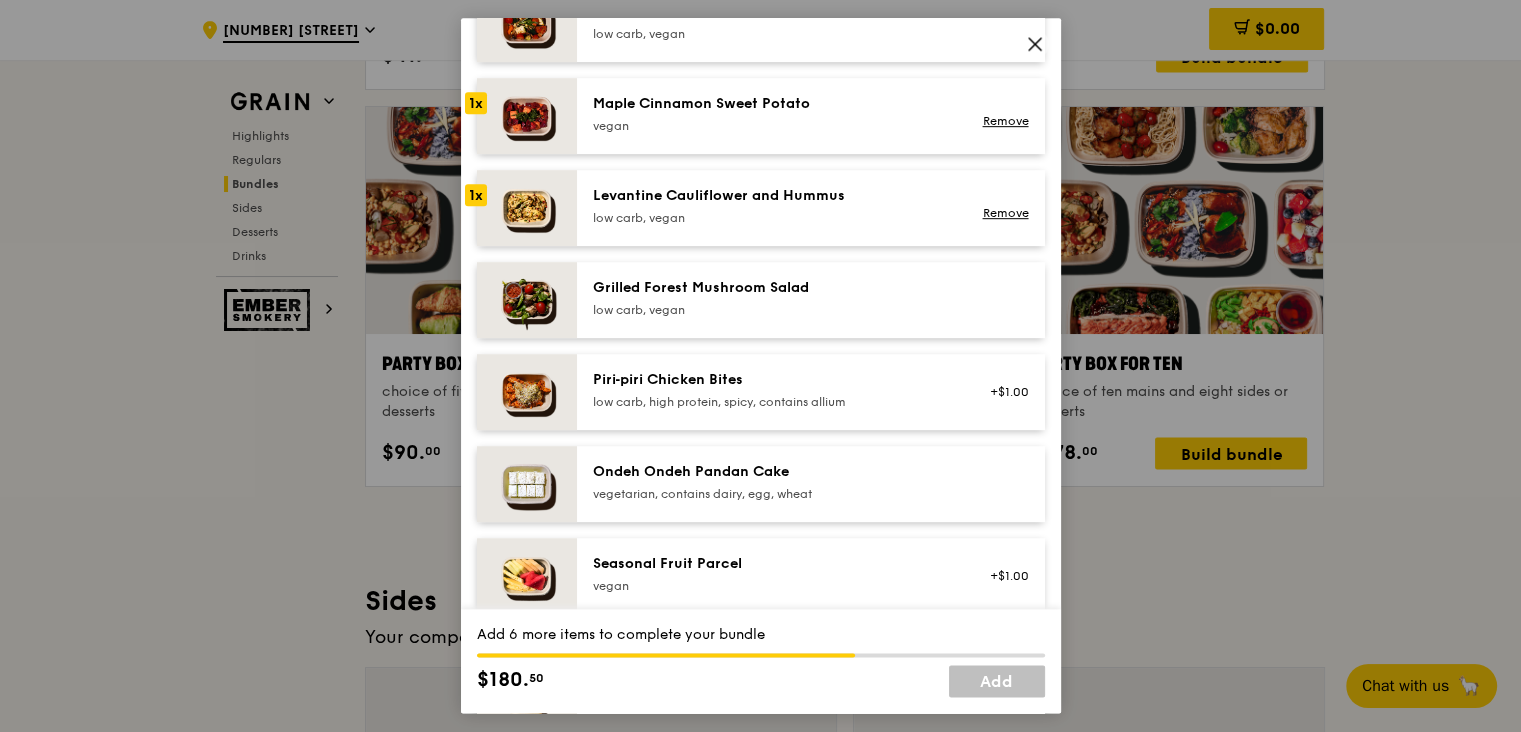 click on "Rosemary Smoked Veggies
low carb, vegan" at bounding box center (811, 24) 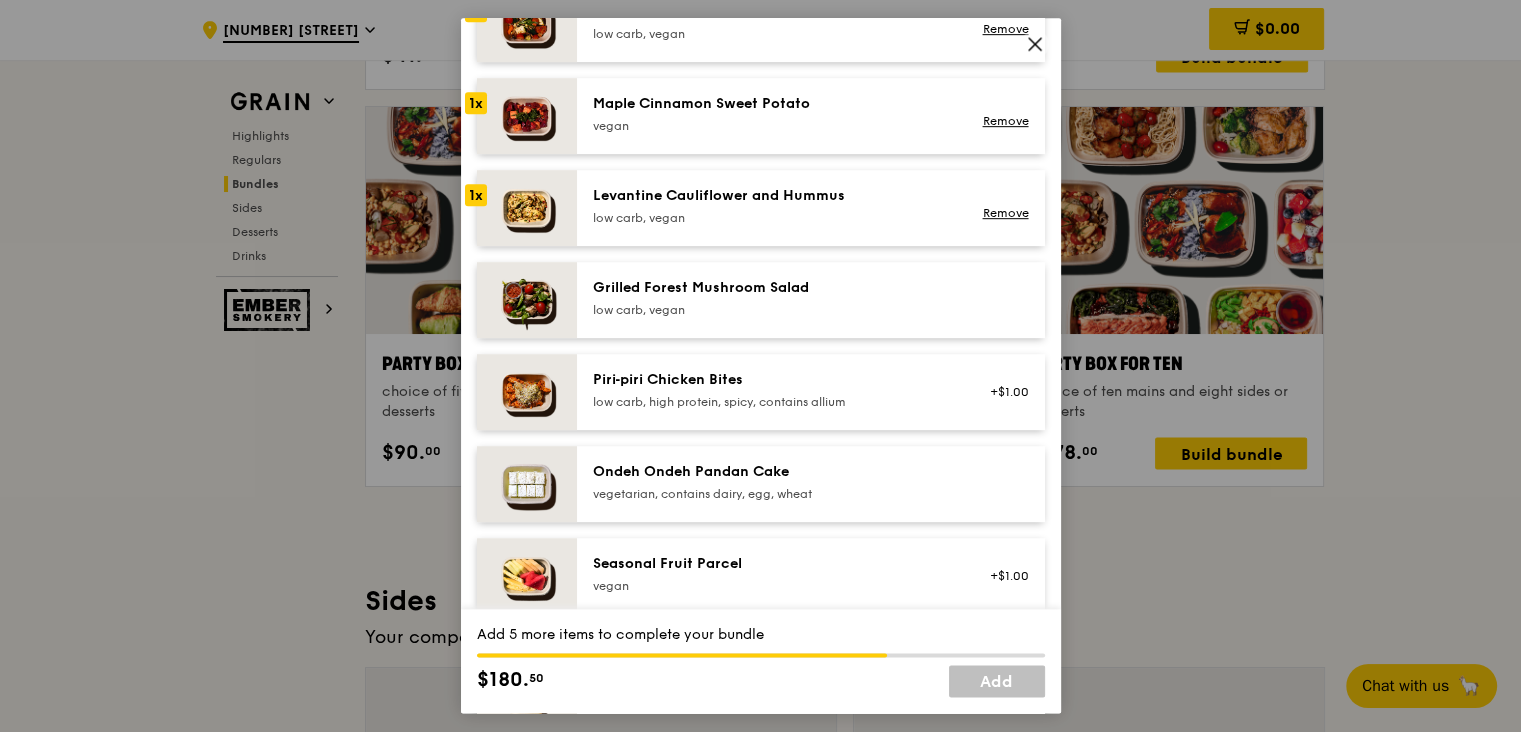 drag, startPoint x: 722, startPoint y: 298, endPoint x: 719, endPoint y: 339, distance: 41.109608 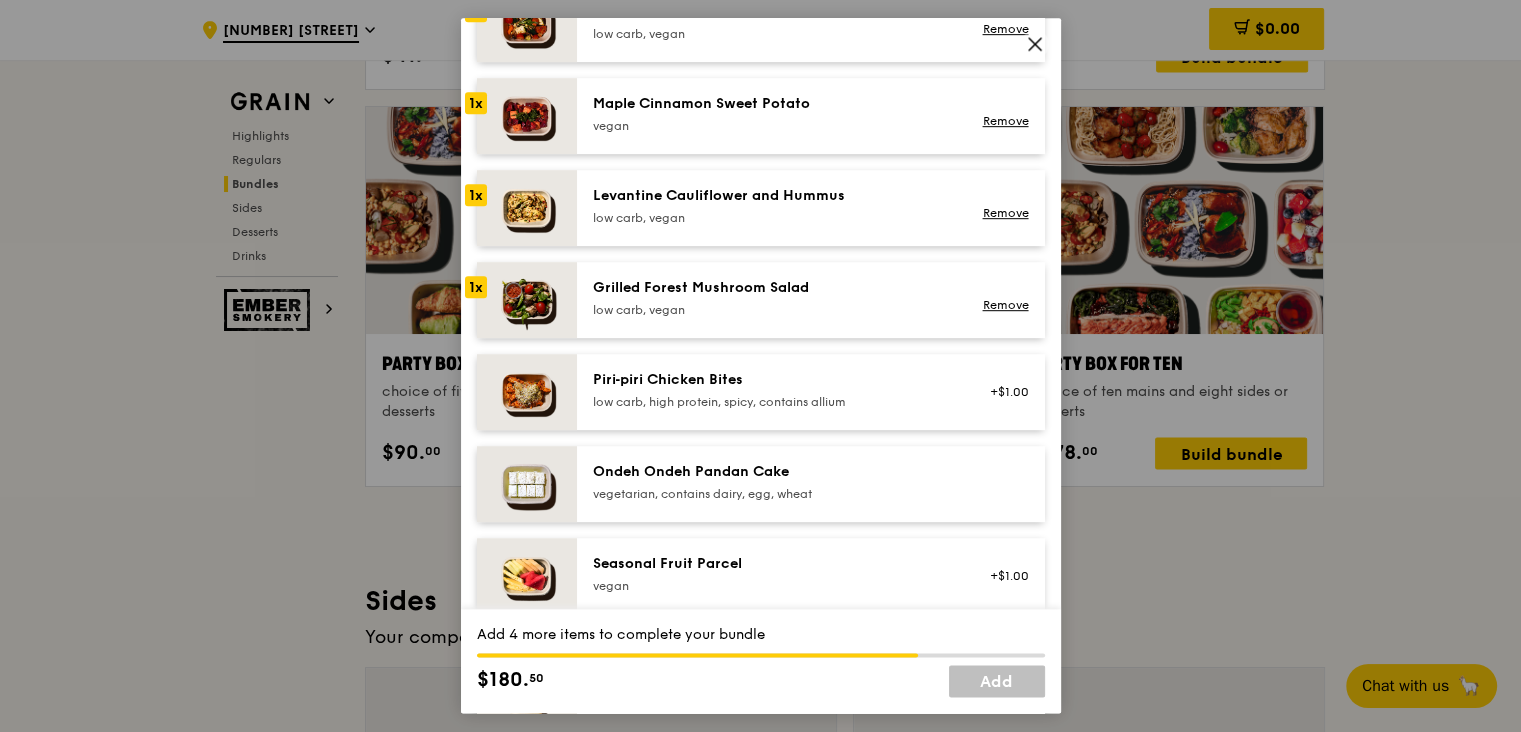 click on "low carb, high protein, spicy, contains allium" at bounding box center [772, 402] 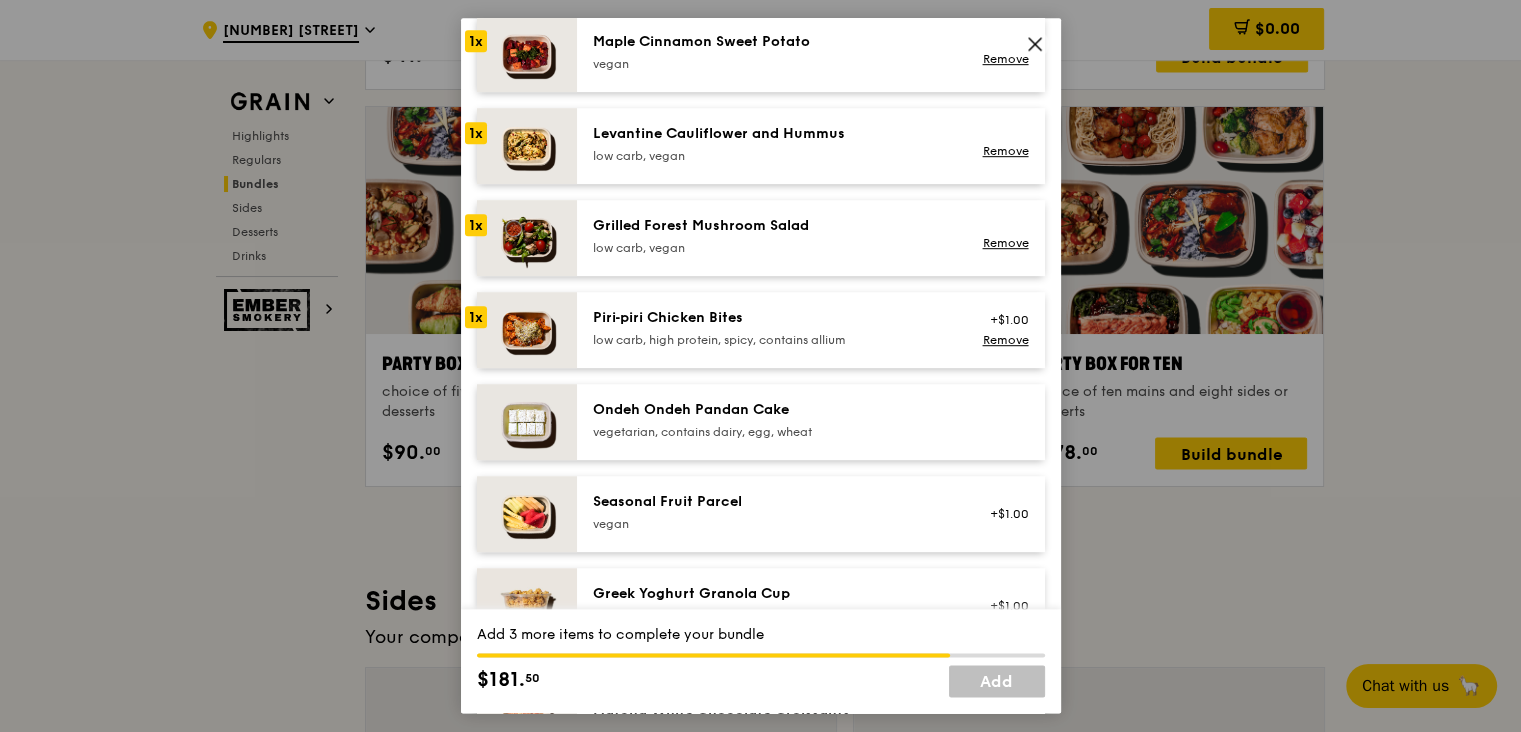 scroll, scrollTop: 1267, scrollLeft: 0, axis: vertical 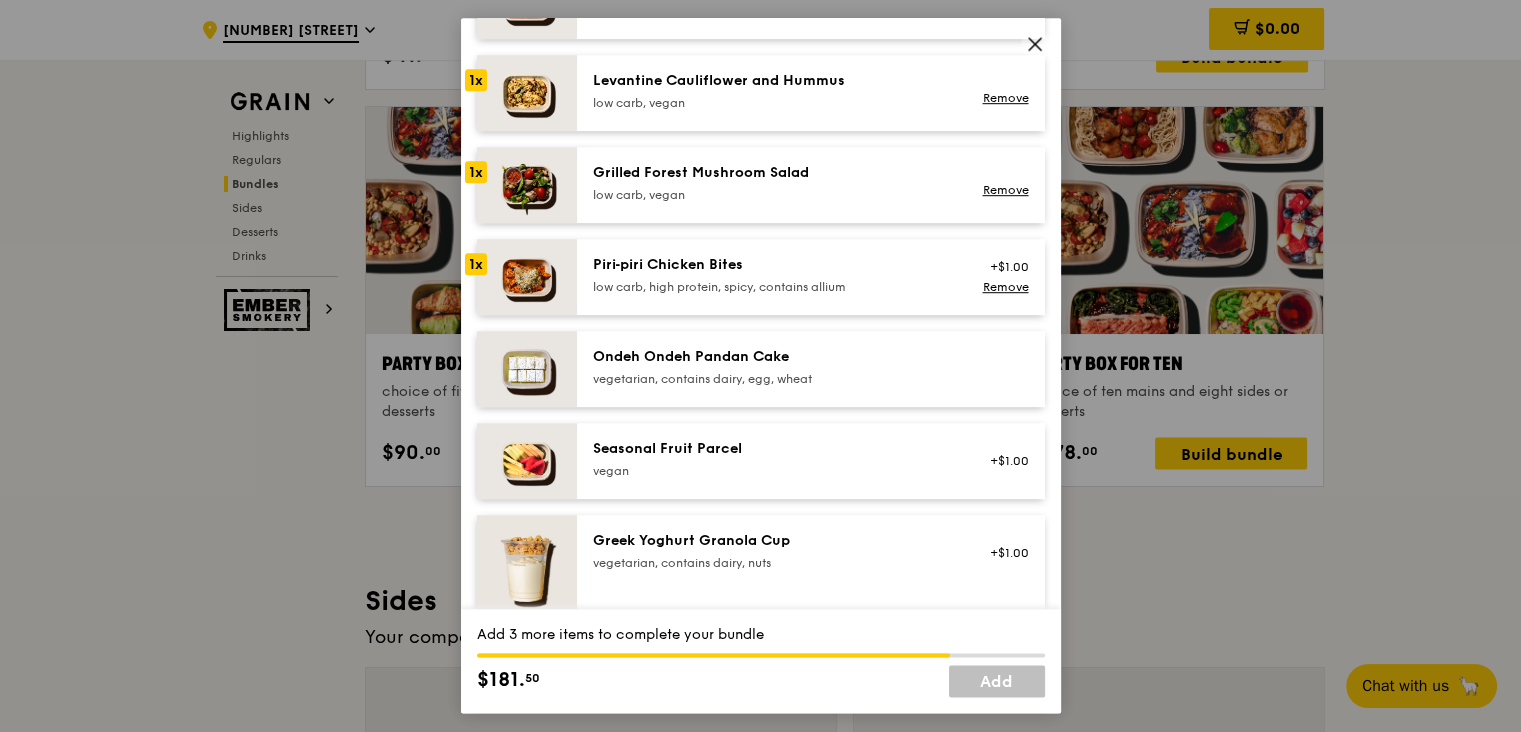 click on "vegetarian, contains dairy, egg, wheat" at bounding box center [772, 379] 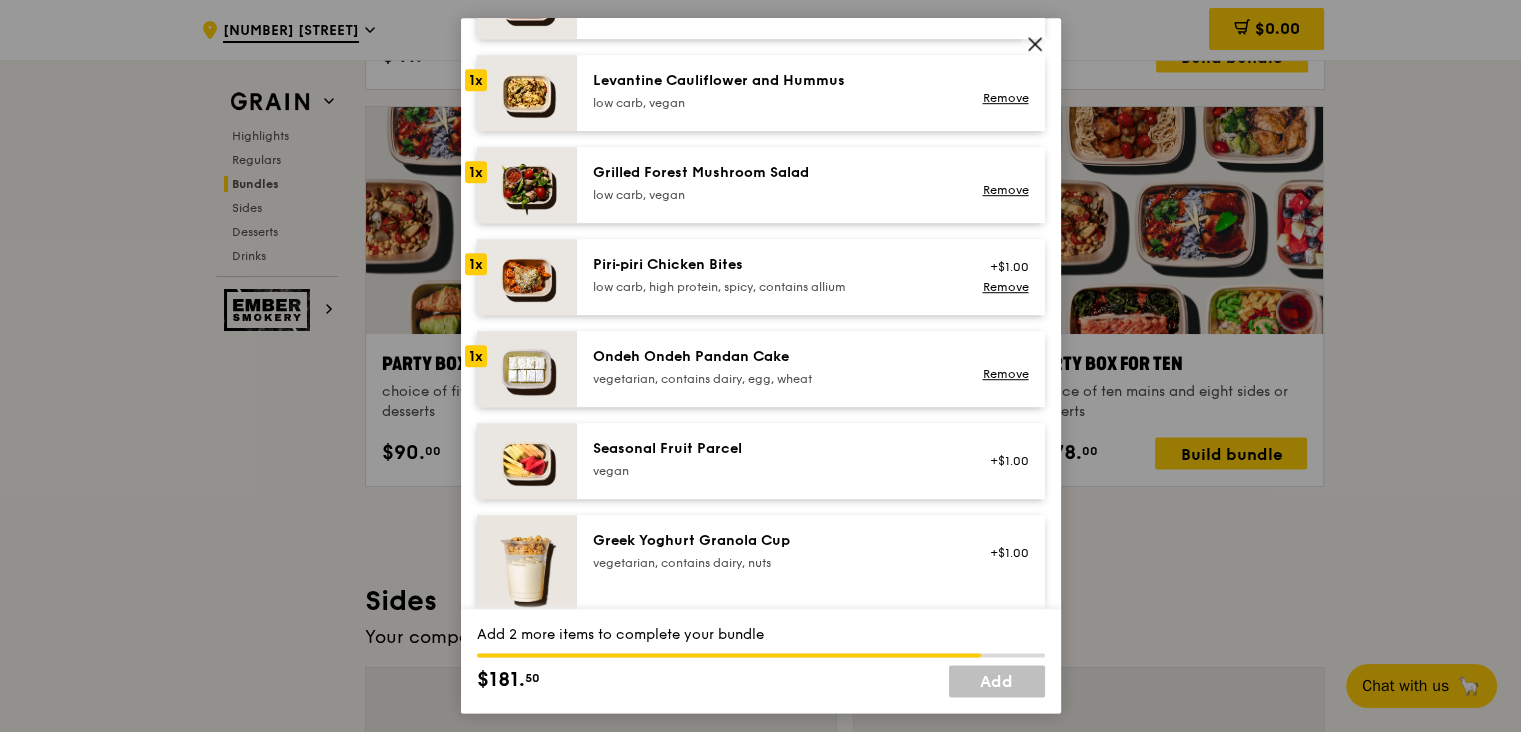 scroll, scrollTop: 1382, scrollLeft: 0, axis: vertical 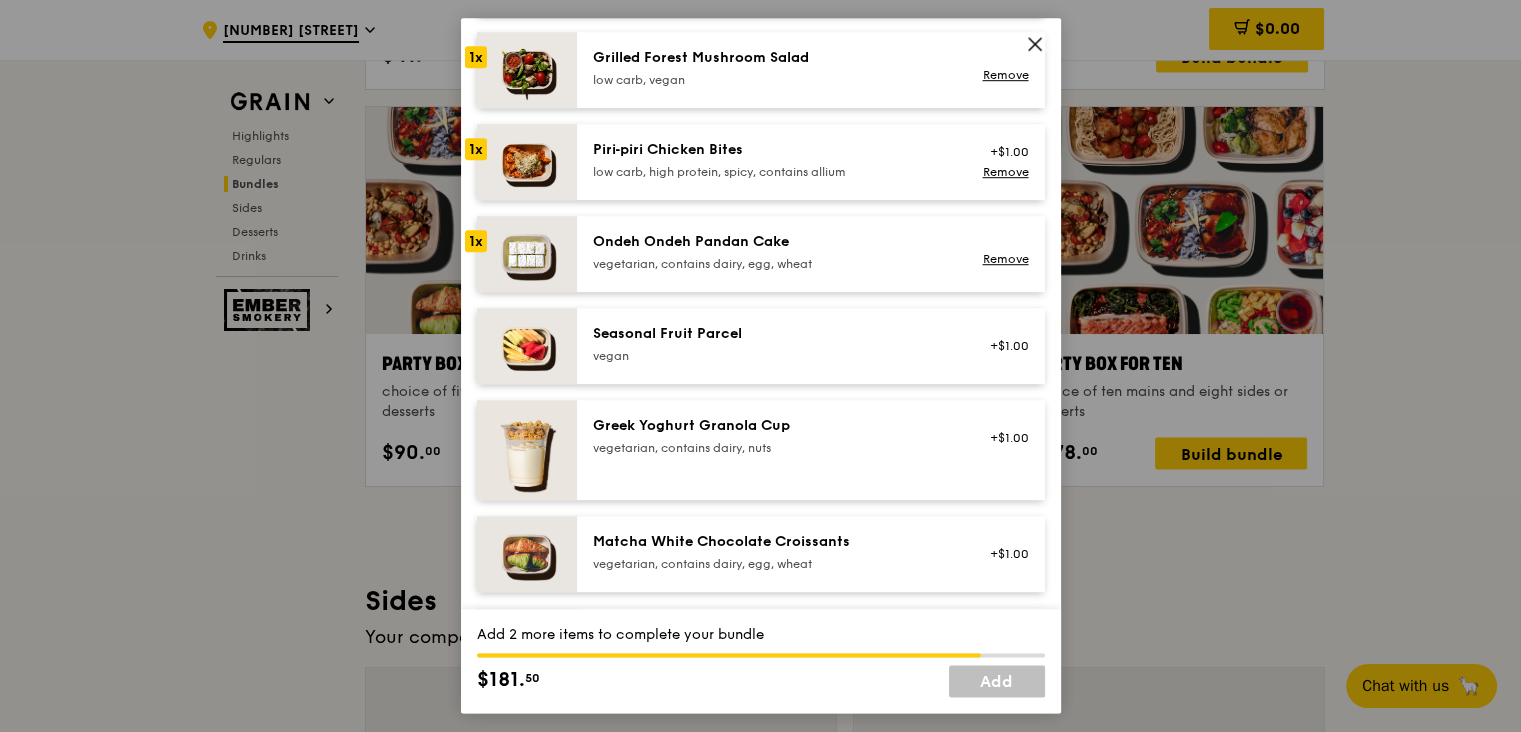click on "vegetarian, contains dairy, egg, wheat" at bounding box center [772, 264] 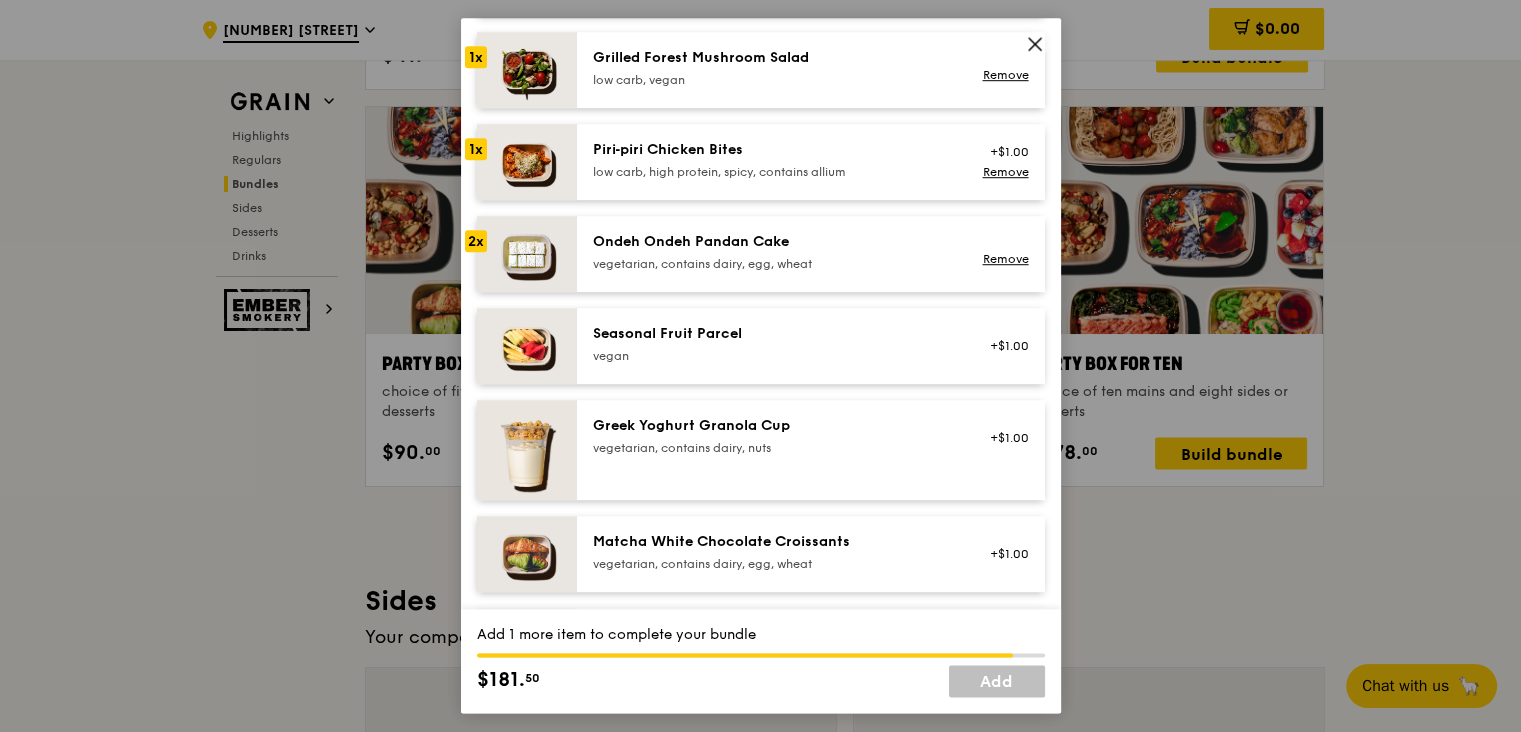 scroll, scrollTop: 1267, scrollLeft: 0, axis: vertical 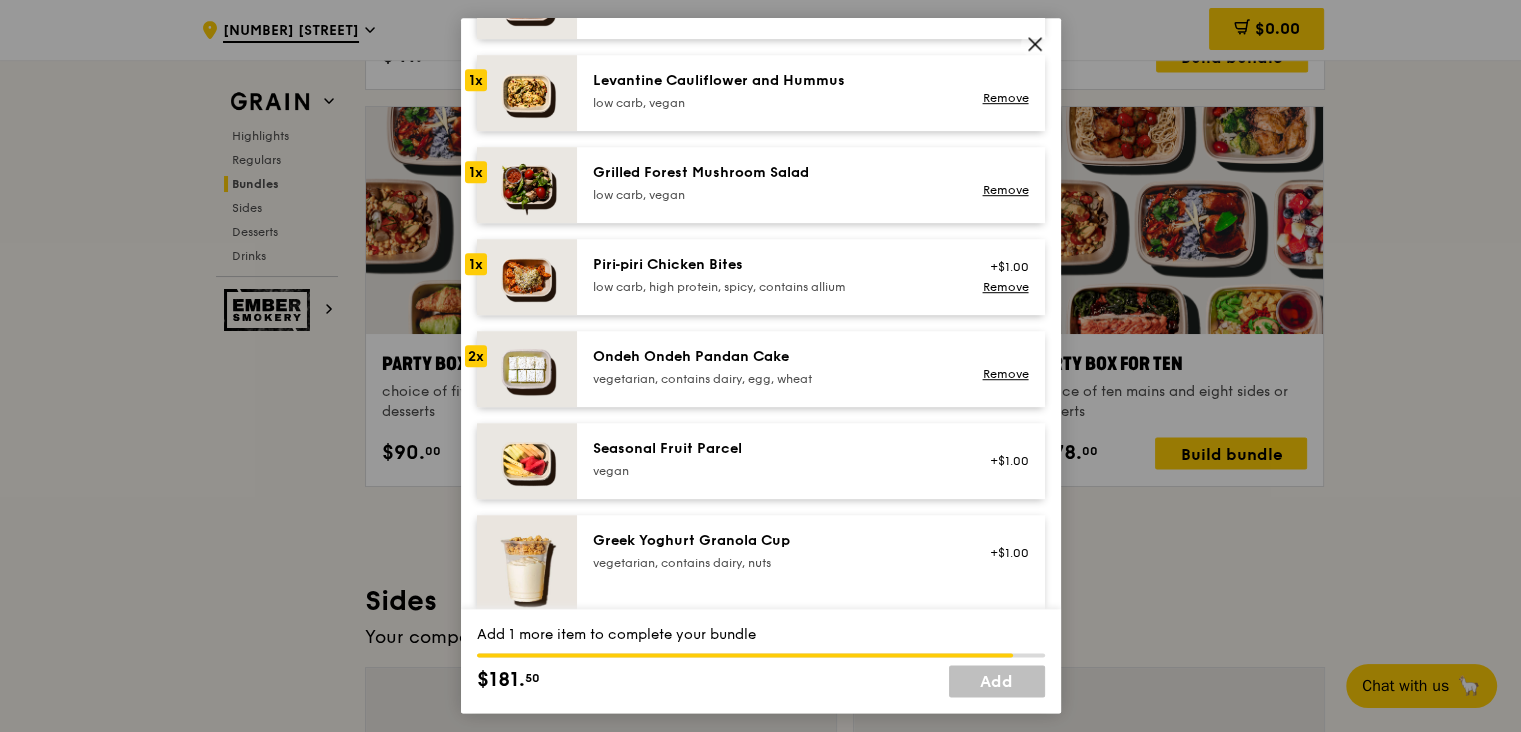 click on "Grilled Forest Mushroom Salad" at bounding box center (772, 173) 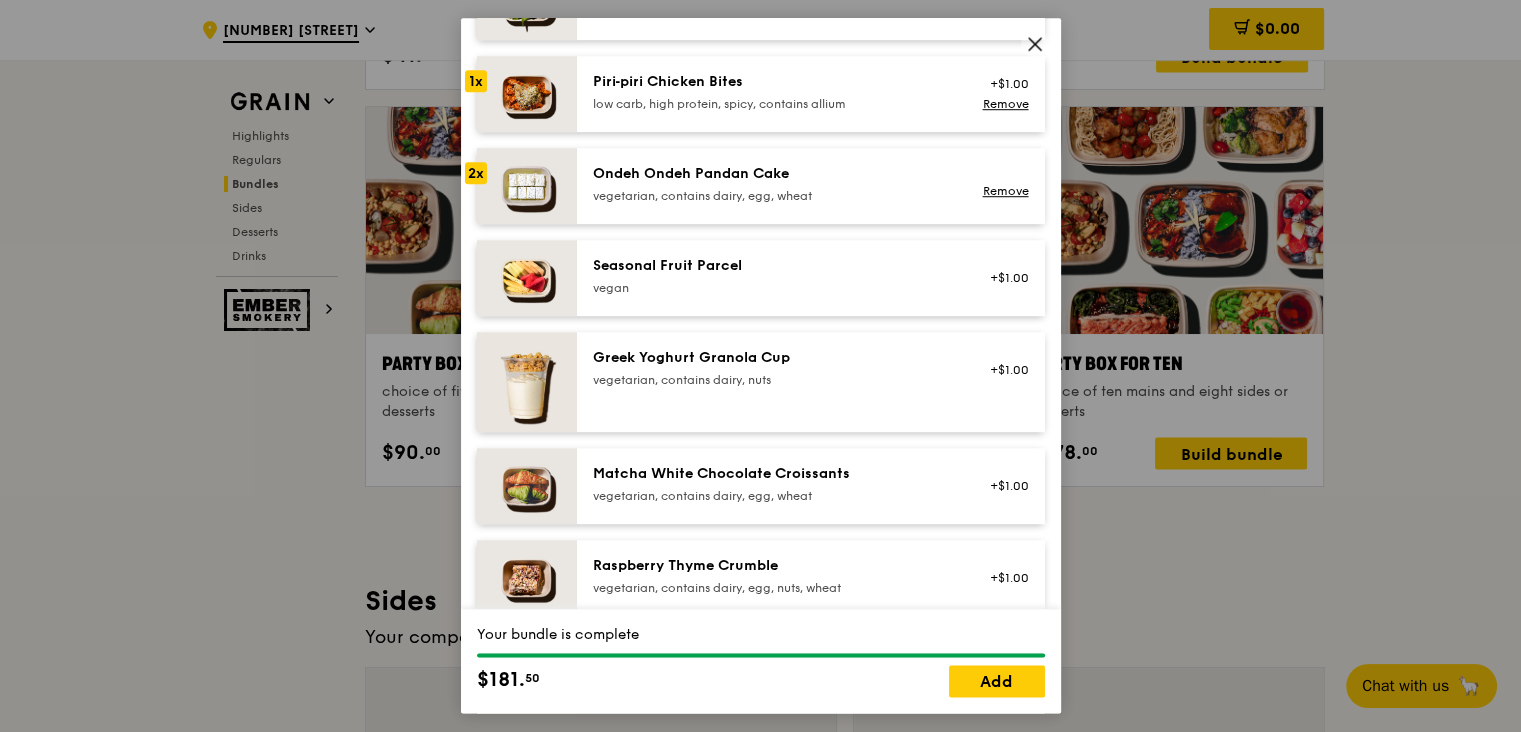 scroll, scrollTop: 1497, scrollLeft: 0, axis: vertical 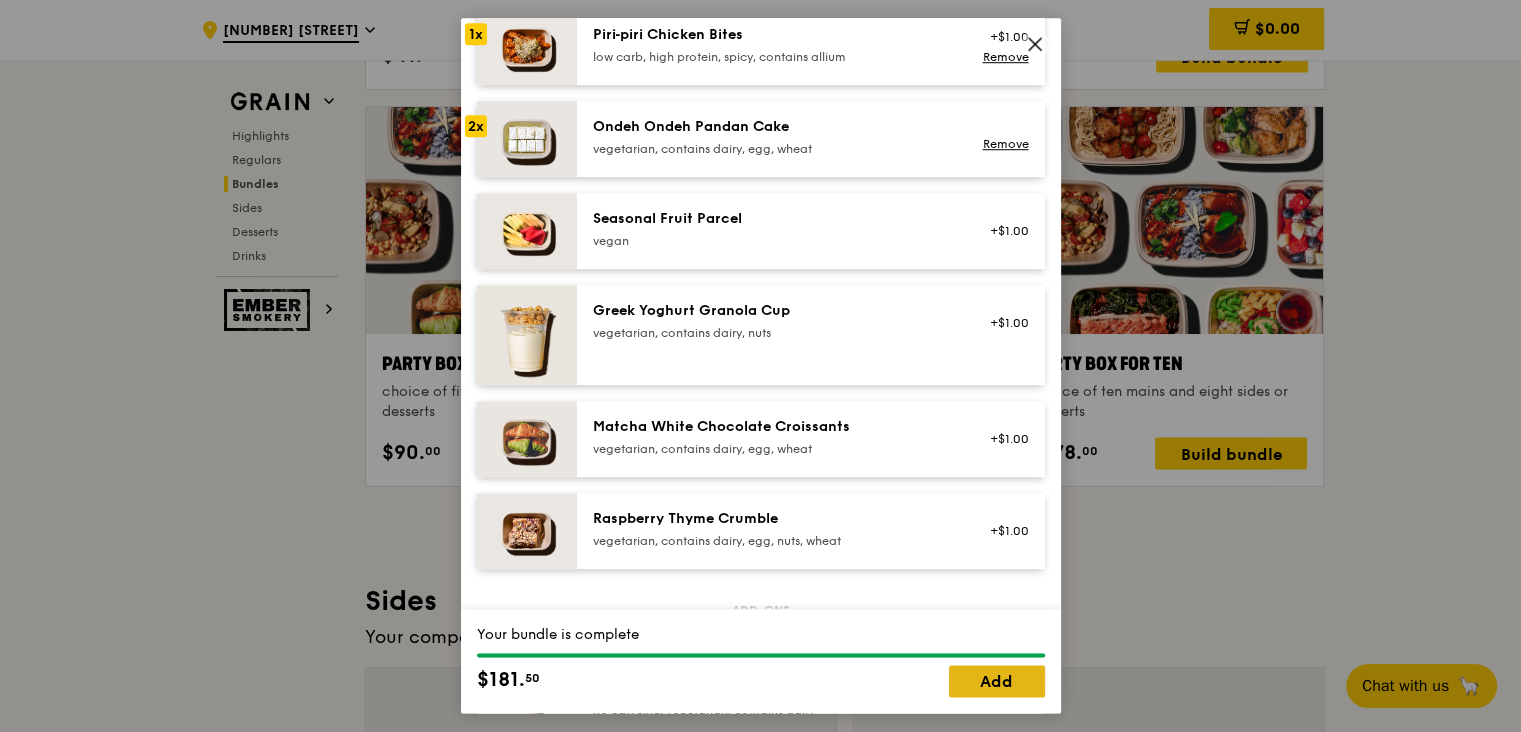 click on "Add" at bounding box center [997, 682] 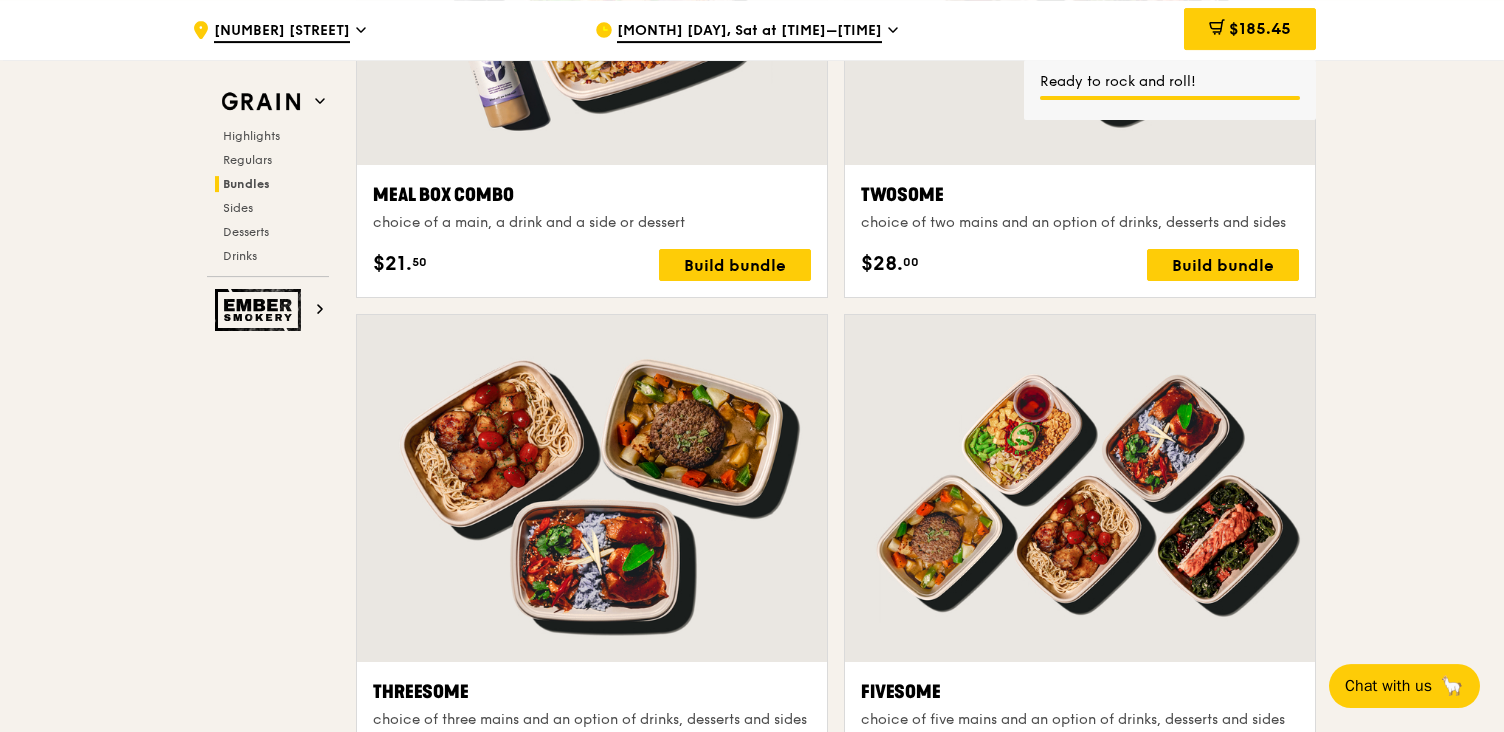 scroll, scrollTop: 3228, scrollLeft: 0, axis: vertical 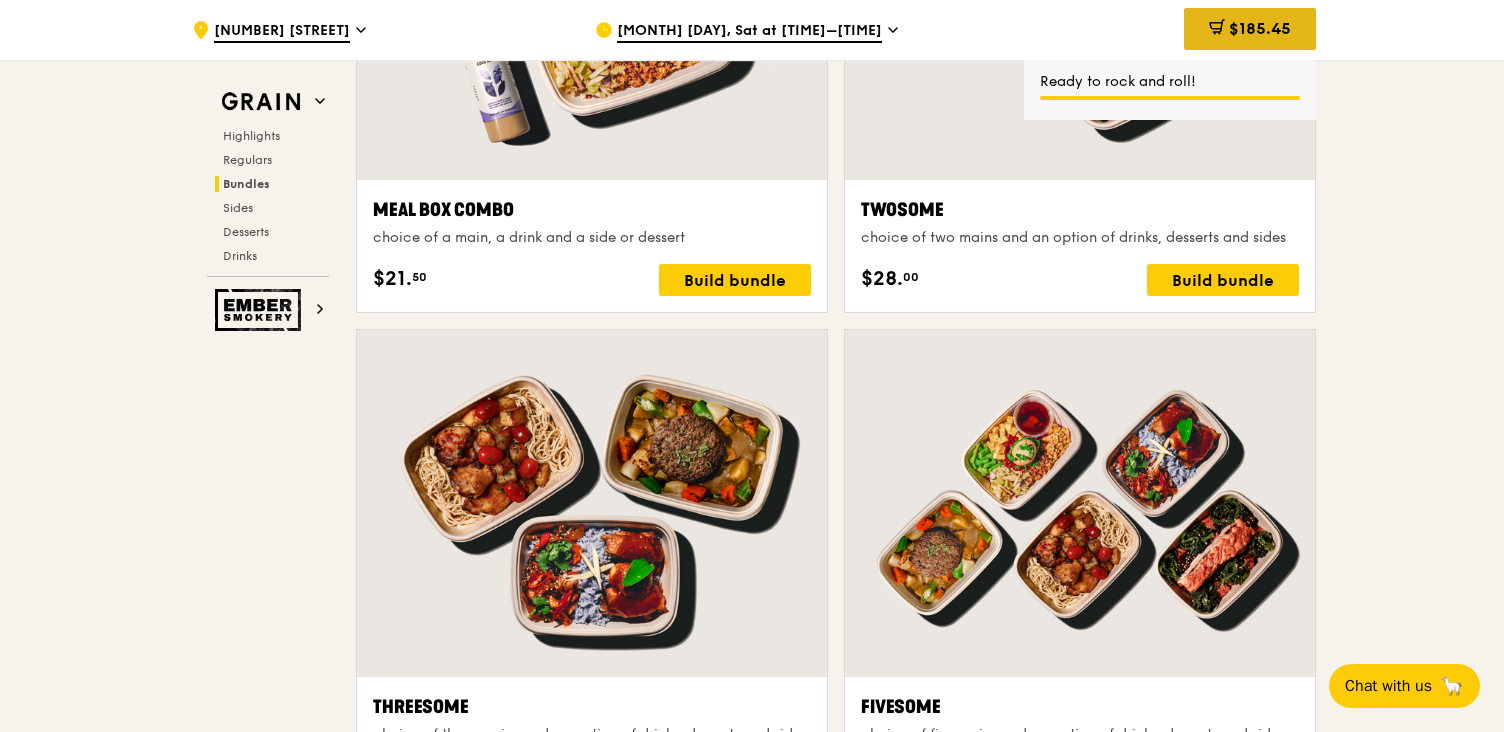 drag, startPoint x: 1250, startPoint y: 36, endPoint x: 1340, endPoint y: 134, distance: 133.05638 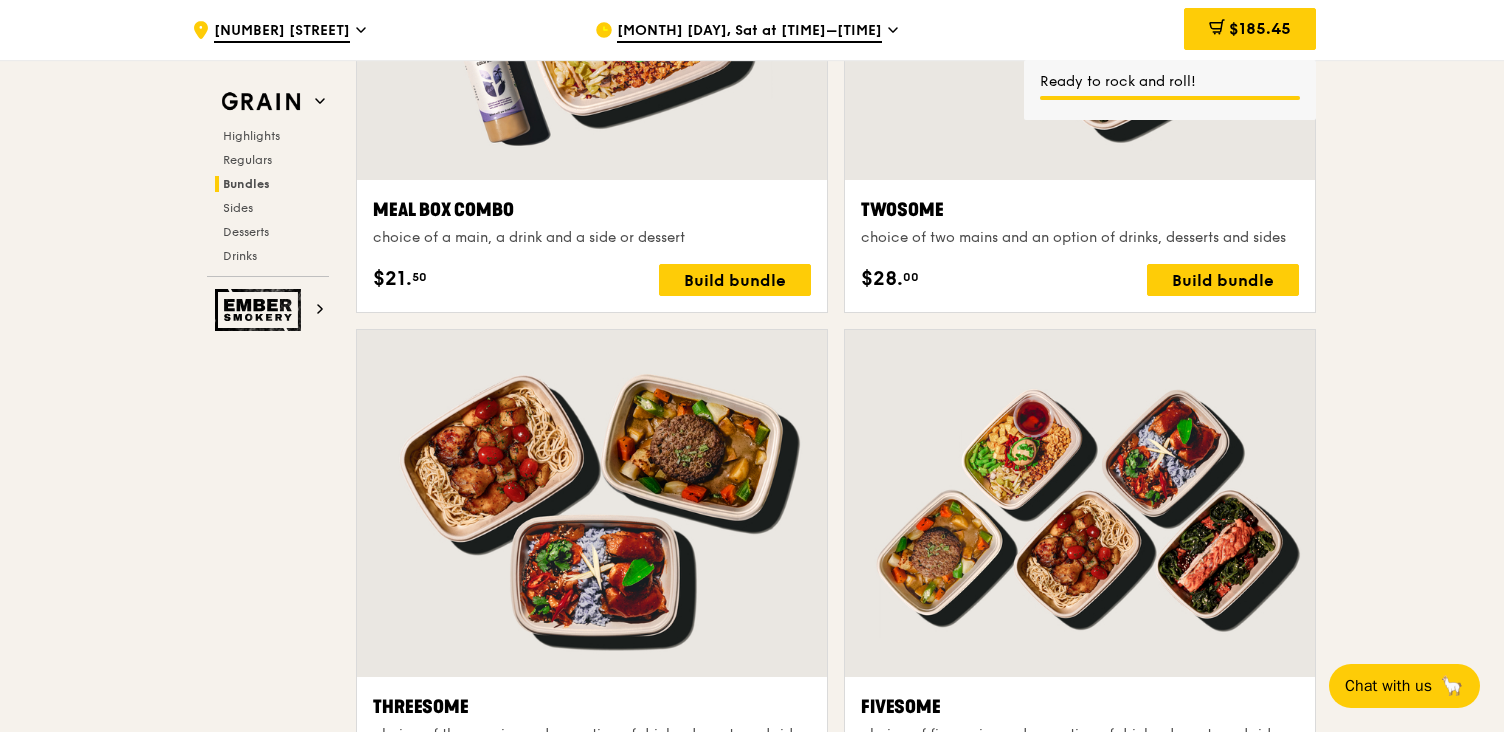 click on "$185.45" at bounding box center [1260, 28] 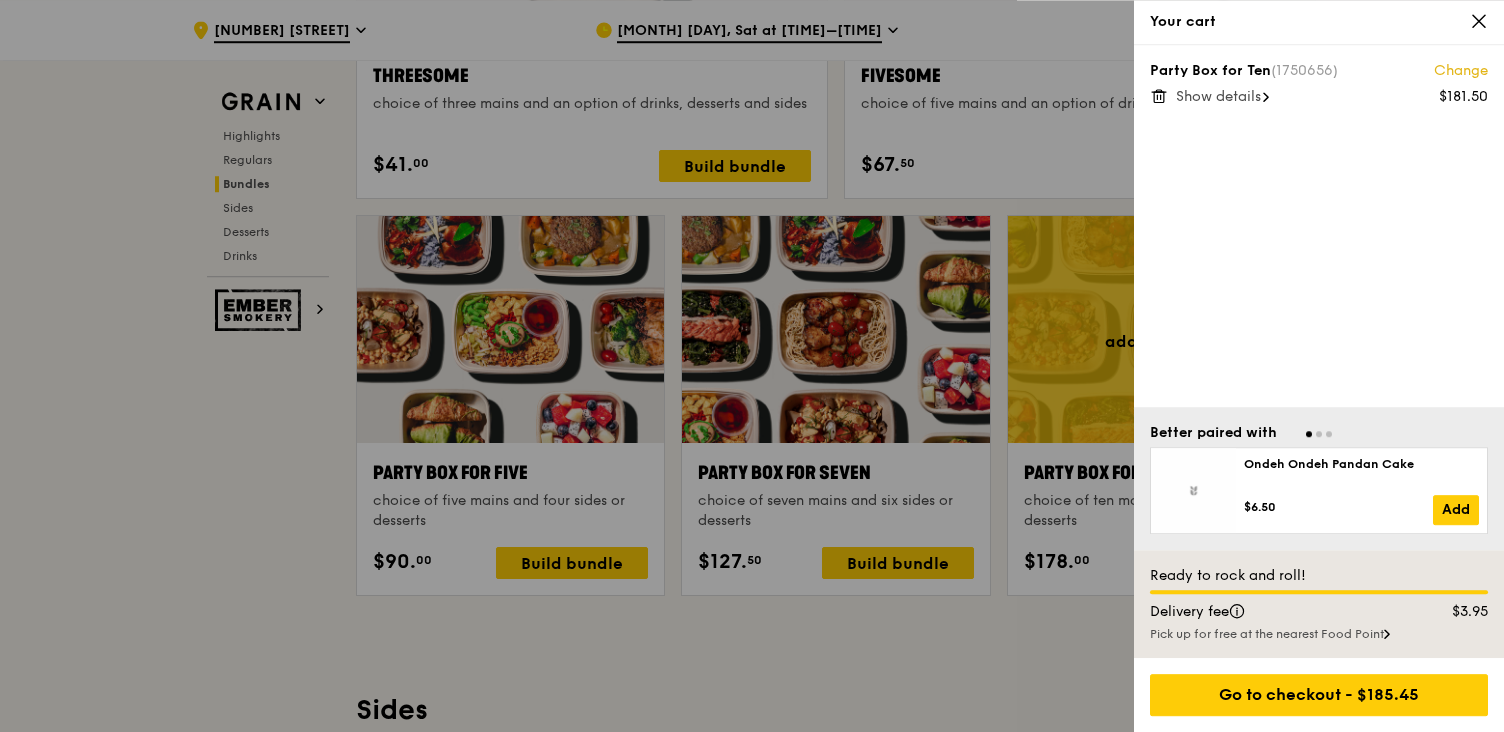 scroll, scrollTop: 3862, scrollLeft: 0, axis: vertical 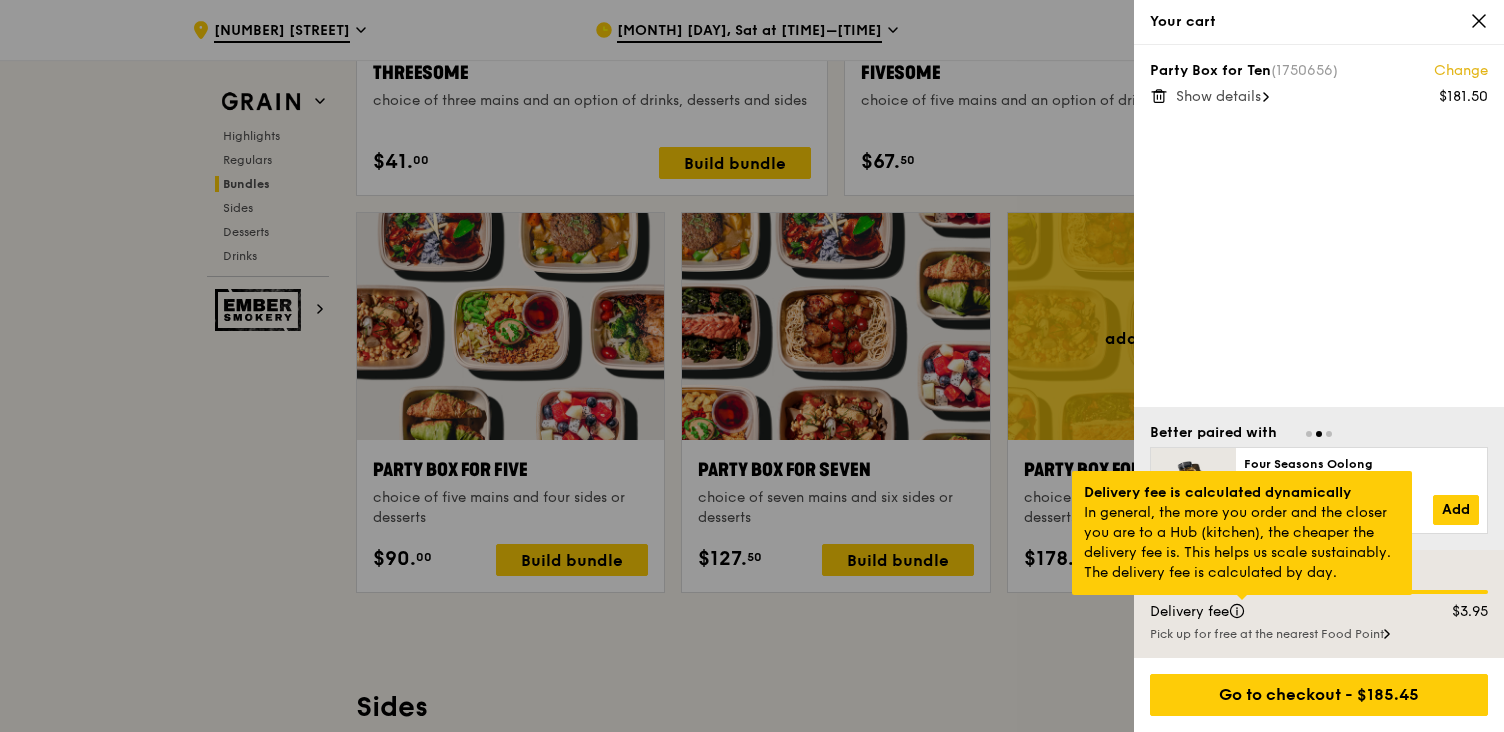 click at bounding box center (1242, 597) 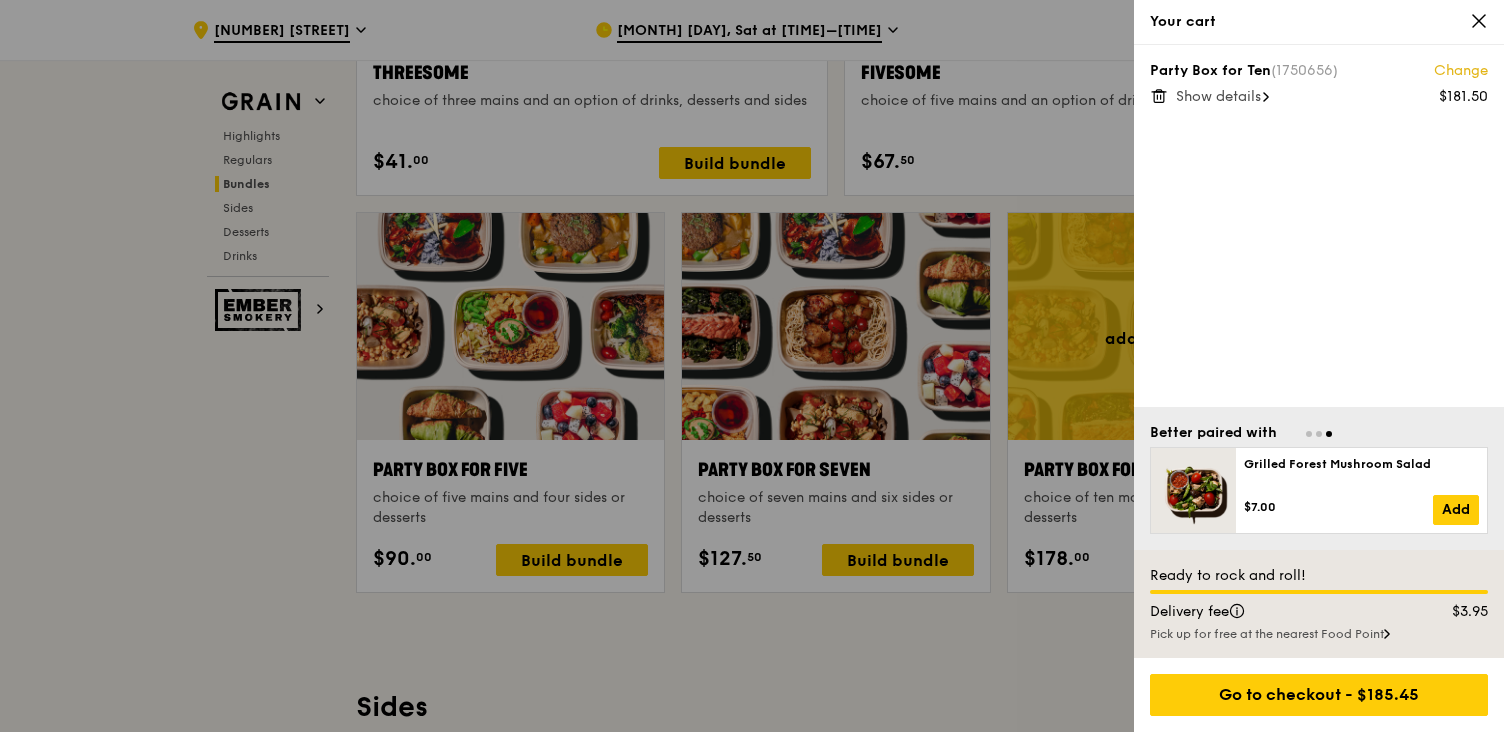 click on "Party Box for Ten
([NUMBER])
Change
$181.50
Show details" at bounding box center [1319, 226] 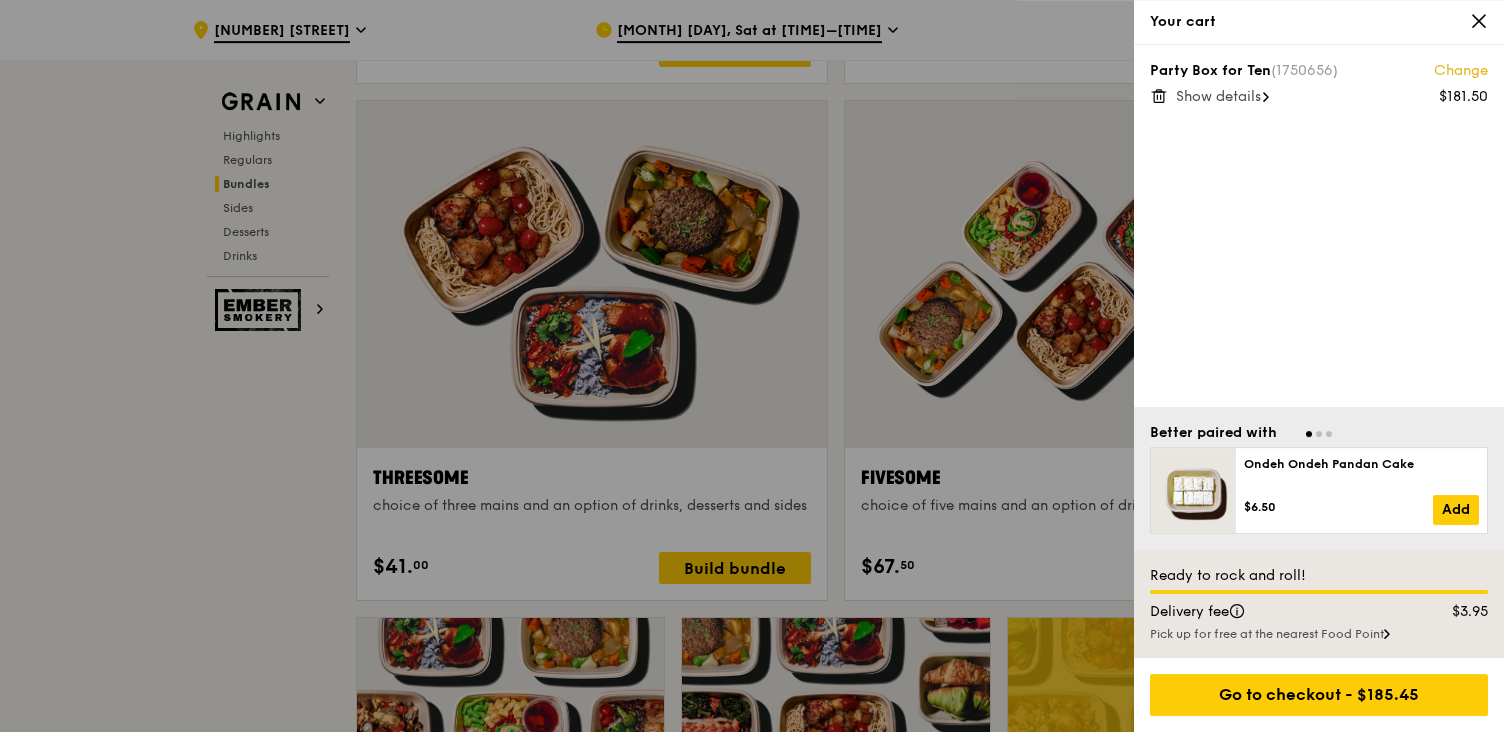 scroll, scrollTop: 3439, scrollLeft: 0, axis: vertical 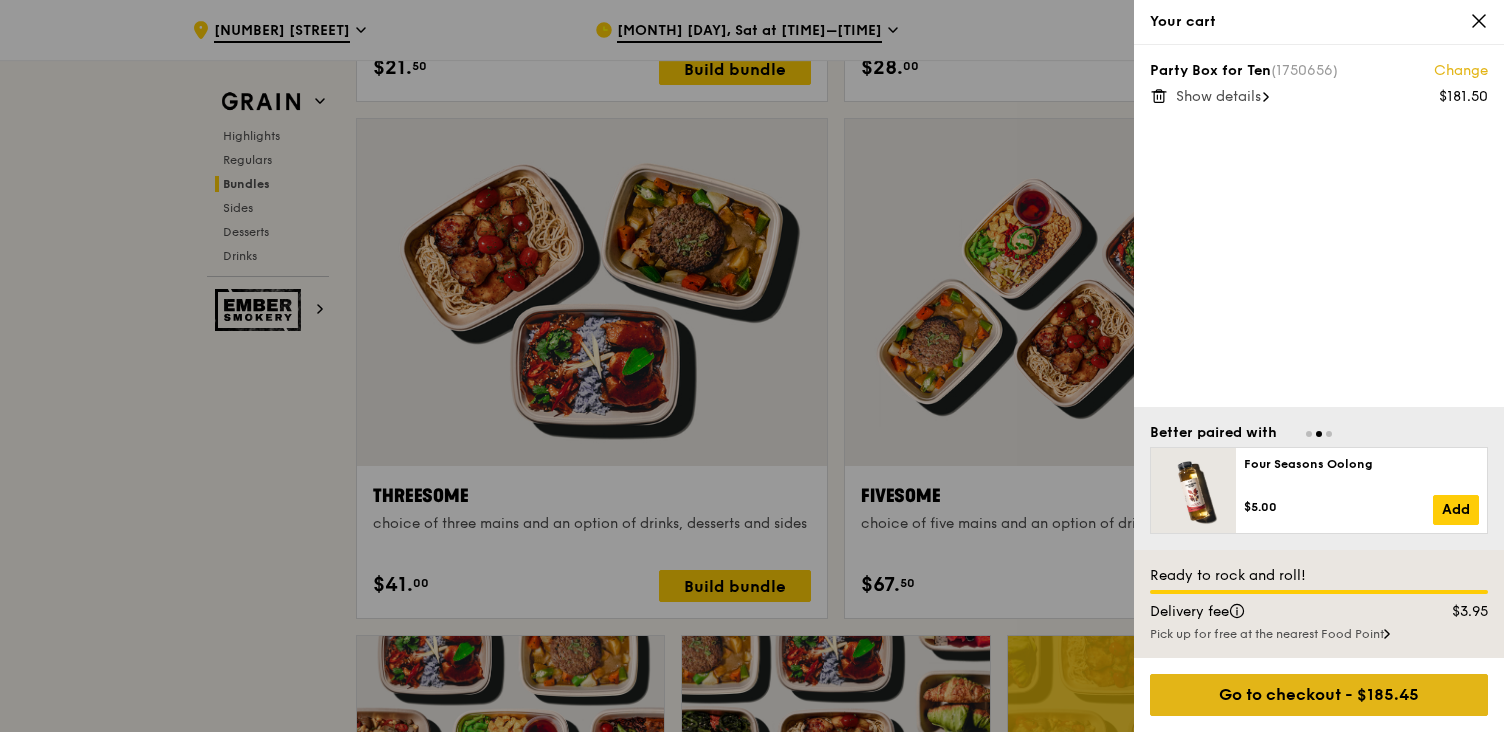 click on "Go to checkout - $185.45" at bounding box center [1319, 695] 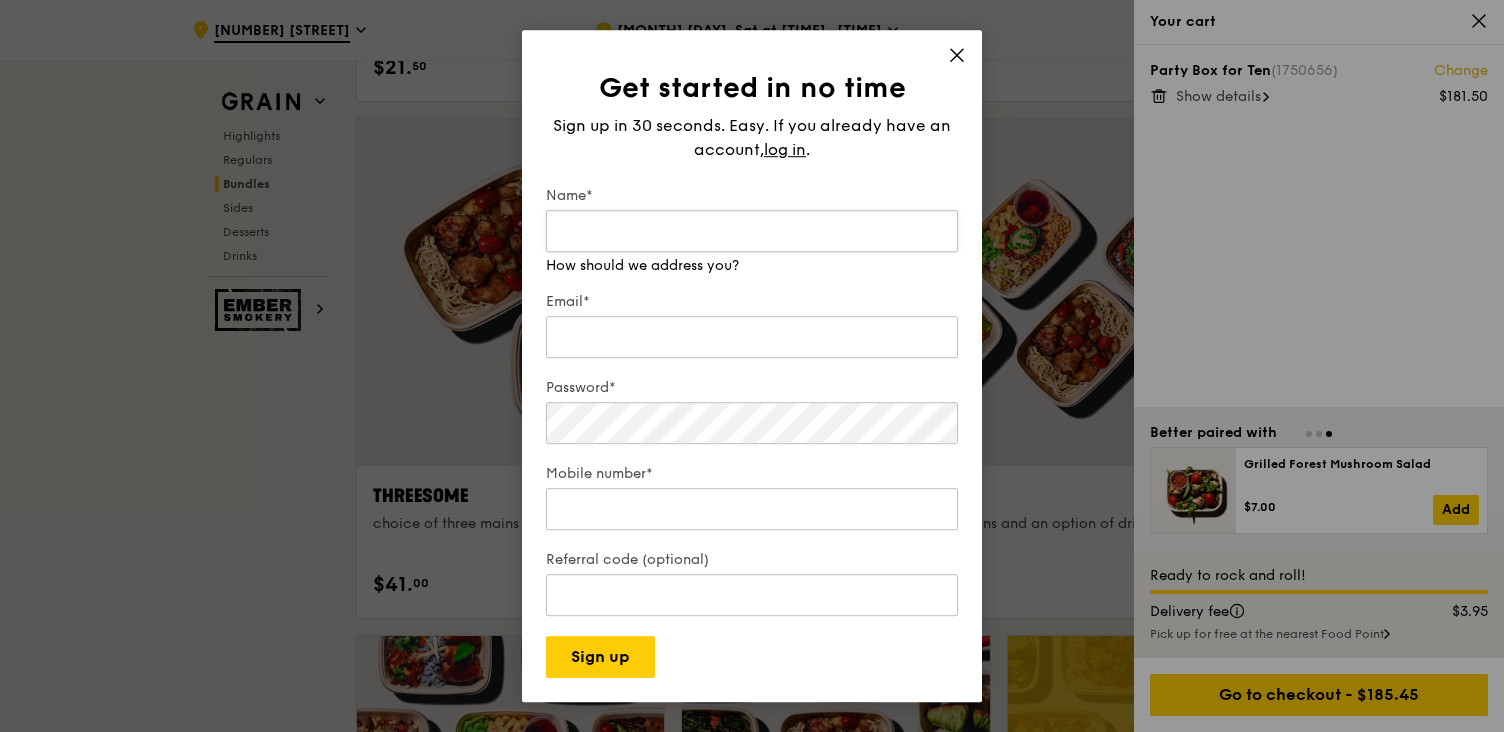 click on "Name*" at bounding box center (752, 231) 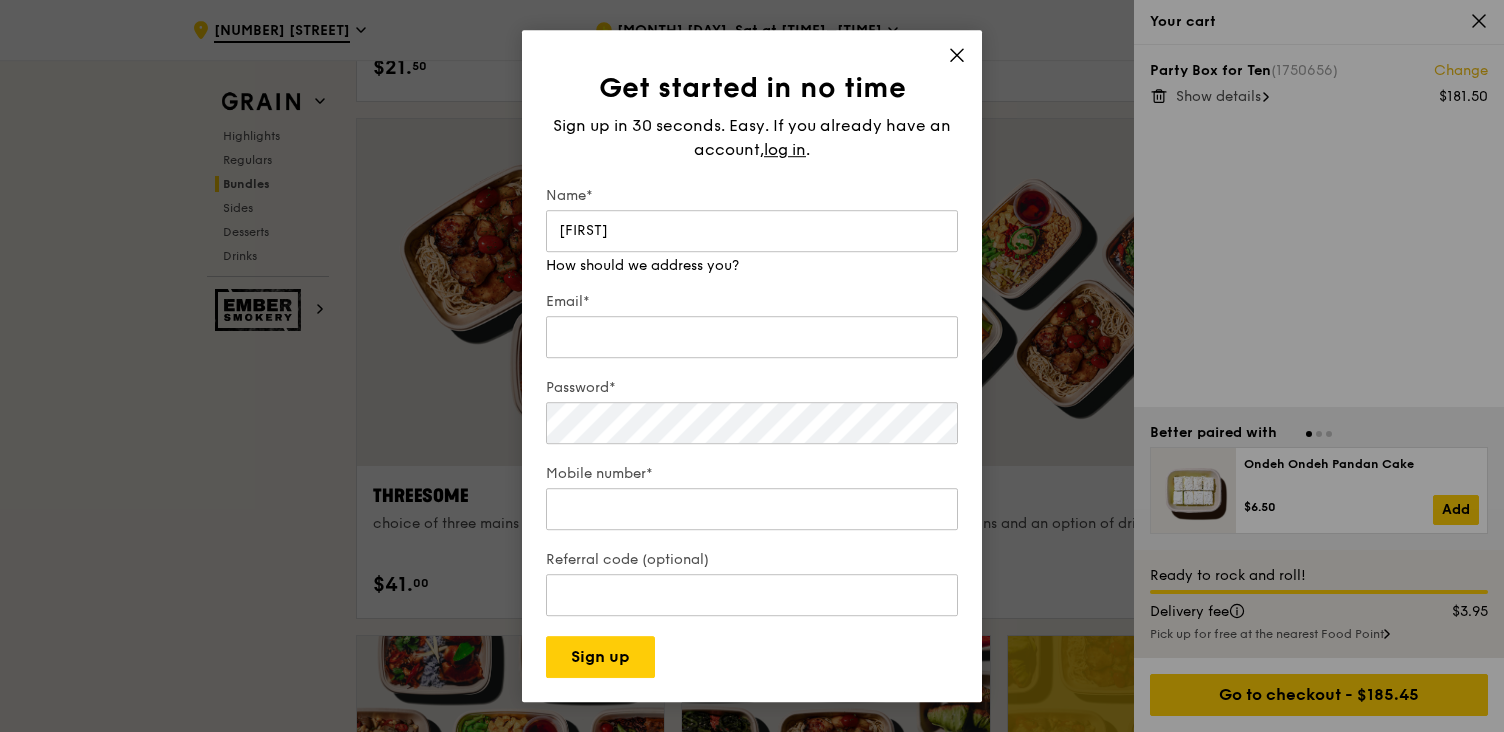 type on "[FIRST]" 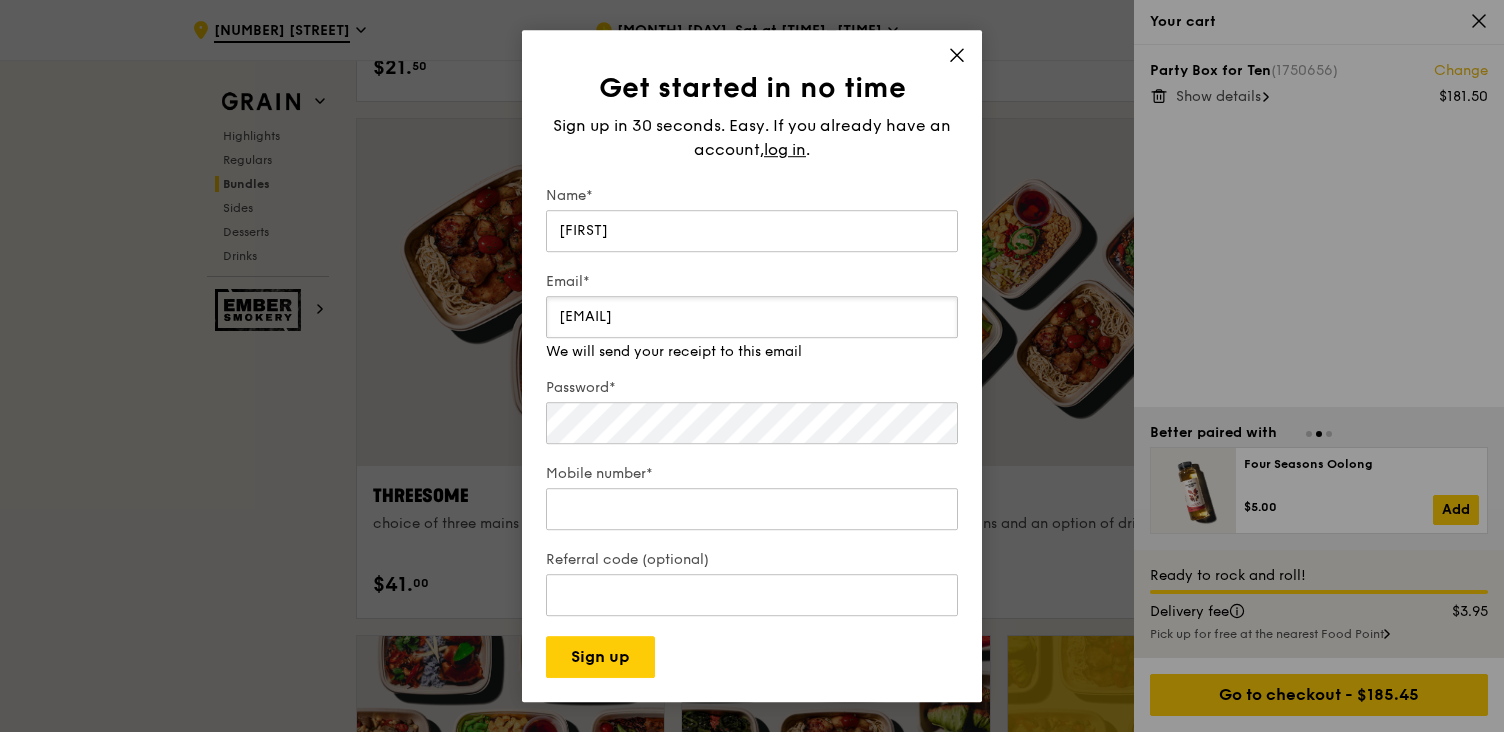 type on "[EMAIL]" 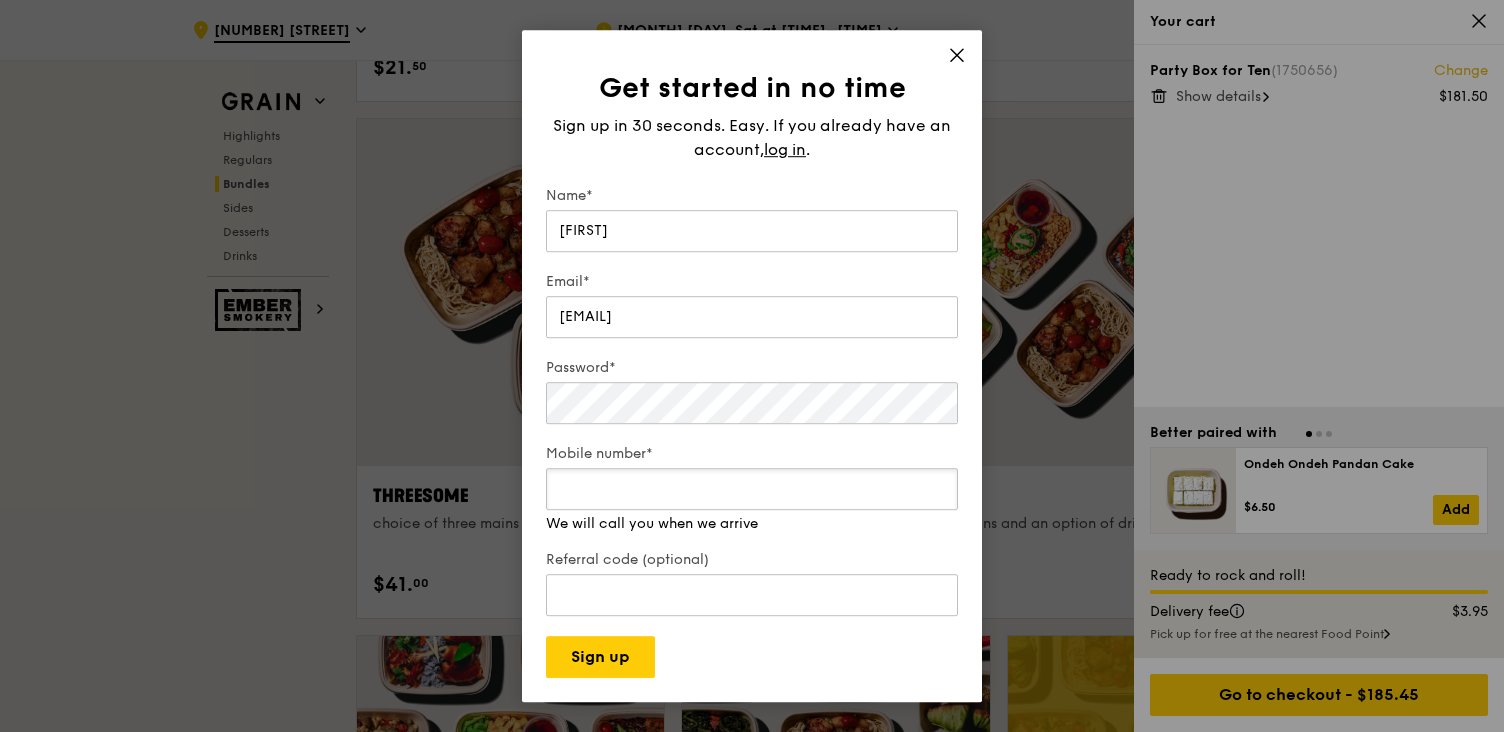 type on "[NUMBER]" 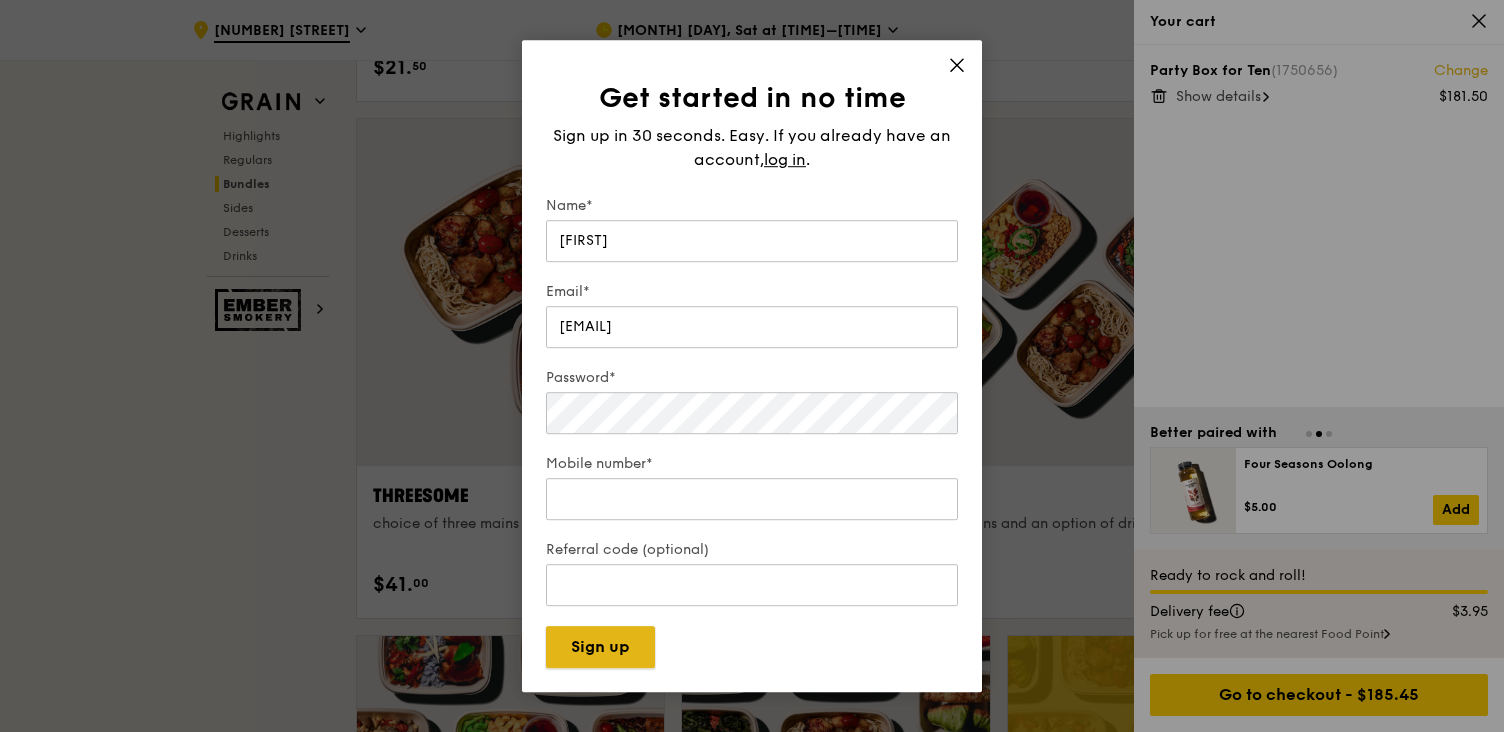 click on "Sign up" at bounding box center [600, 647] 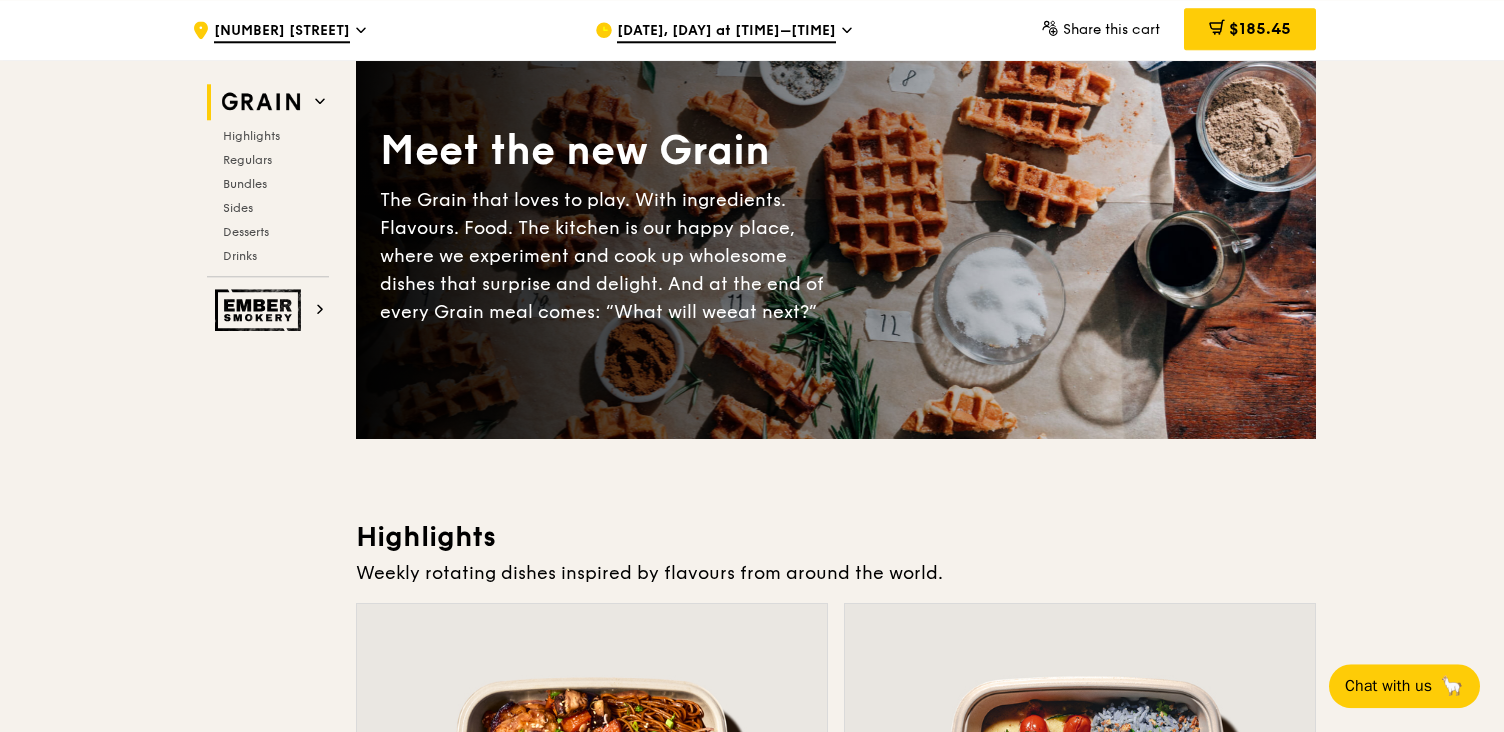 scroll, scrollTop: 422, scrollLeft: 0, axis: vertical 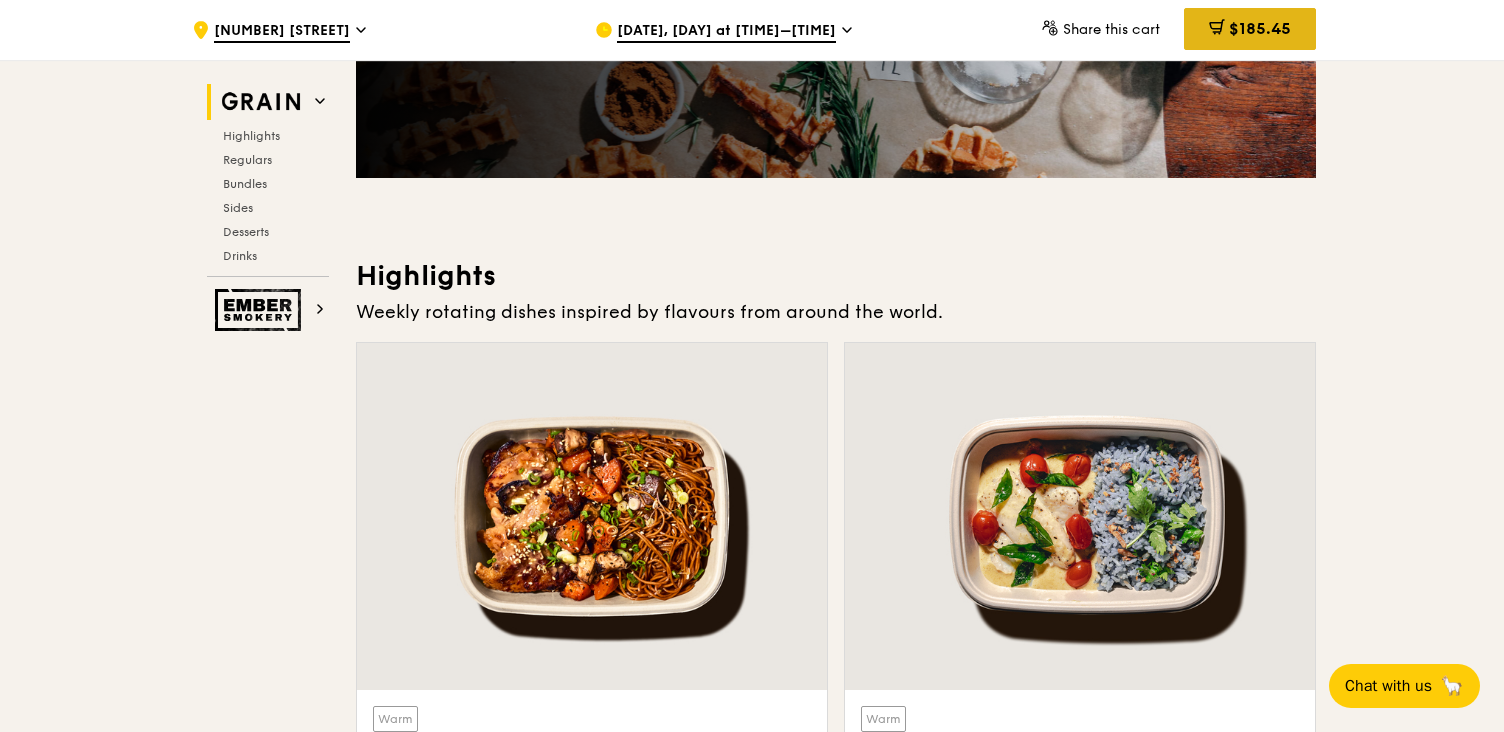 click on "$185.45" at bounding box center (1260, 28) 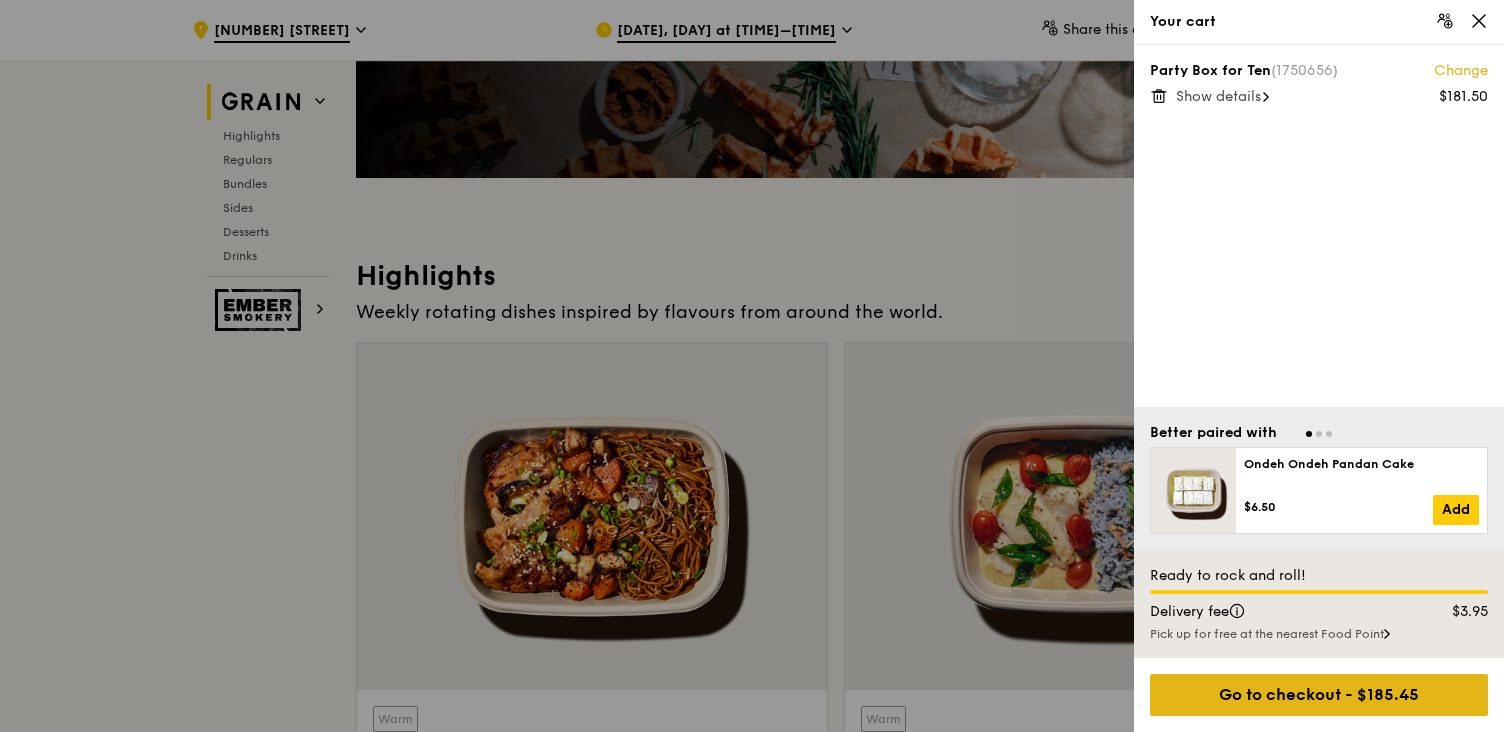 click on "Go to checkout - $185.45" at bounding box center (1319, 695) 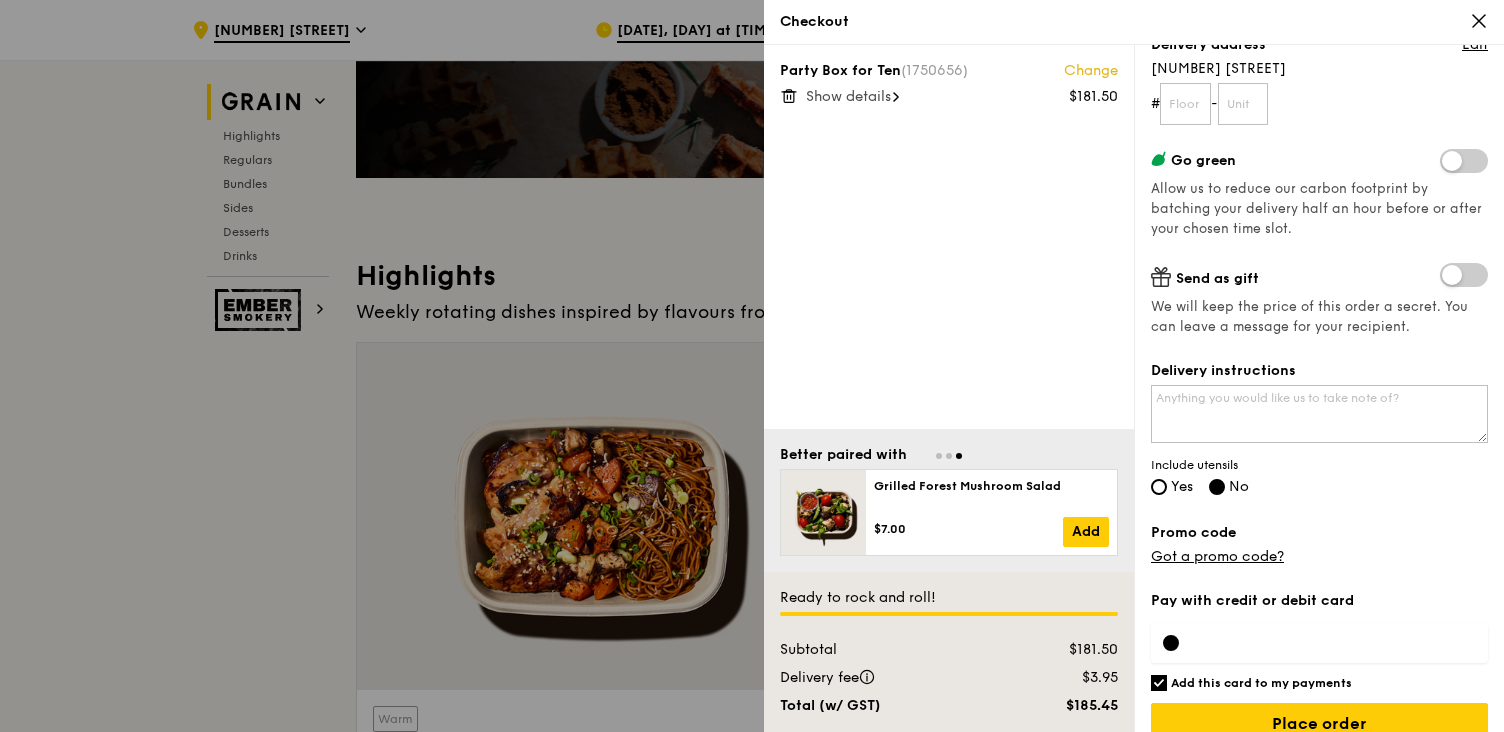 scroll, scrollTop: 292, scrollLeft: 0, axis: vertical 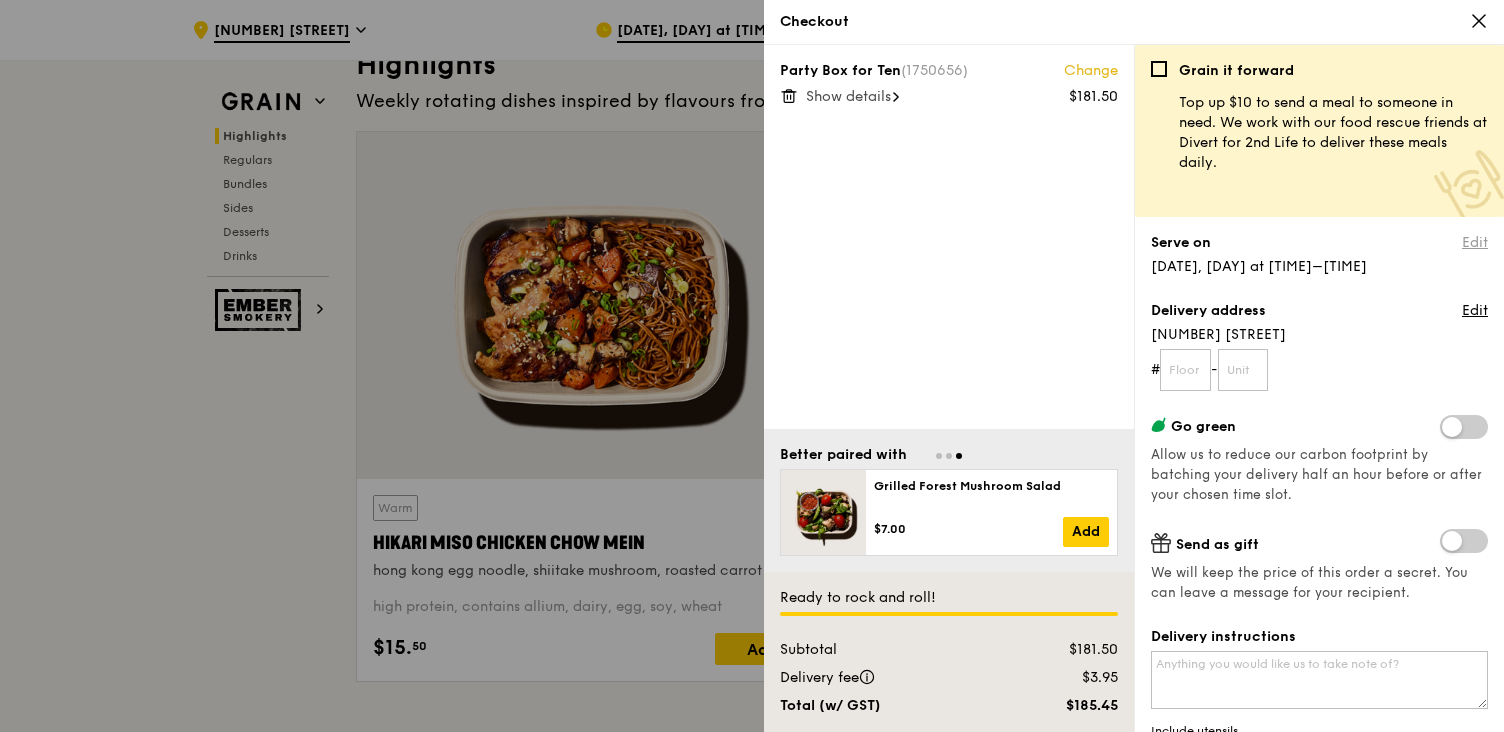 click on "Edit" at bounding box center [1475, 243] 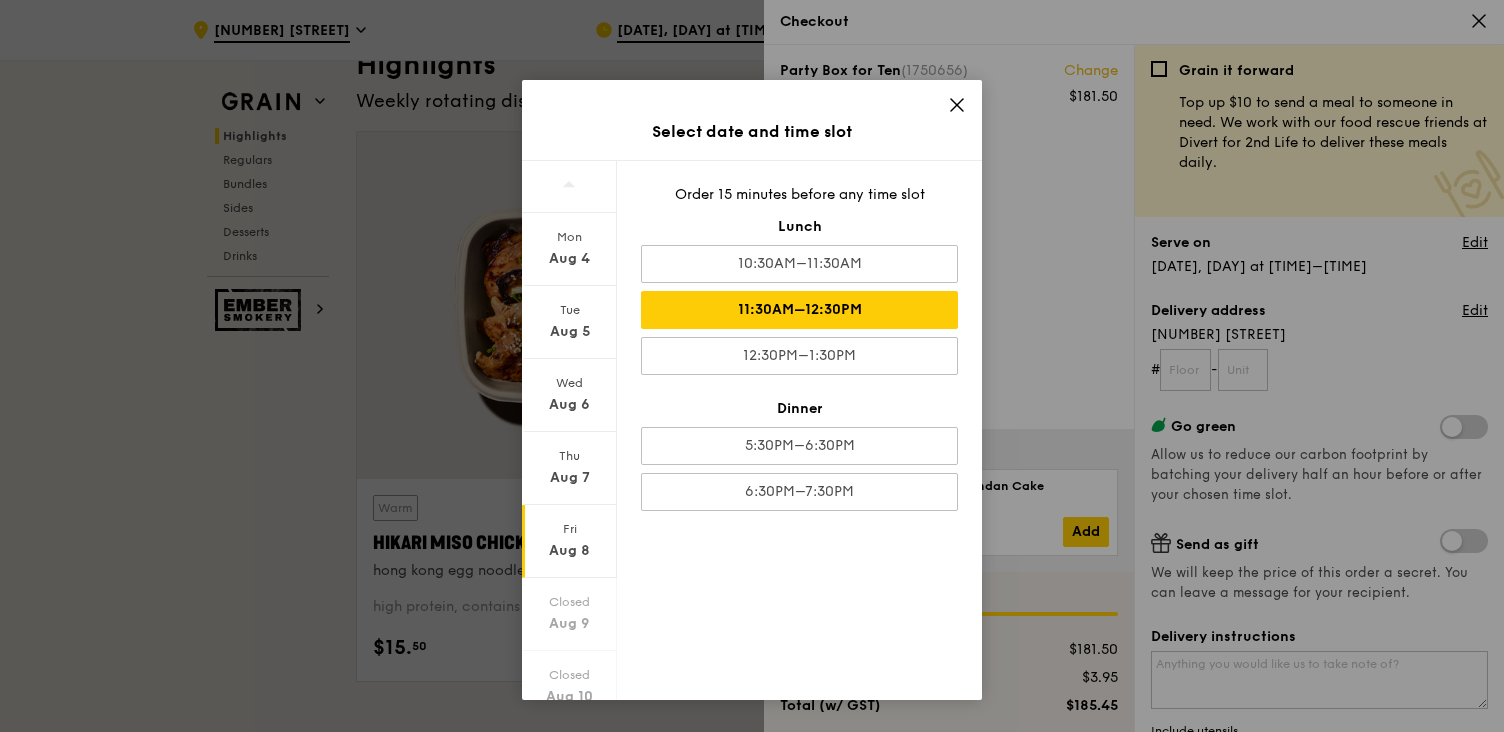 scroll, scrollTop: 17, scrollLeft: 0, axis: vertical 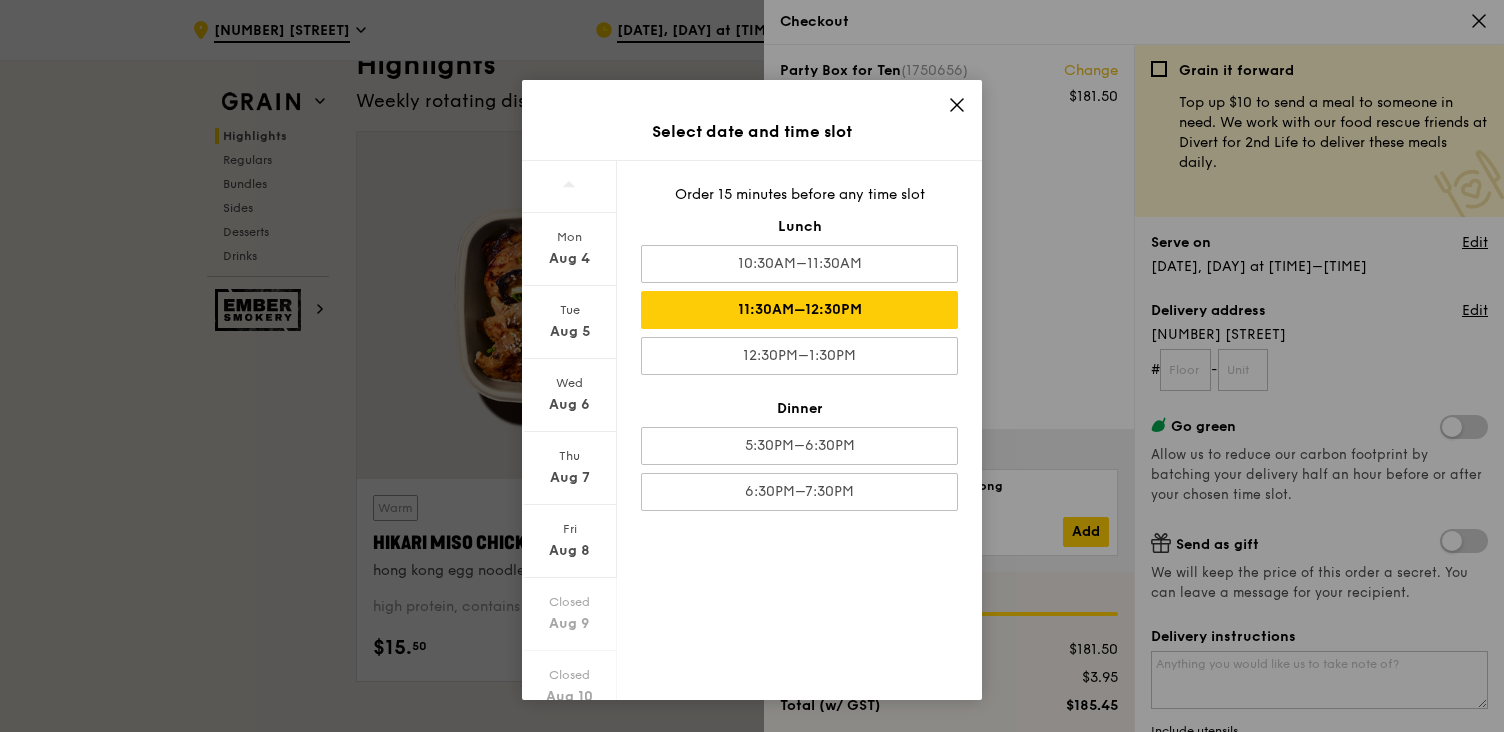 click on "Select date and time slot
Mon
Aug 4
Tue
Aug 5
Wed
Aug 6
Thu
Aug 7
Fri
Aug 8
Closed
Aug 9
Closed
Aug 10
Order 15 minutes before any time slot Lunch
10:30AM–11:30AM
11:30AM–12:30PM
12:30PM–1:30PM
Dinner
5:30PM–6:30PM
6:30PM–7:30PM" at bounding box center [752, 366] 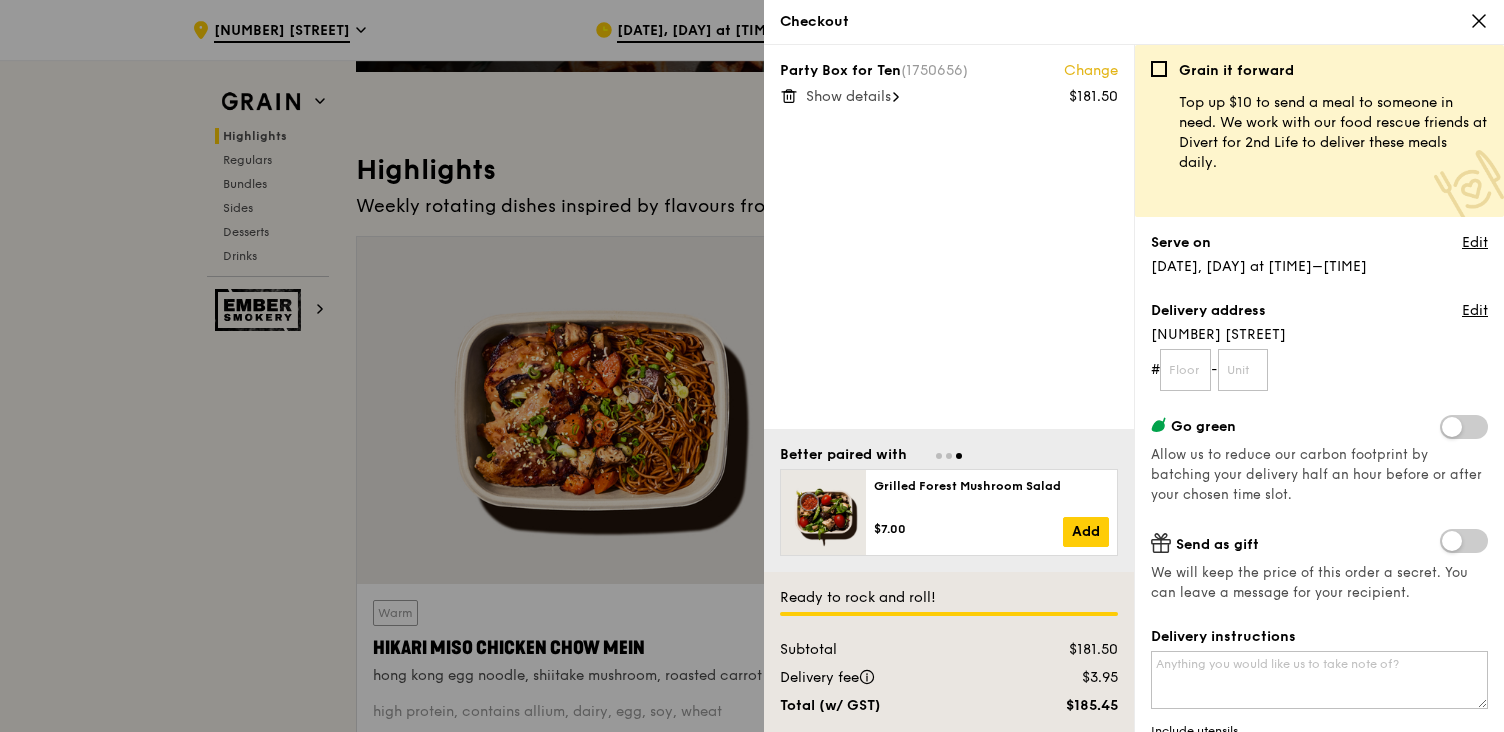 scroll, scrollTop: 422, scrollLeft: 0, axis: vertical 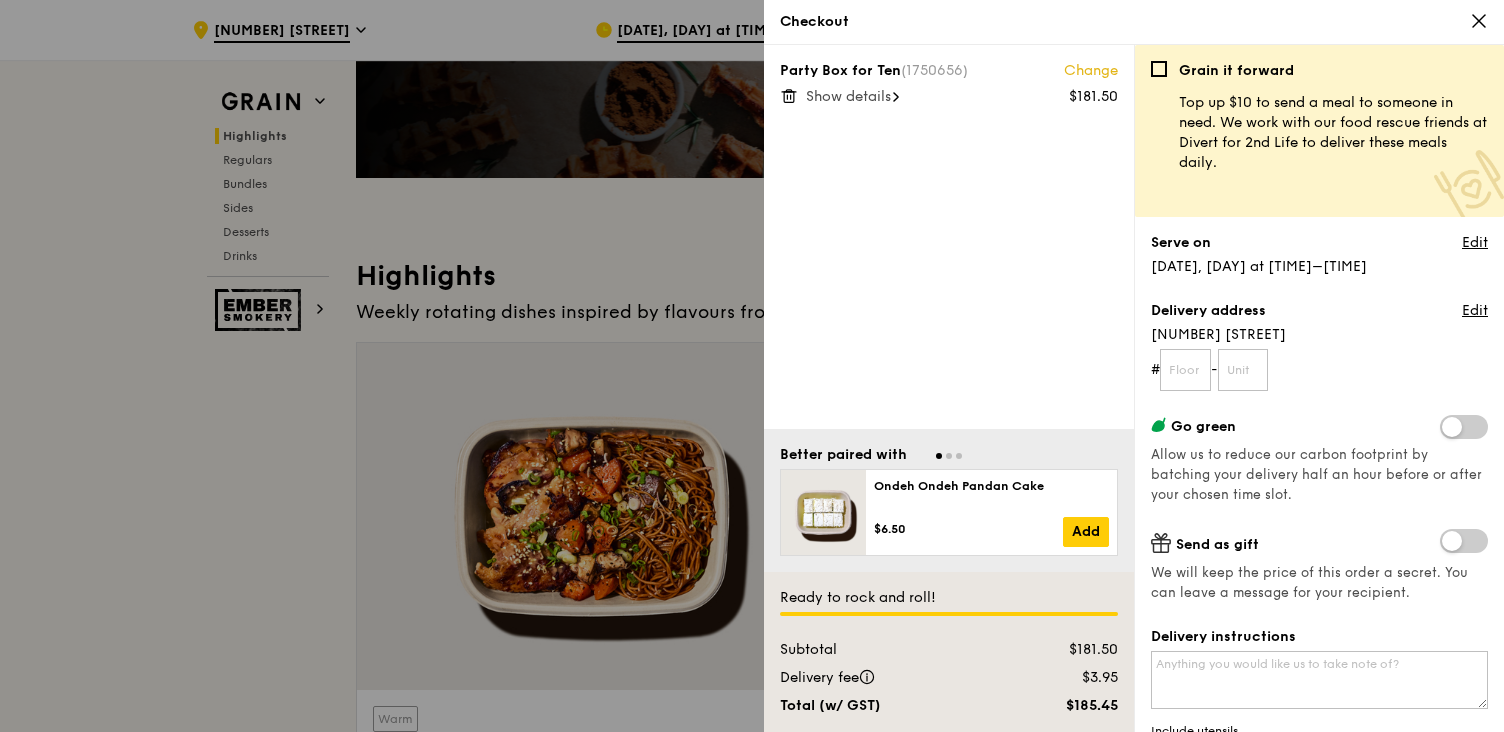 click at bounding box center (752, 366) 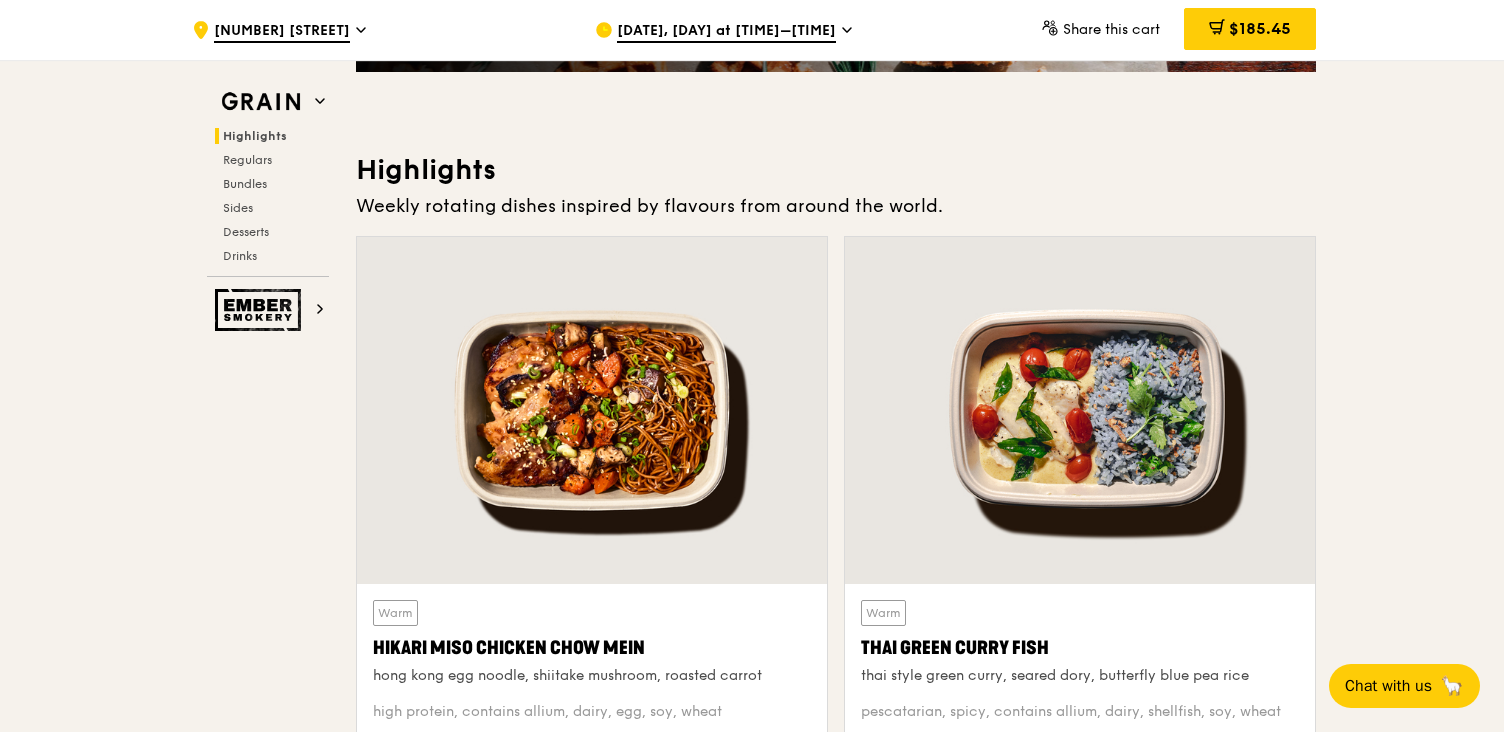 scroll, scrollTop: 633, scrollLeft: 0, axis: vertical 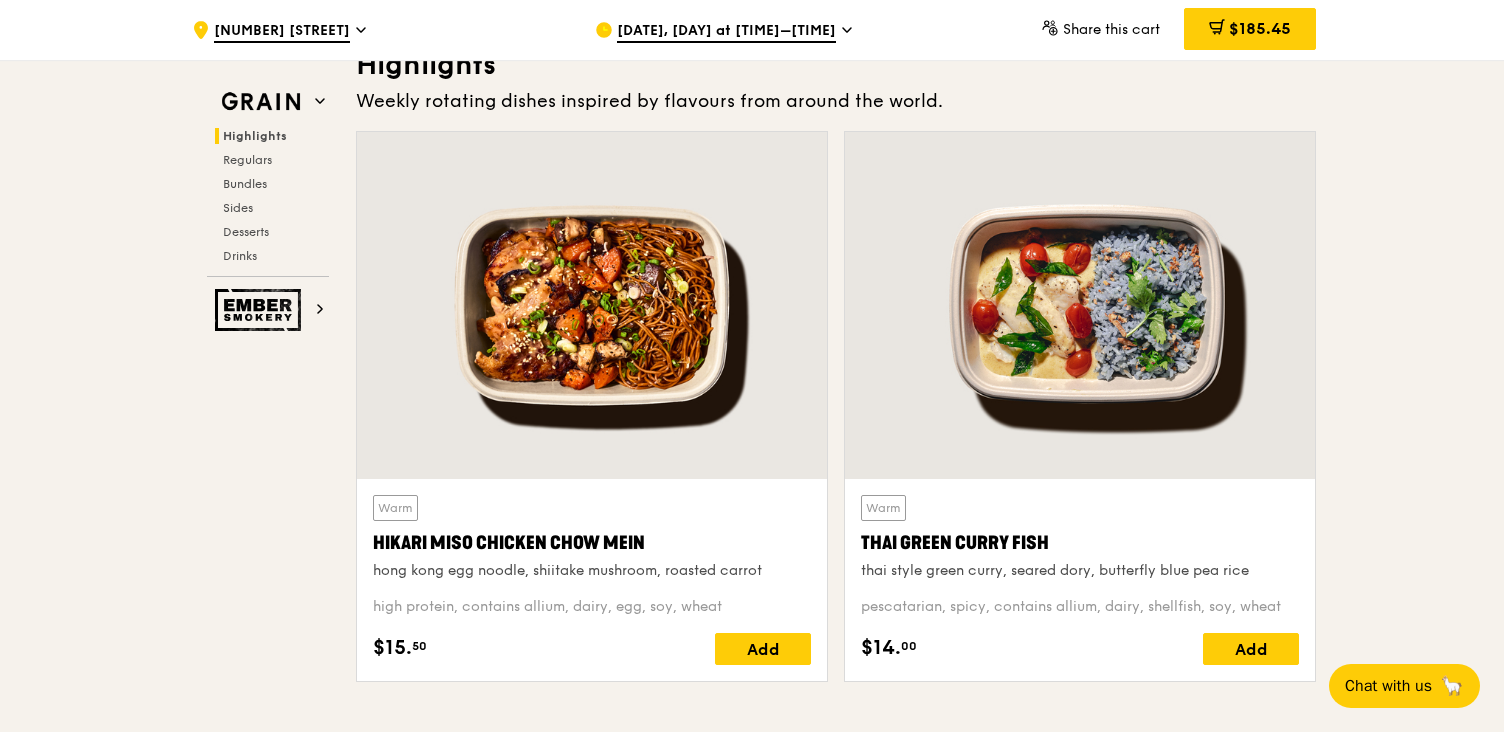 click on ".cls-1 {
fill: none;
stroke: #fff;
stroke-linecap: round;
stroke-linejoin: round;
stroke-width: 1.5px;
}
.cls-2 {
fill: #fecc07;
}
.cls-2, .cls-3 {
stroke-width: 0px;
}
.cls-3 {
fill: #fff;
fill-rule: evenodd;
}
40 Jalan Rumah Tinggi
Aug 16, Sat at 11:30AM–12:30PM
Share this cart
$185.45
1
Grain
Highlights
Regulars
Bundles
Sides
Desserts
Drinks
Ember Smokery
Meet the new Grain The Grain that loves to play. With ingredients. Flavours. Food. The kitchen is our happy place, where we experiment and cook up wholesome dishes that surprise and delight. And at the end of every Grain meal comes: “What will we  eat next?”" at bounding box center (752, 3675) 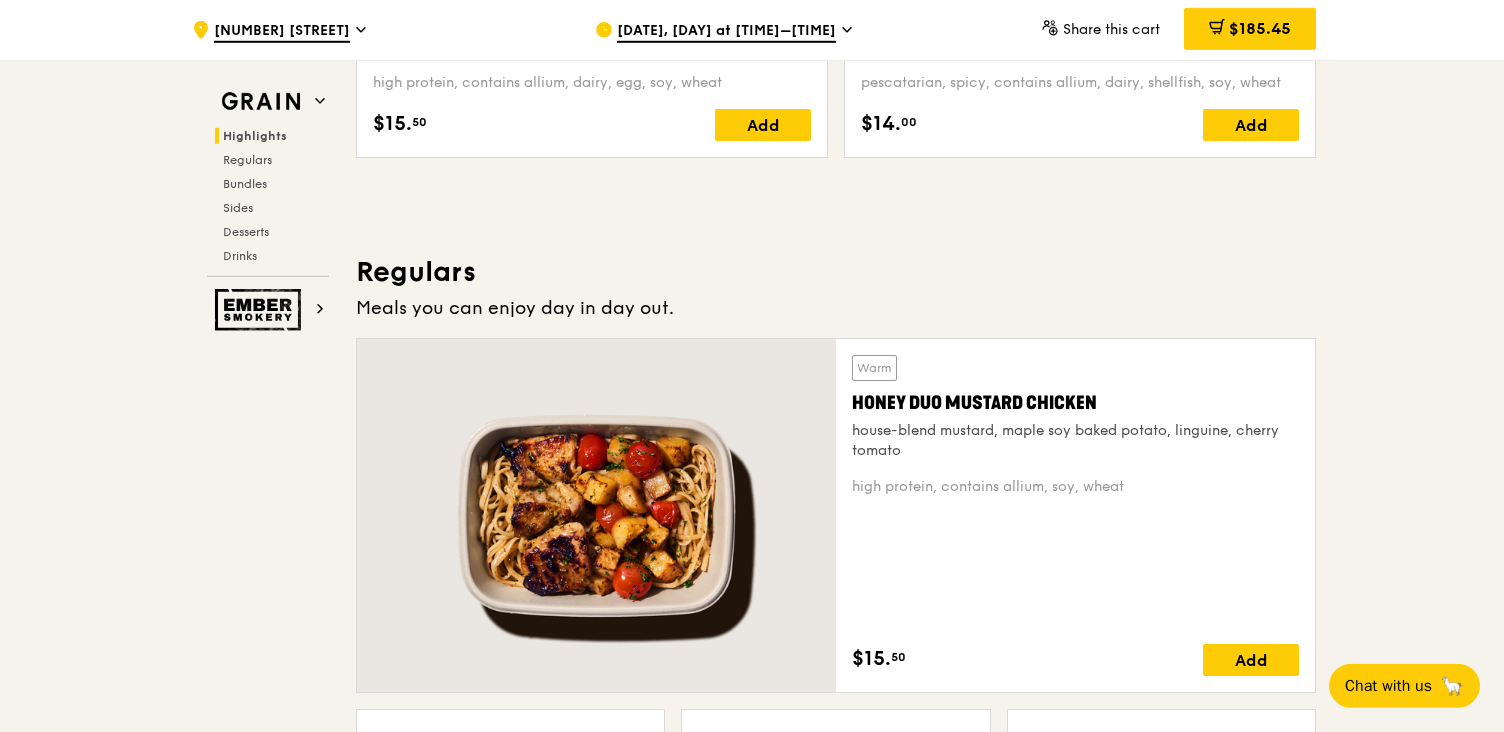 scroll, scrollTop: 1372, scrollLeft: 0, axis: vertical 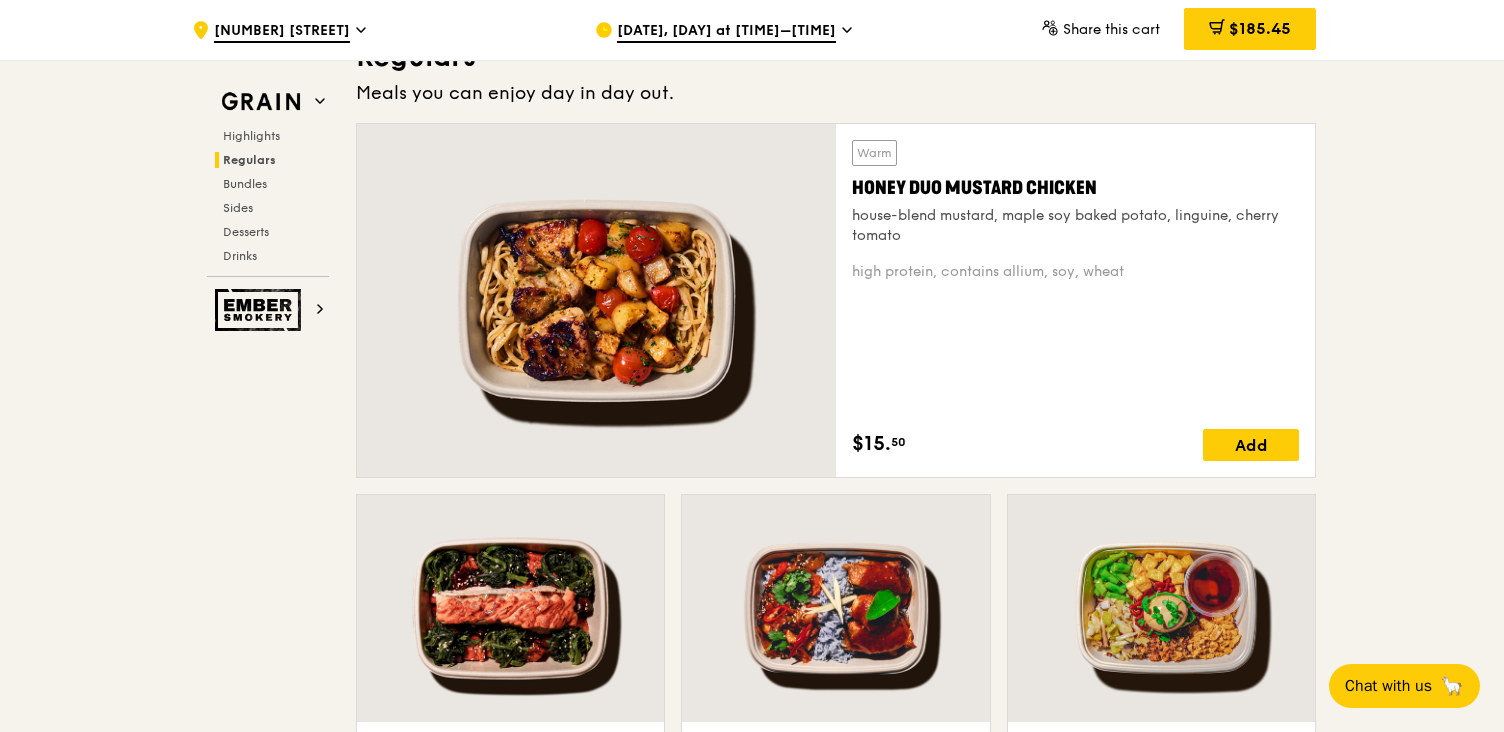 click on "Regulars" at bounding box center (836, 57) 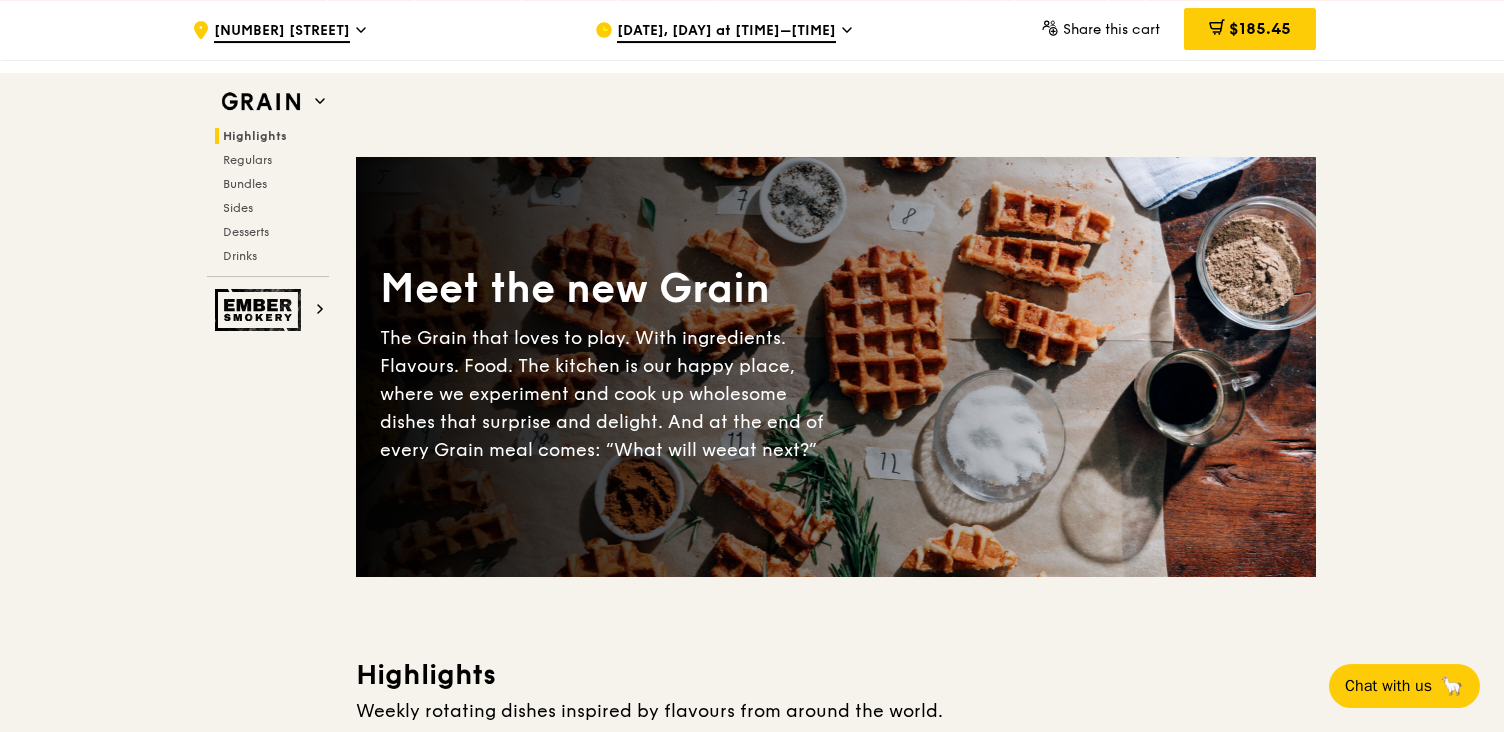 scroll, scrollTop: 0, scrollLeft: 0, axis: both 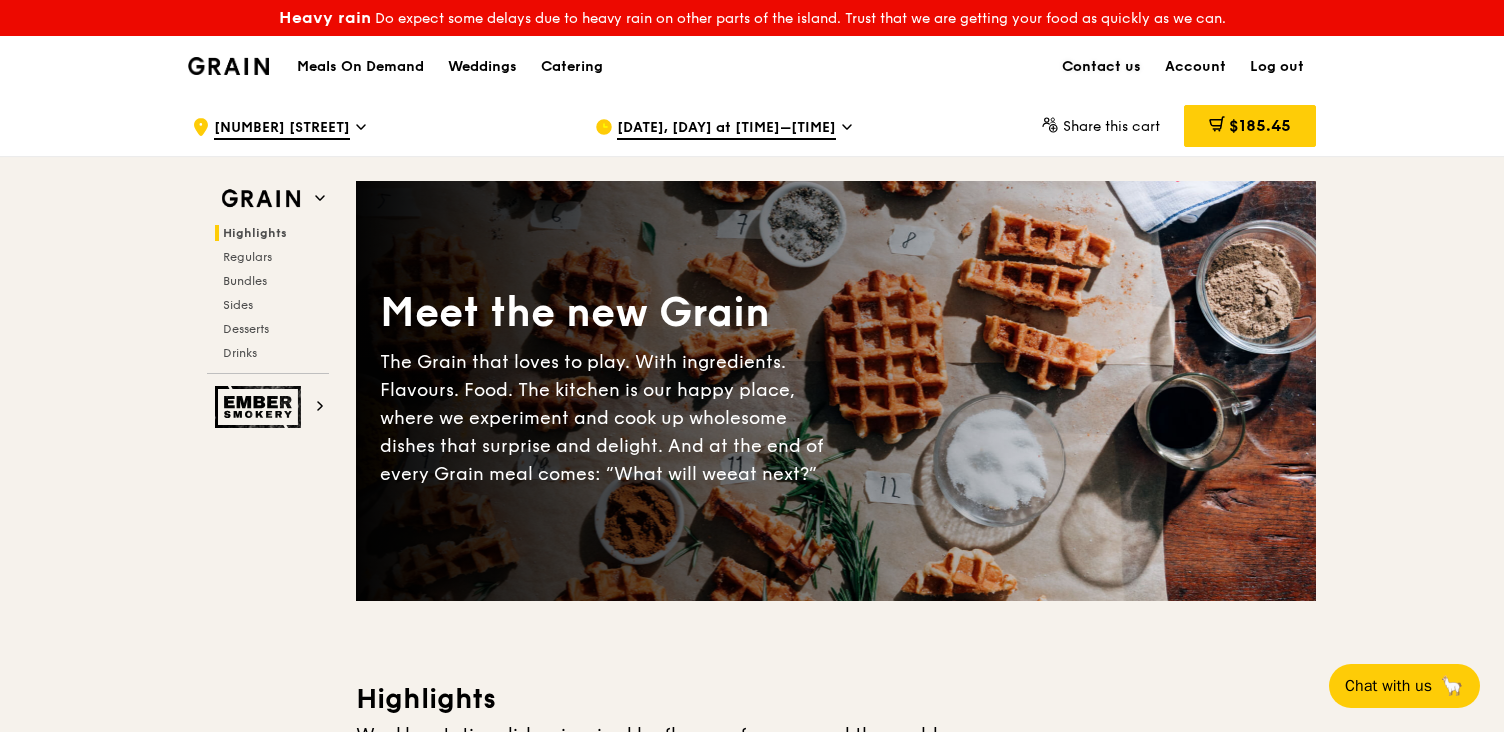 click on "Contact us" at bounding box center (1101, 67) 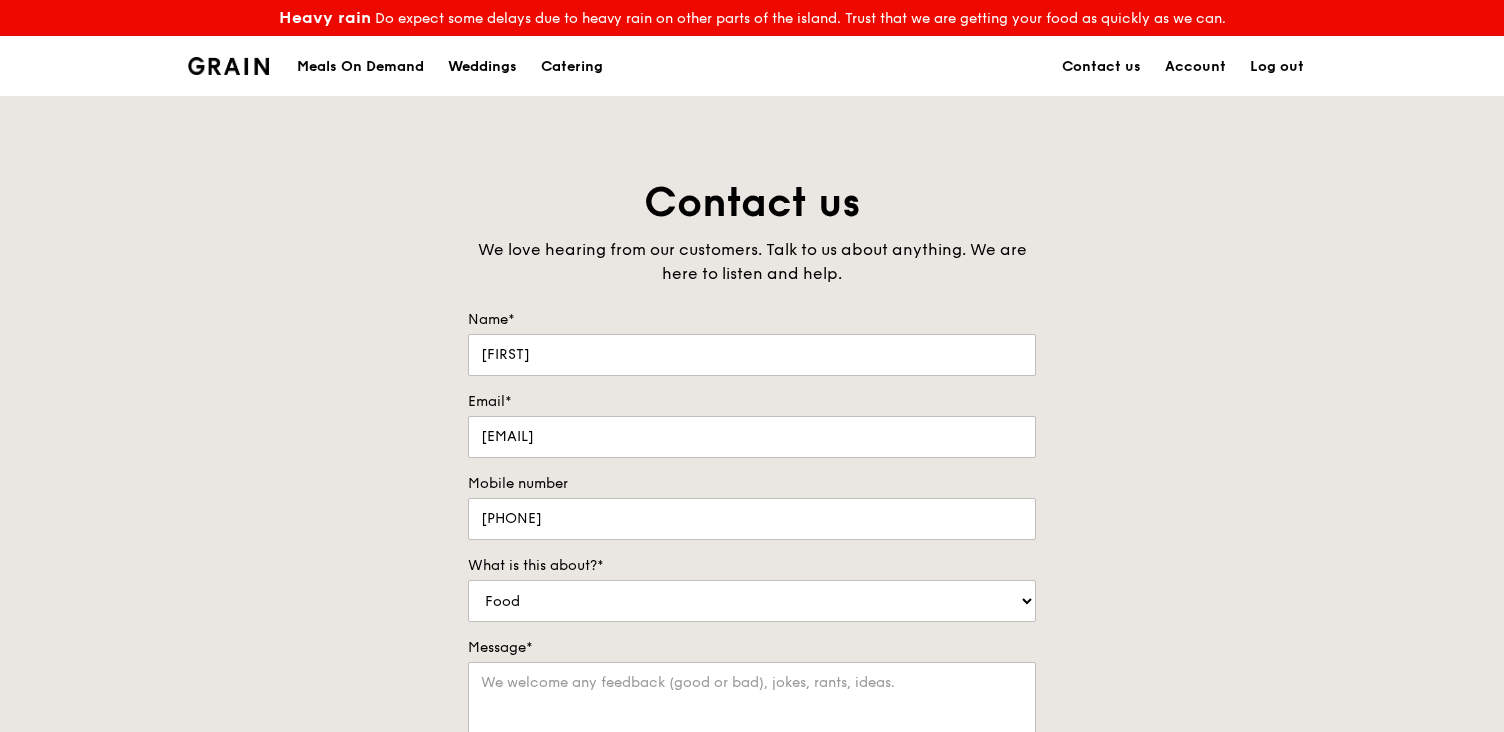 scroll, scrollTop: 316, scrollLeft: 0, axis: vertical 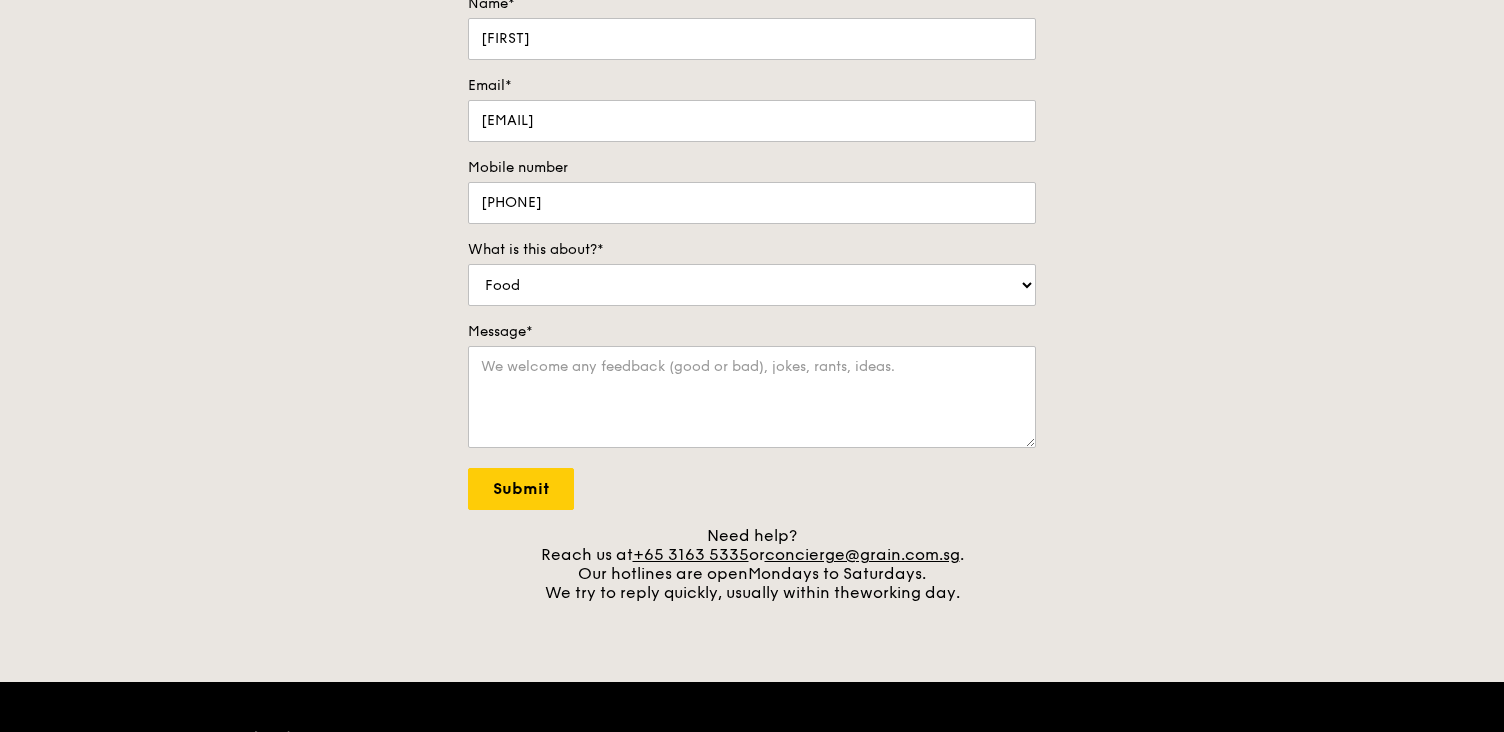 click on "Contact us
We love hearing from our customers. Talk to us about anything. We are here to listen and help.
Name*
Amy
Email*
amy.ngst@gmail.com
Mobile number
84650456
What is this about?*
Food
Service
Billing/Payment
Catering
Others
Message*
Submit Need help? Reach us at  +65 3163 5335  or  concierge@grain.com.sg . Our hotlines are open  Mondays to Saturdays. We try to reply quickly, usually within the  working day." at bounding box center [752, 231] 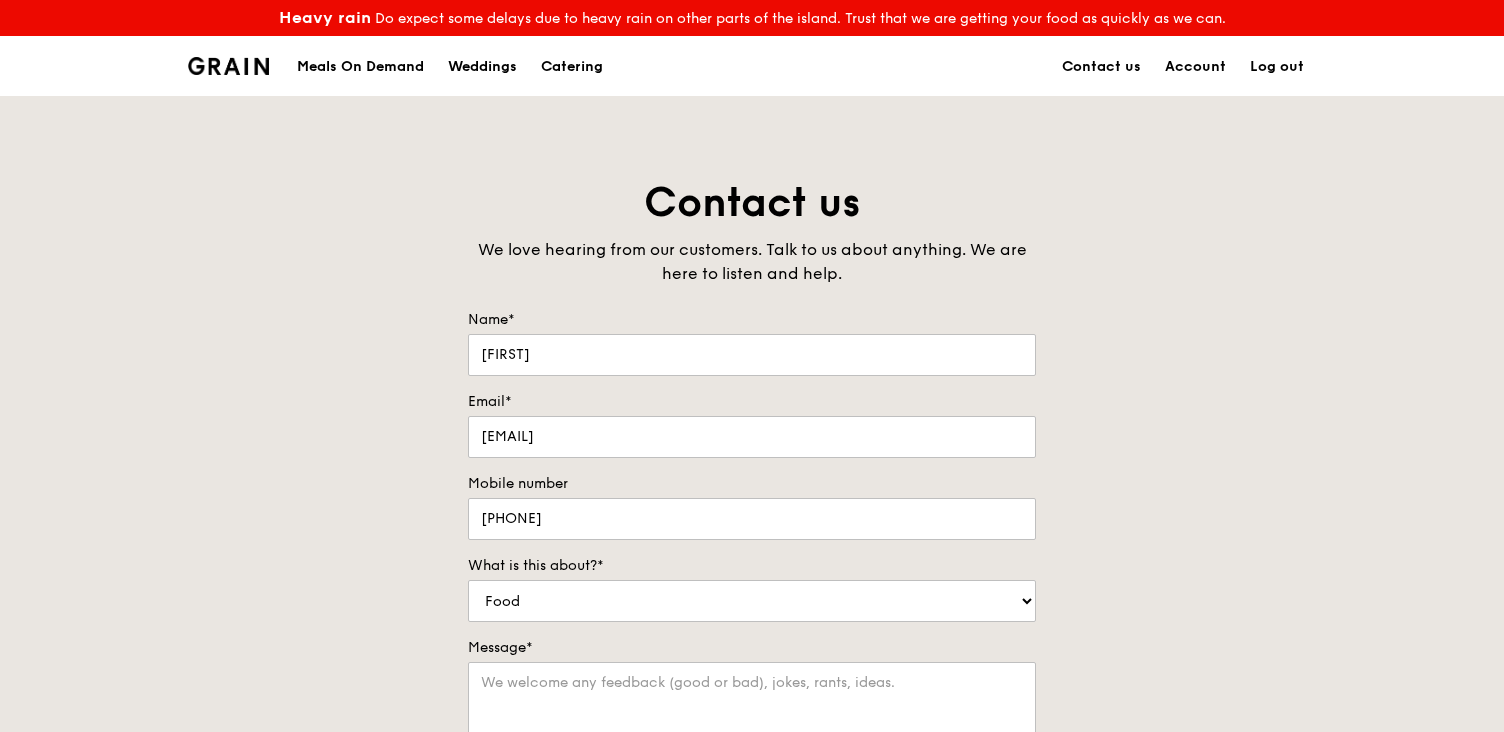 scroll, scrollTop: 0, scrollLeft: 0, axis: both 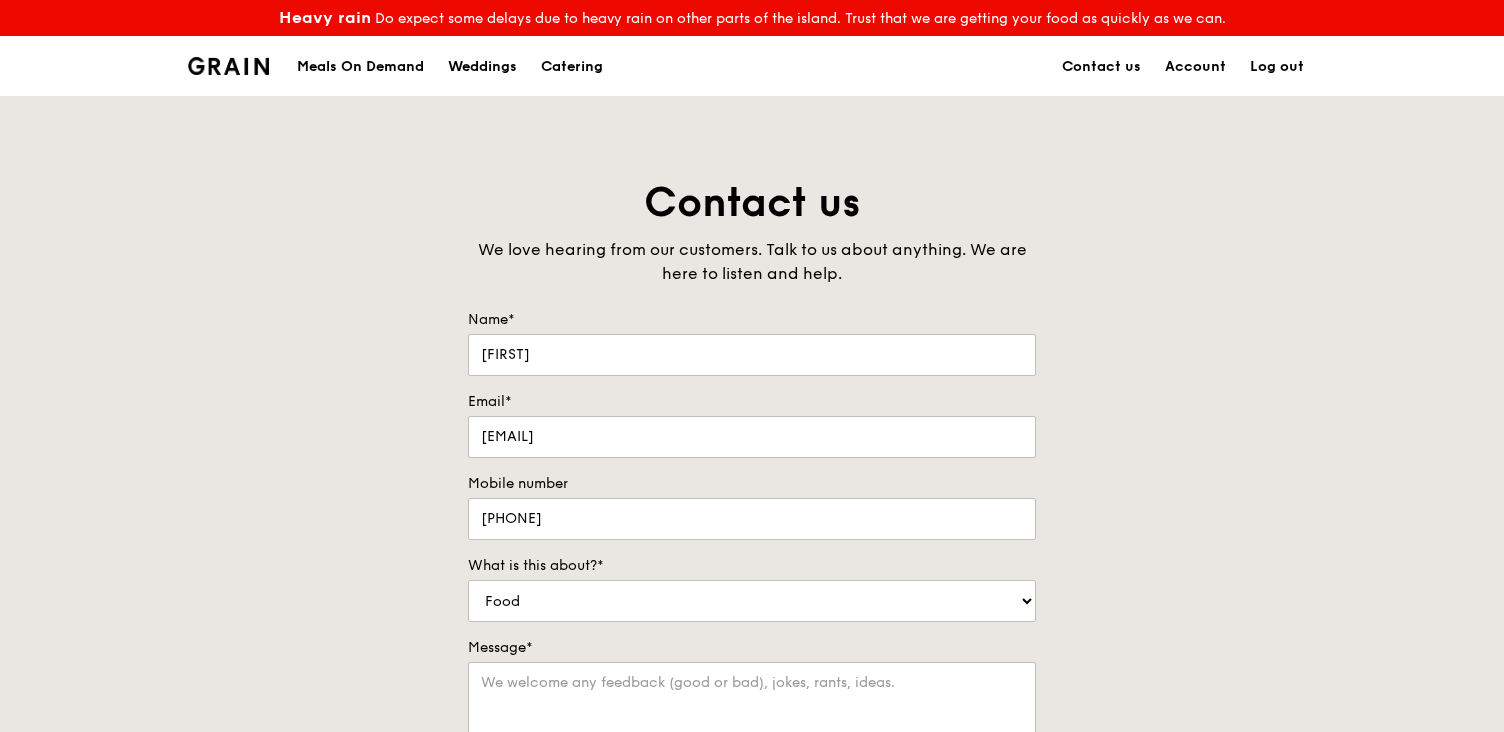 click on "Heavy rain
Do expect some delays due to heavy rain on other parts of the island. Trust that we are getting your food as quickly as we can.
Grain logo
Meals On Demand
Weddings
Catering
Contact us
Account
Log out
Contact us
We love hearing from our customers. Talk to us about anything. We are here to listen and help.
Name*
Amy
Email*
amy.ngst@gmail.com
Mobile number
84650456
What is this about?*
Food
Service
Billing/Payment
Catering
Others
Message*
Submit Need help? Reach us at  +65 3163 5335  or  concierge@grain.com.sg . Our hotlines are open  Mondays to Saturdays. working day. Nothing but good stuff" at bounding box center (752, 777) 